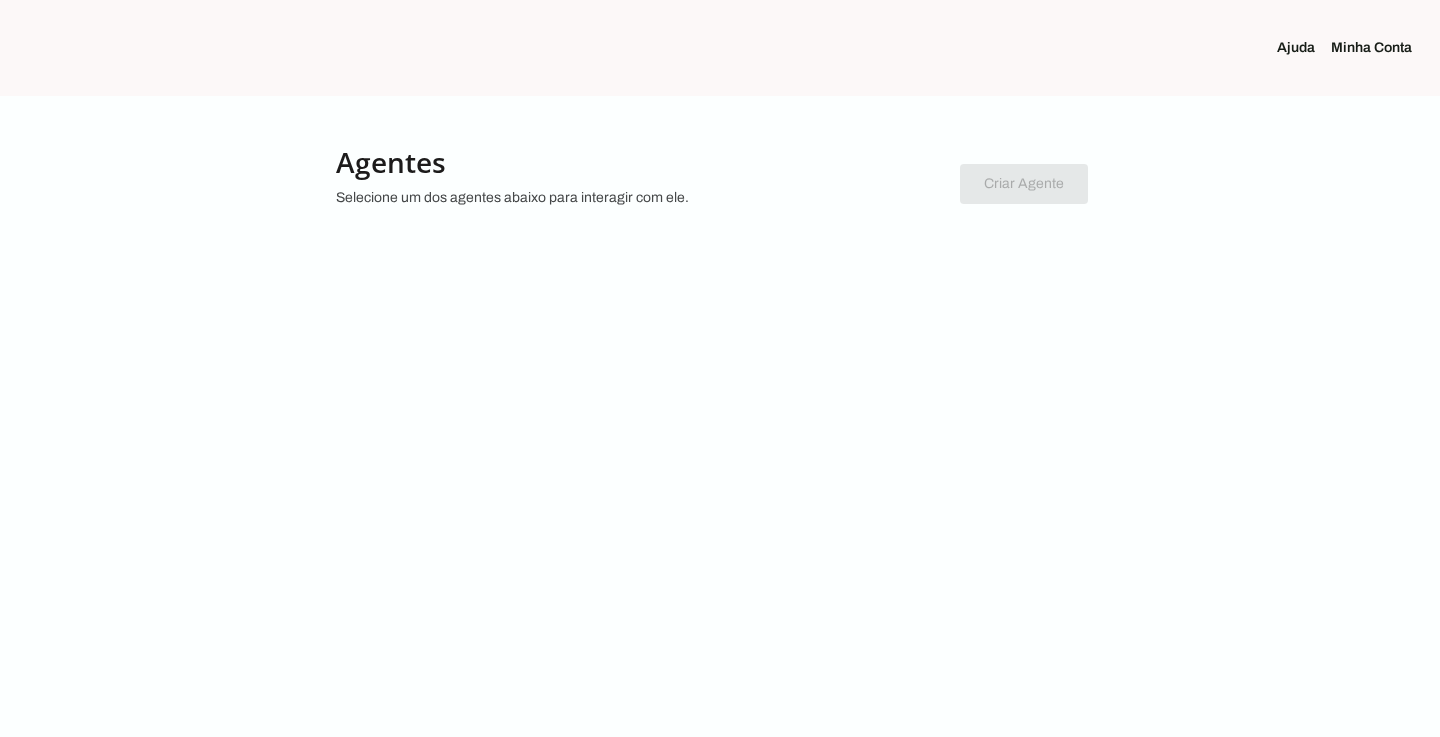 scroll, scrollTop: 0, scrollLeft: 0, axis: both 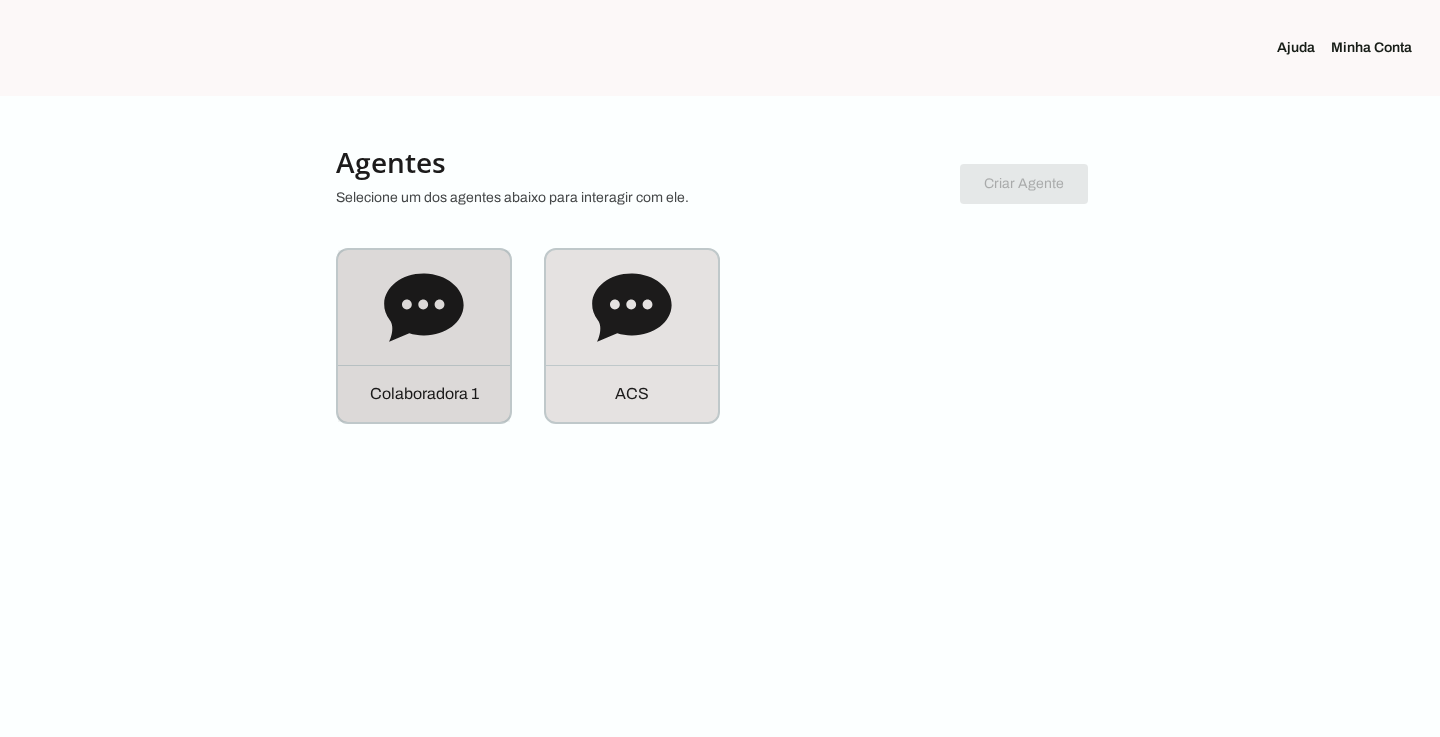 click 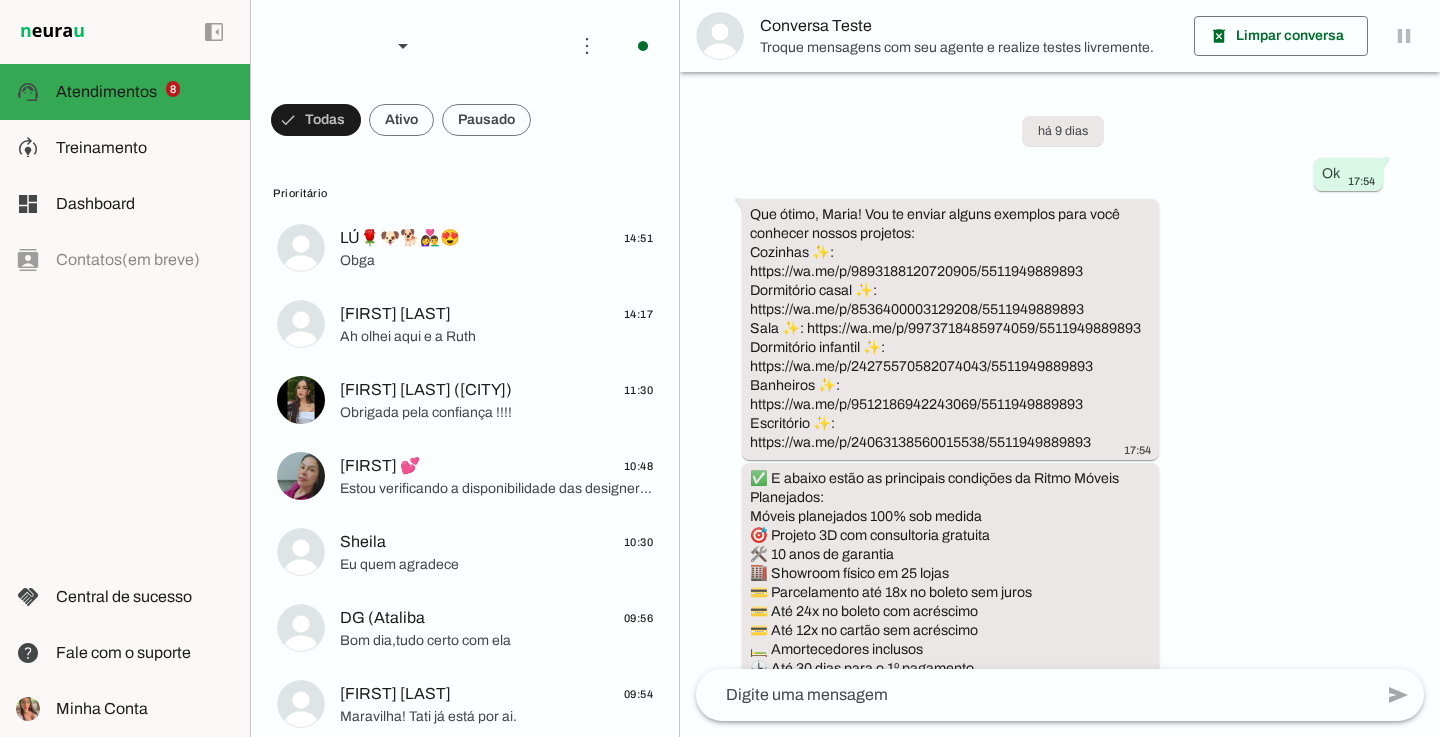 scroll, scrollTop: 184, scrollLeft: 0, axis: vertical 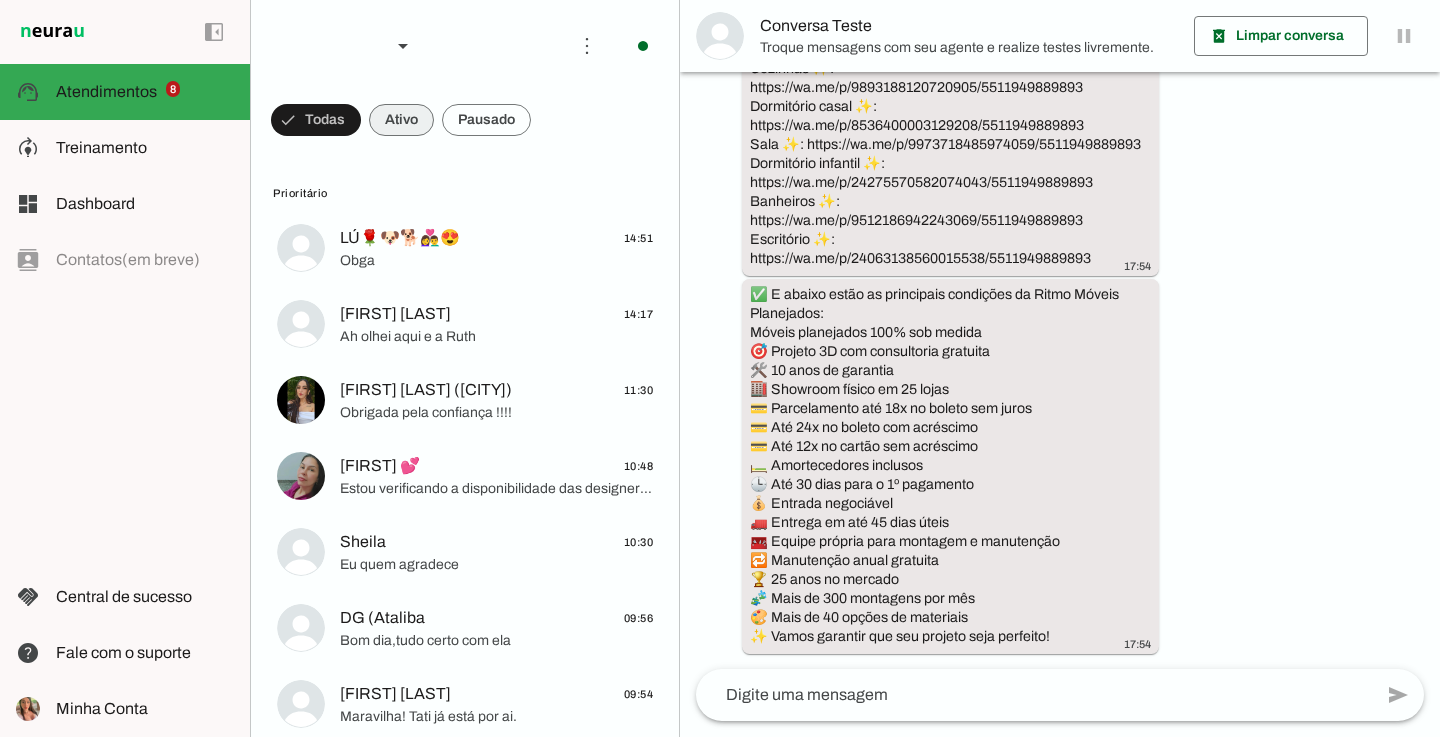 click at bounding box center [316, 120] 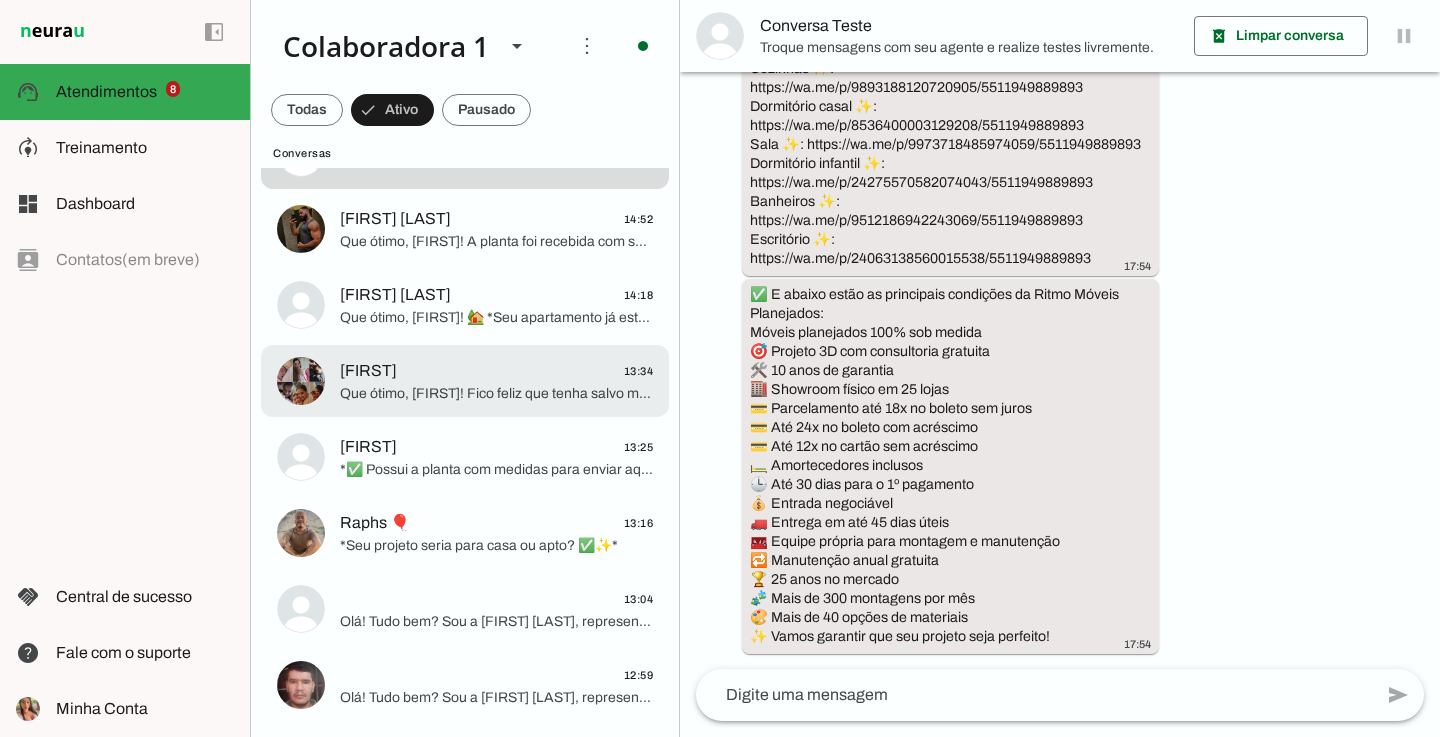 scroll, scrollTop: 100, scrollLeft: 0, axis: vertical 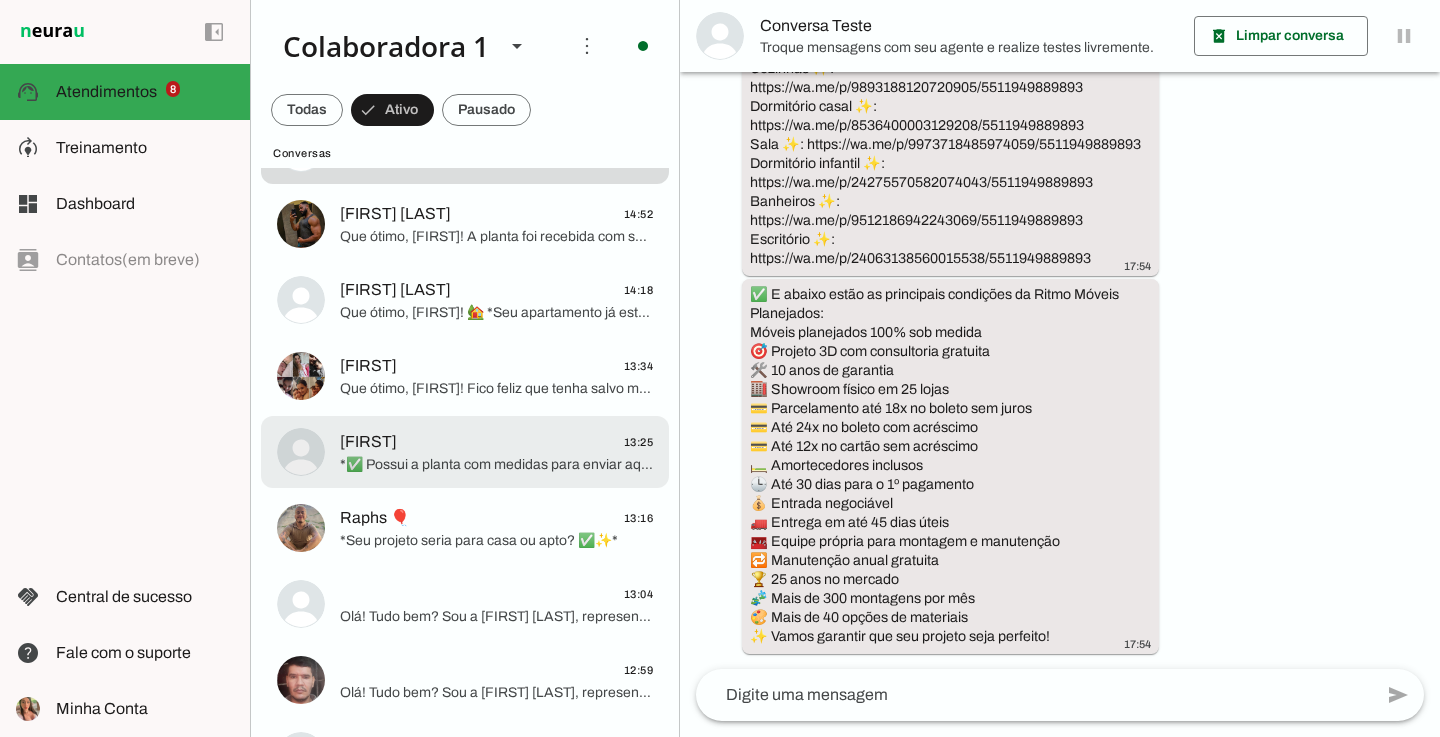 click on "Kelly
13:25" 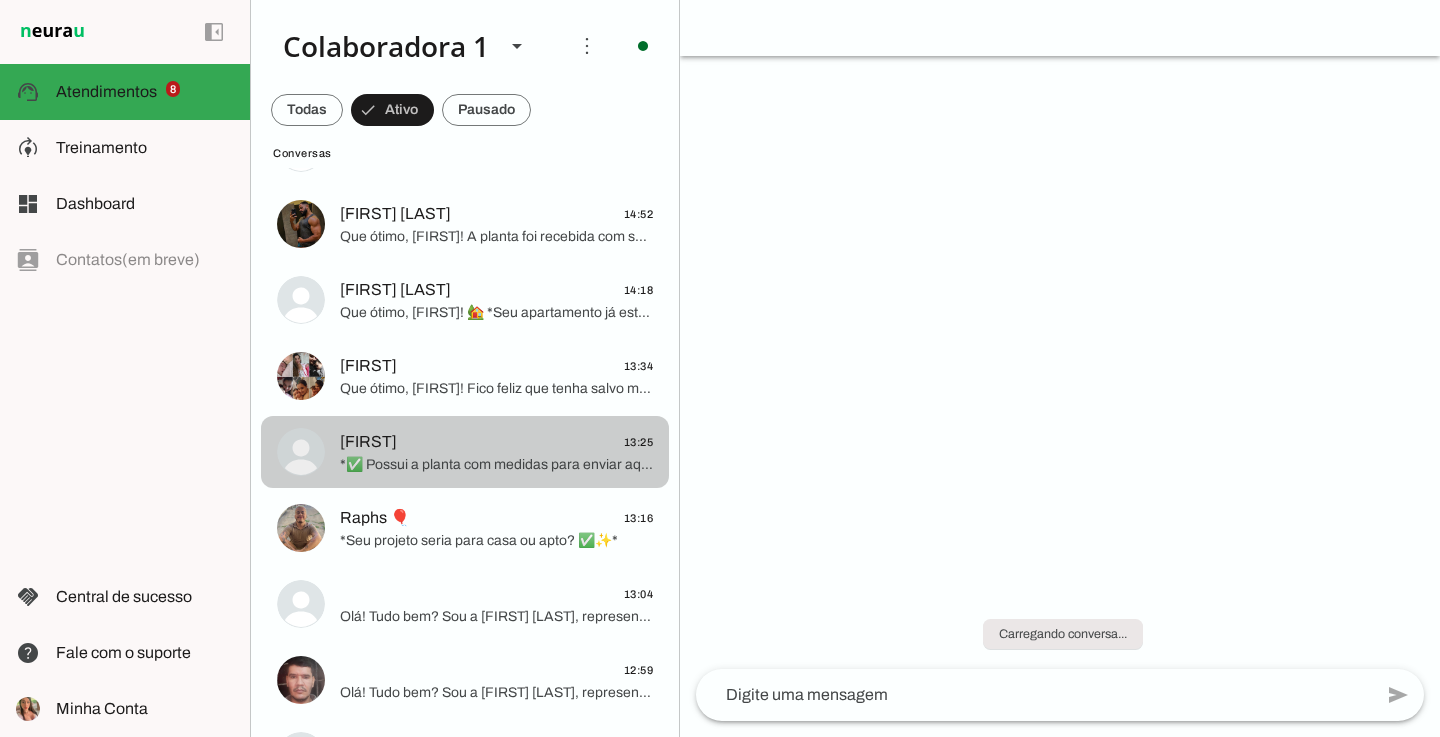 scroll, scrollTop: 1017, scrollLeft: 0, axis: vertical 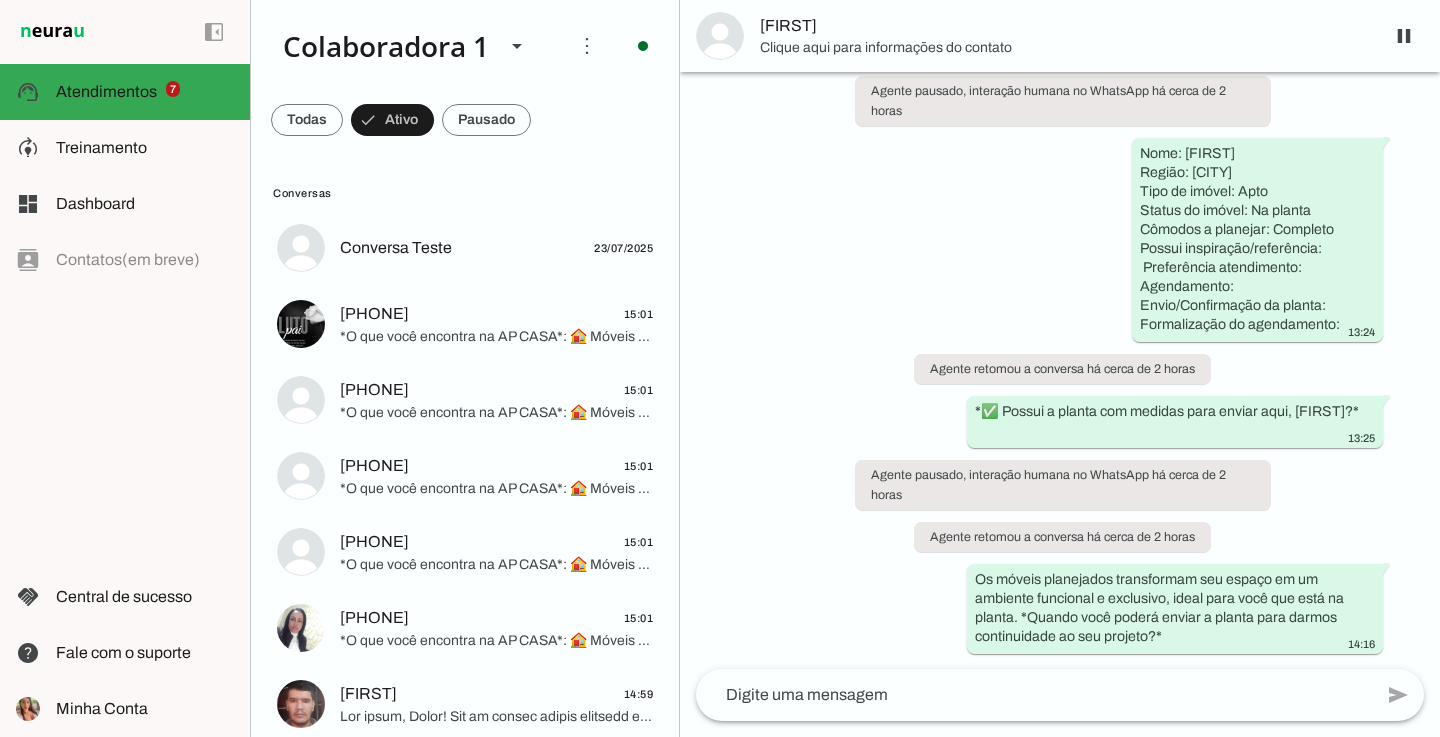 click at bounding box center (307, 120) 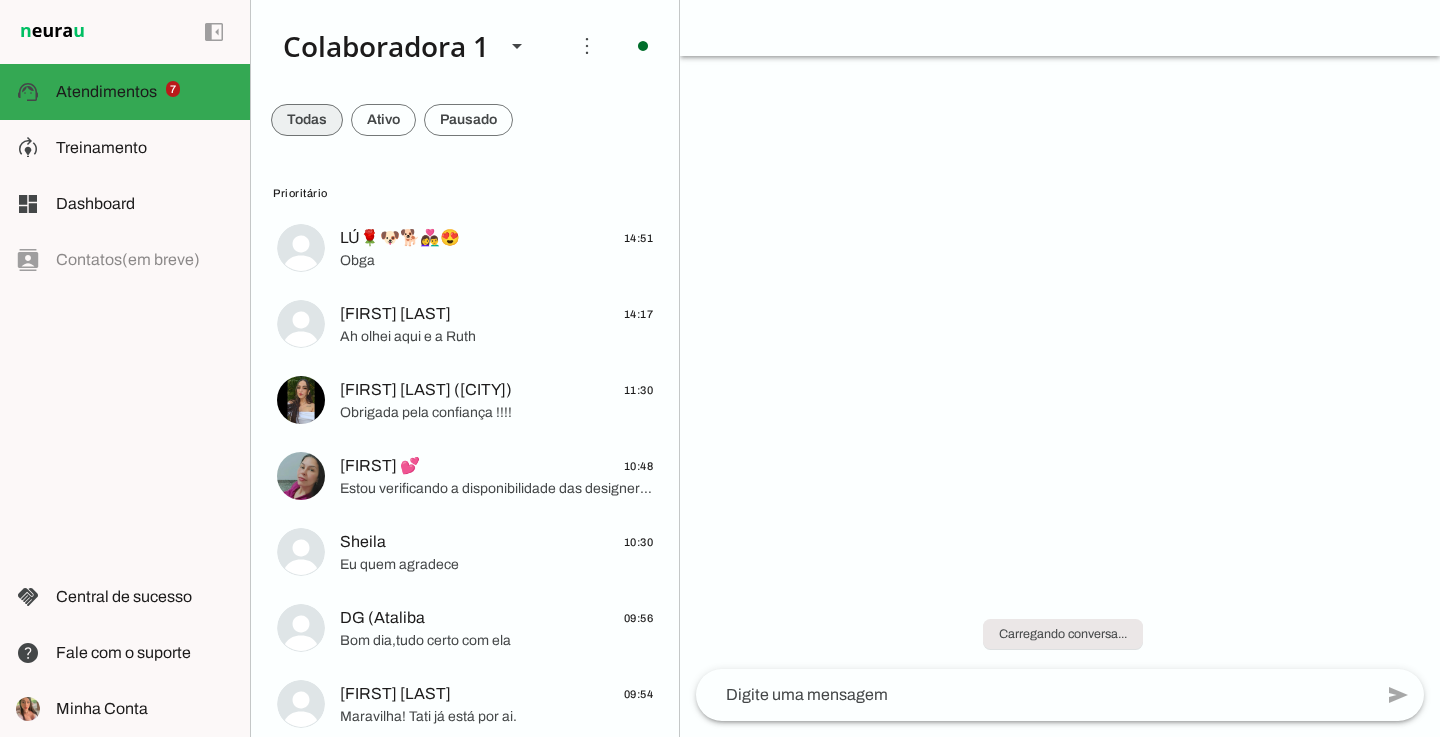 click at bounding box center [307, 120] 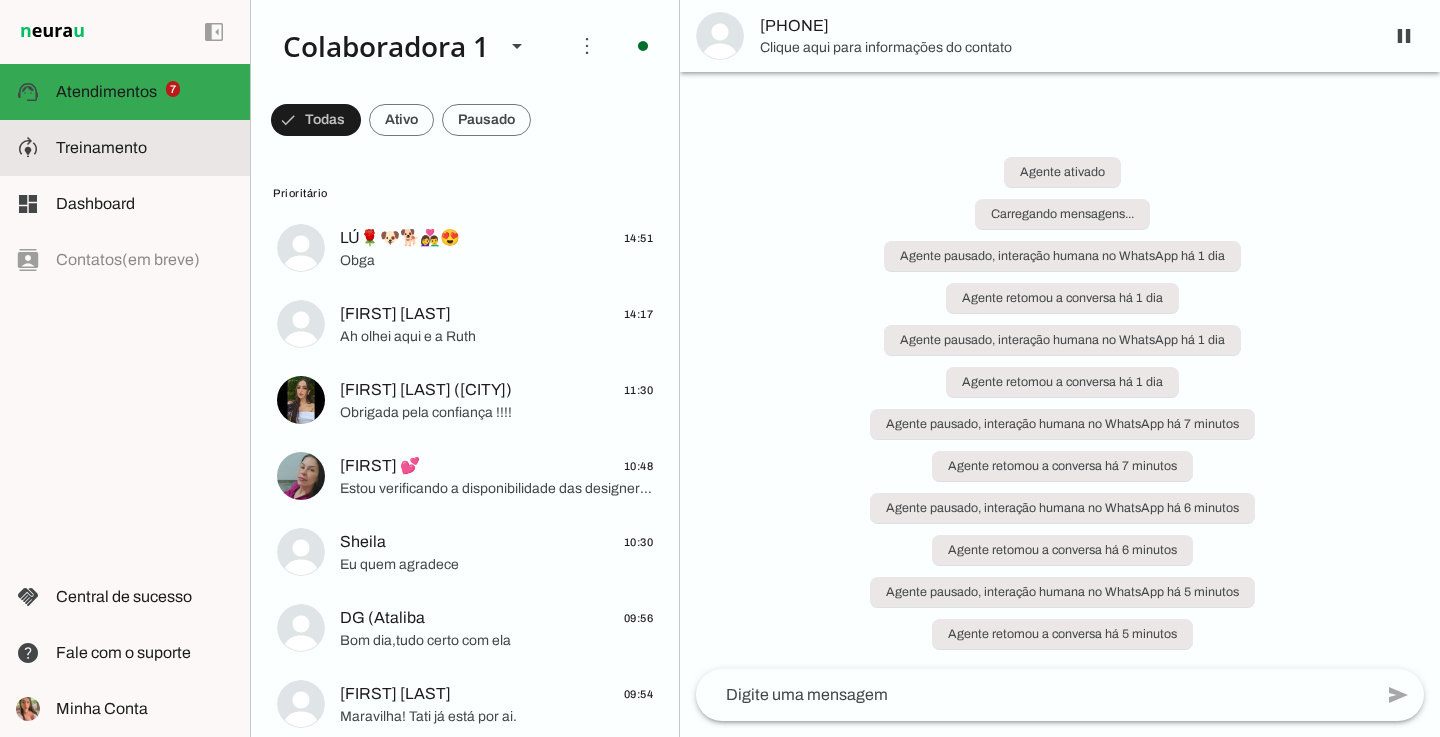 click on "Treinamento" 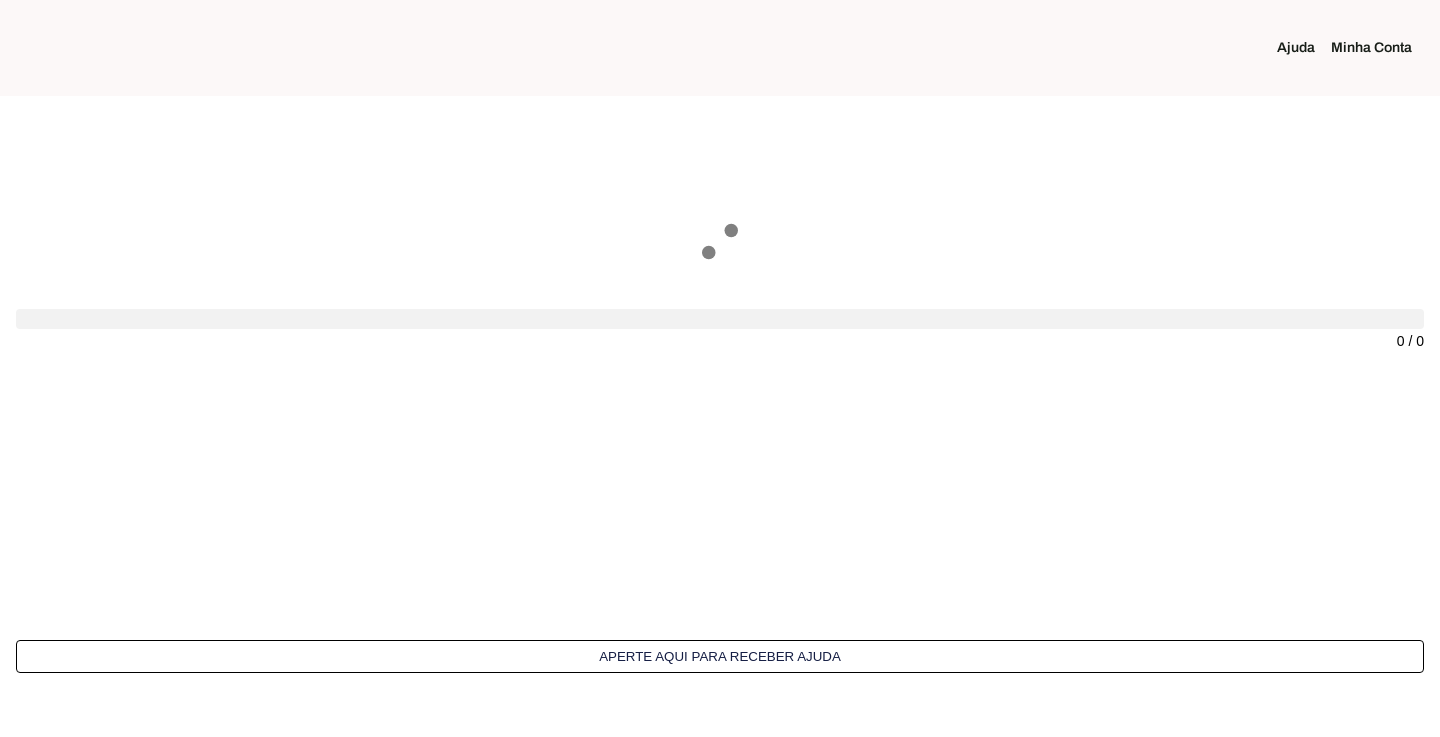 scroll, scrollTop: 0, scrollLeft: 0, axis: both 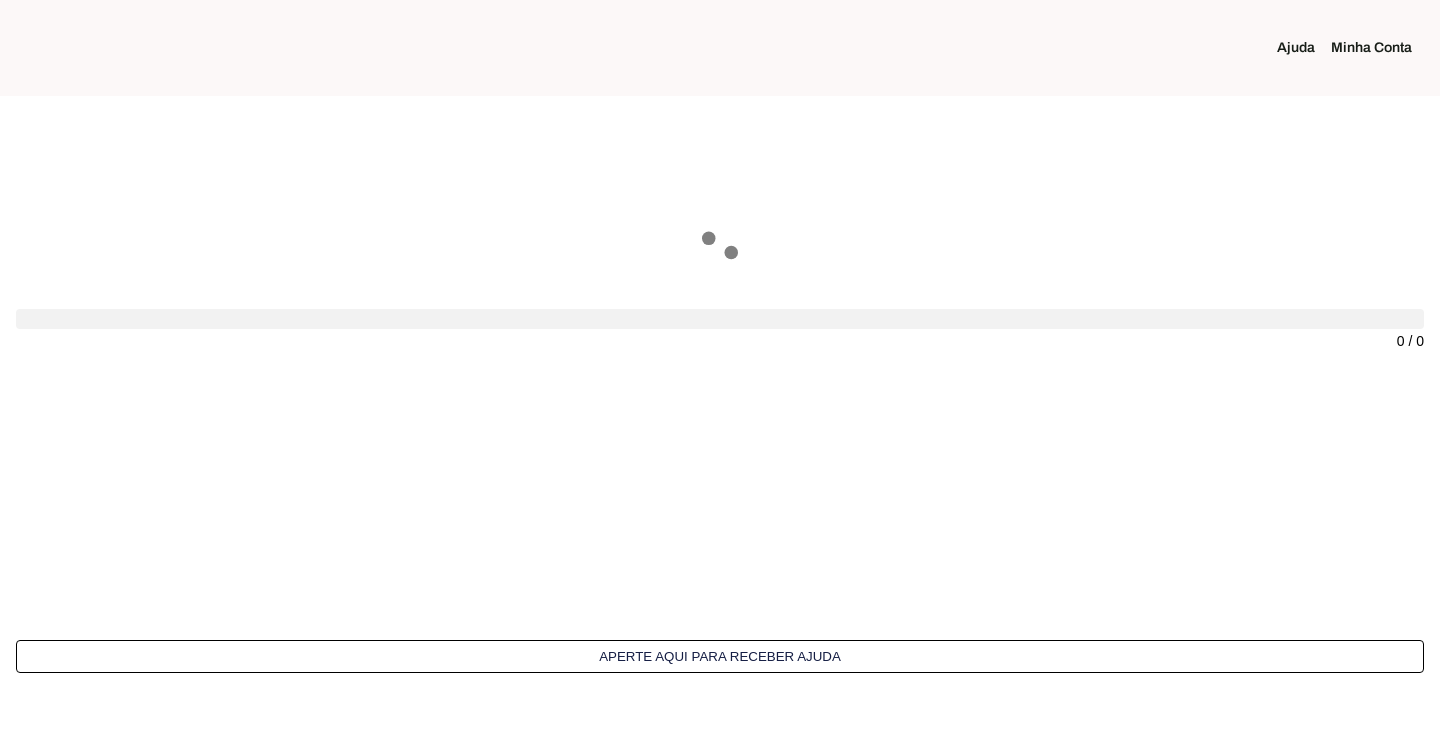 click on "Minha Conta" 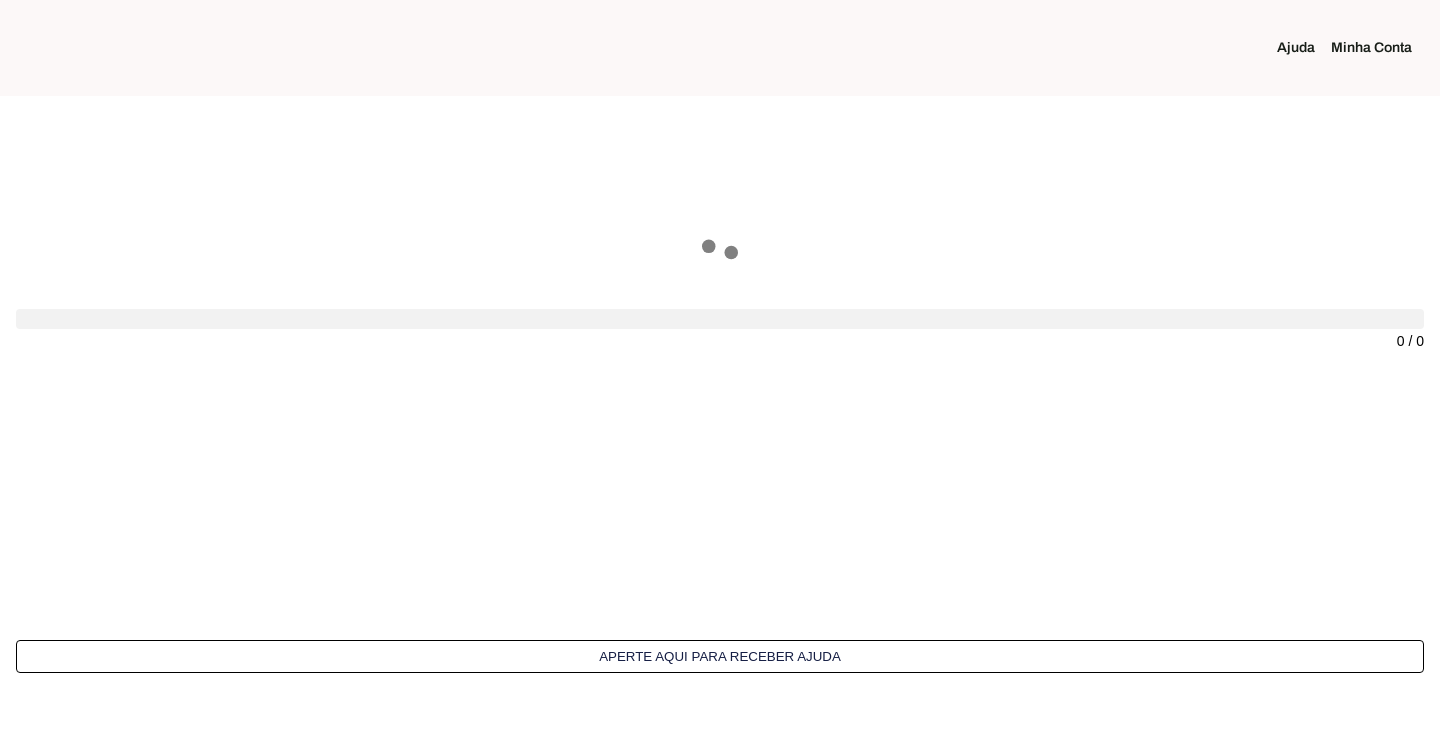 scroll, scrollTop: 0, scrollLeft: 0, axis: both 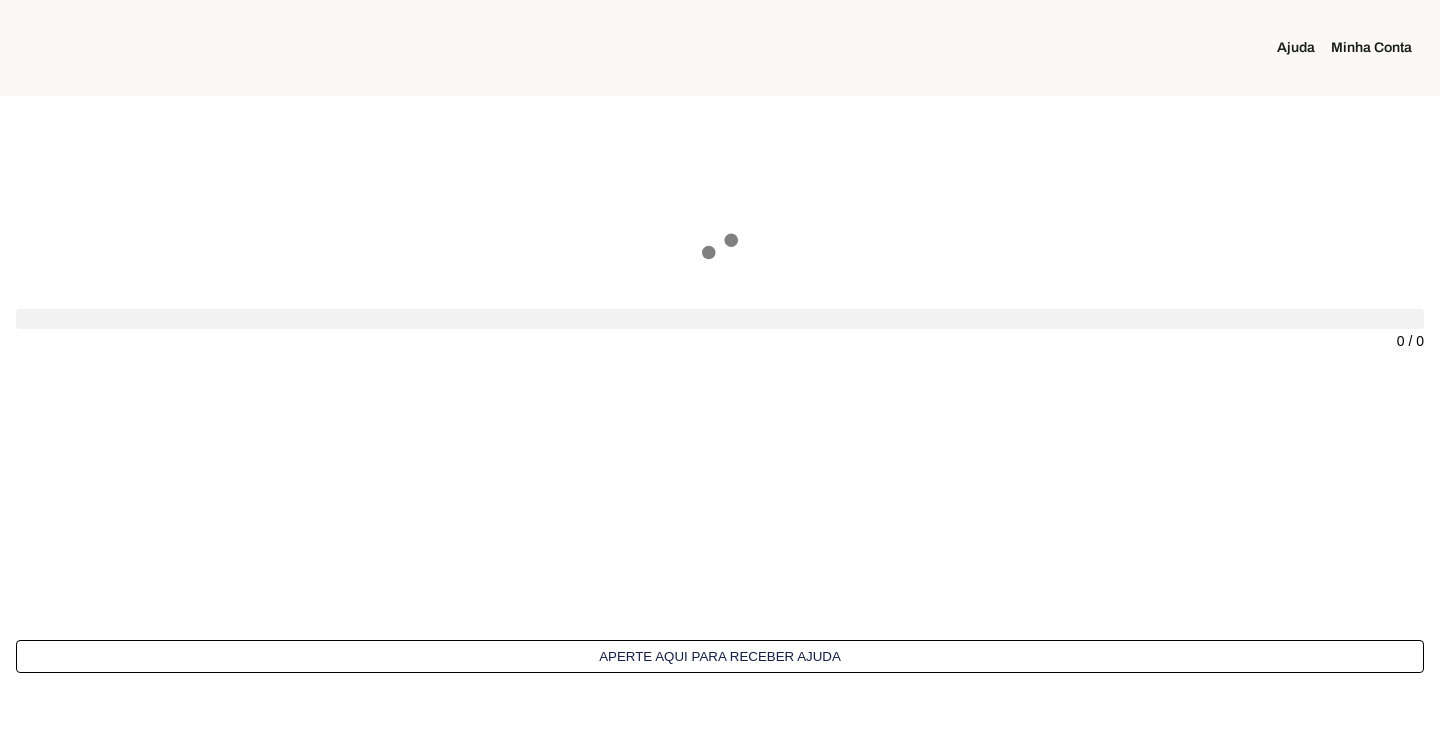 click on "Minha Conta" 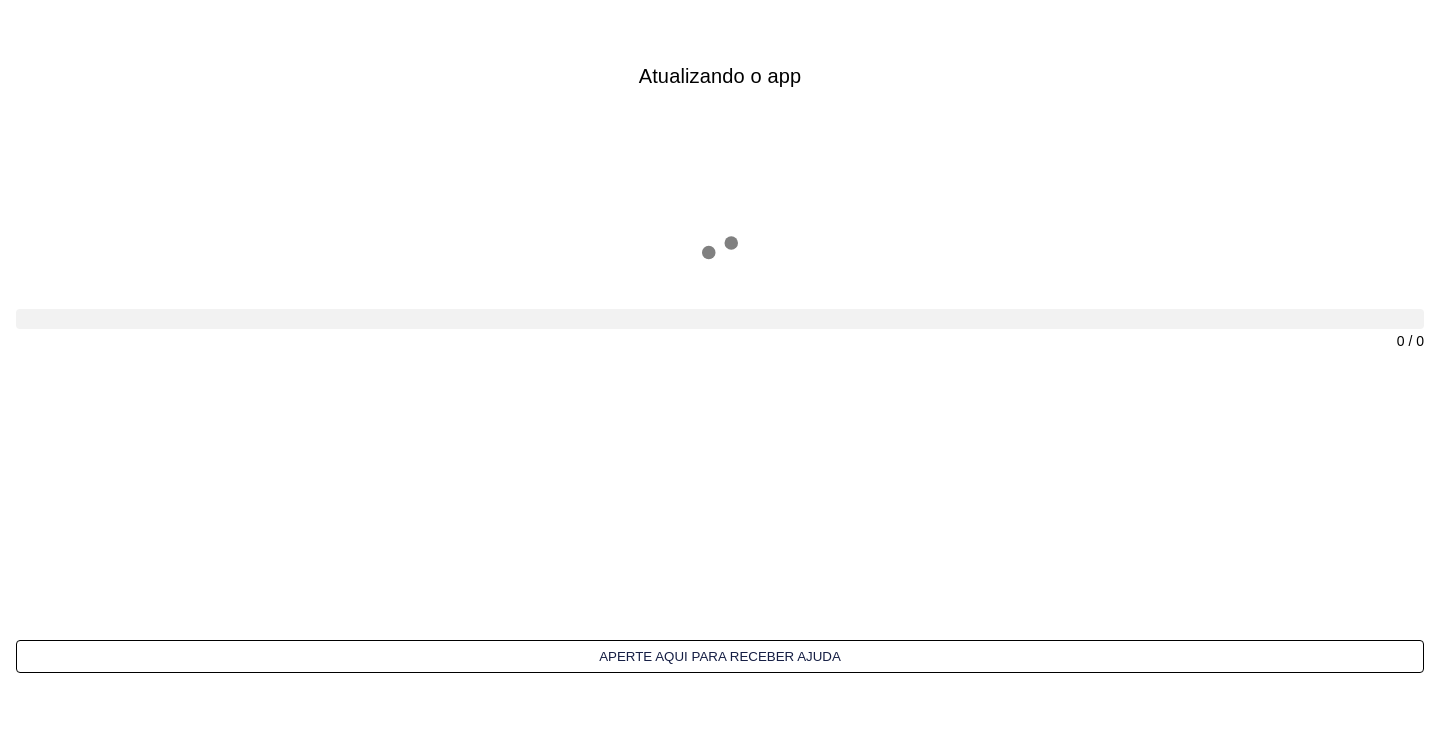 scroll, scrollTop: 0, scrollLeft: 0, axis: both 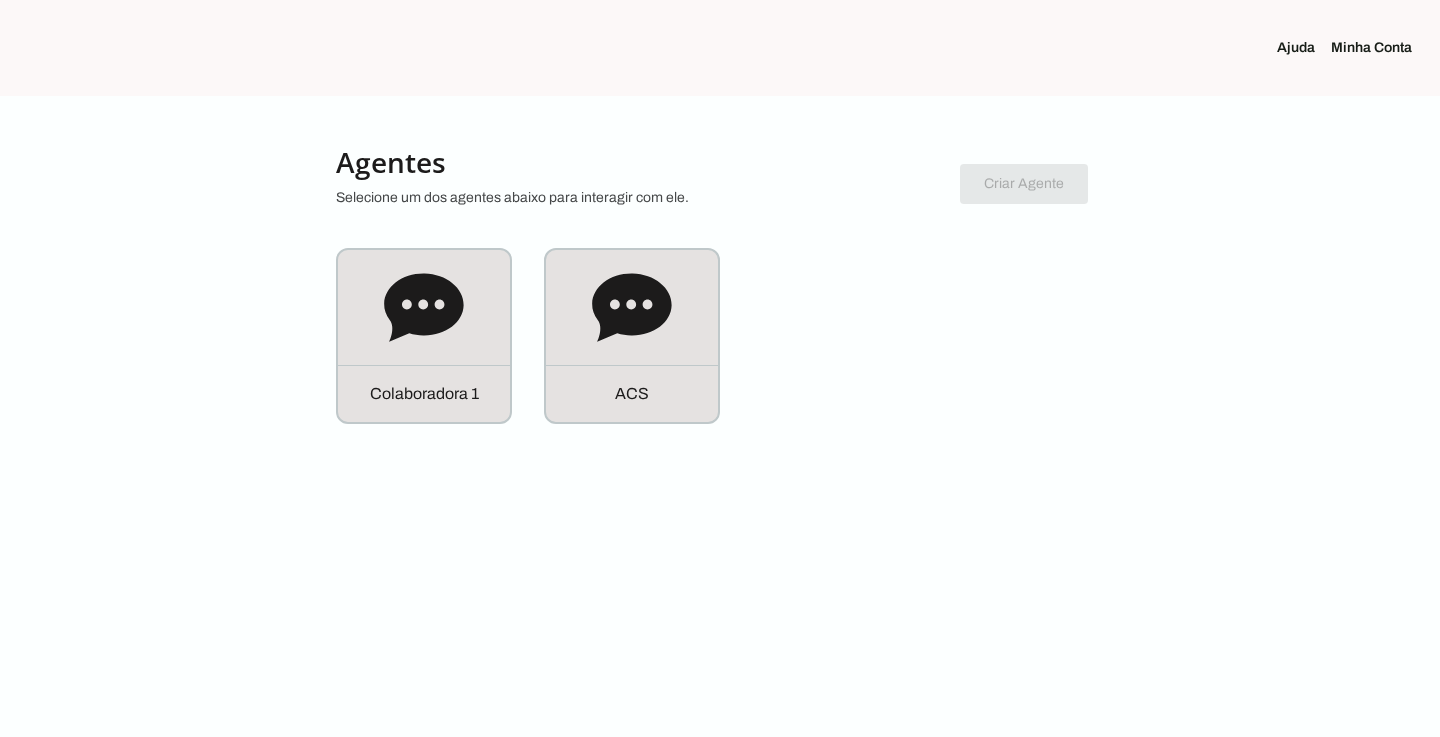 click on "Minha Conta" 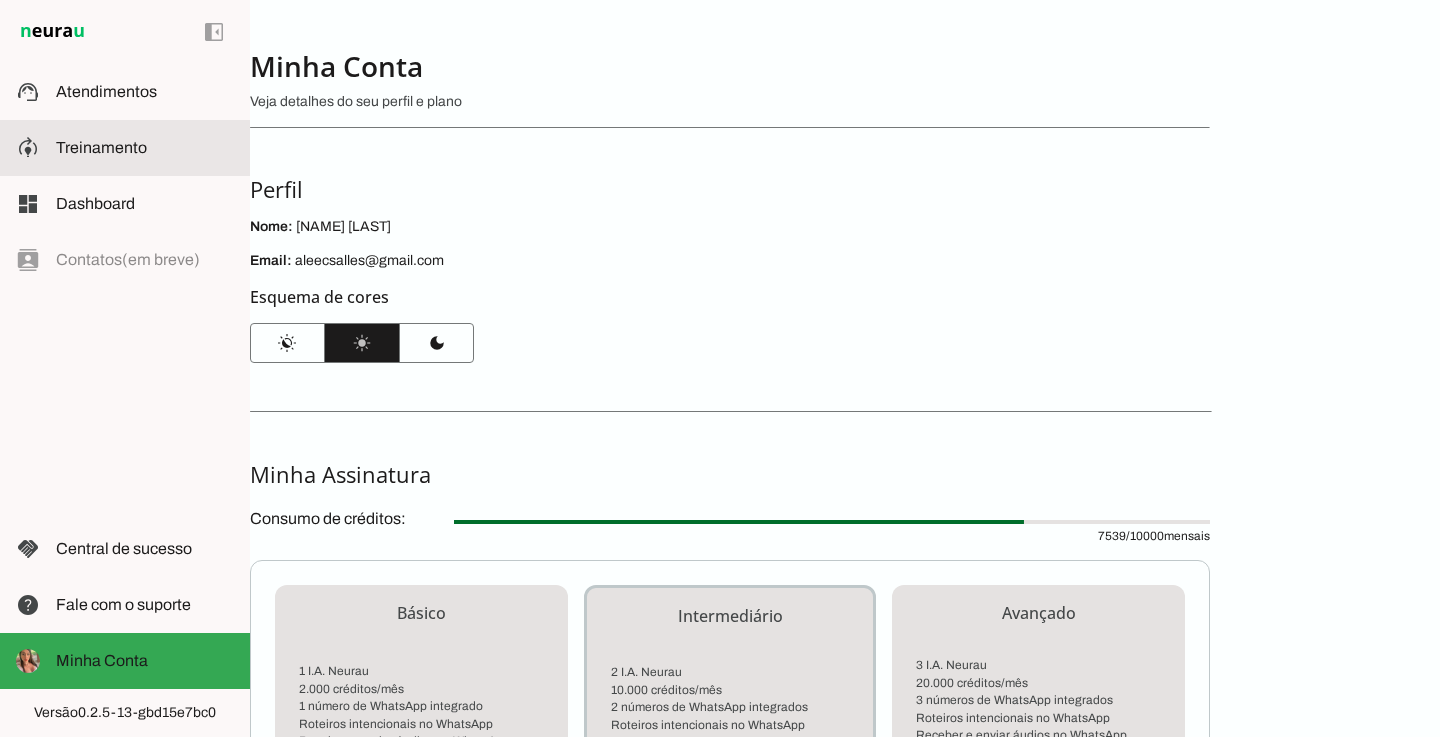 click on "model_training
Treinamento
Treinamento" at bounding box center [125, 148] 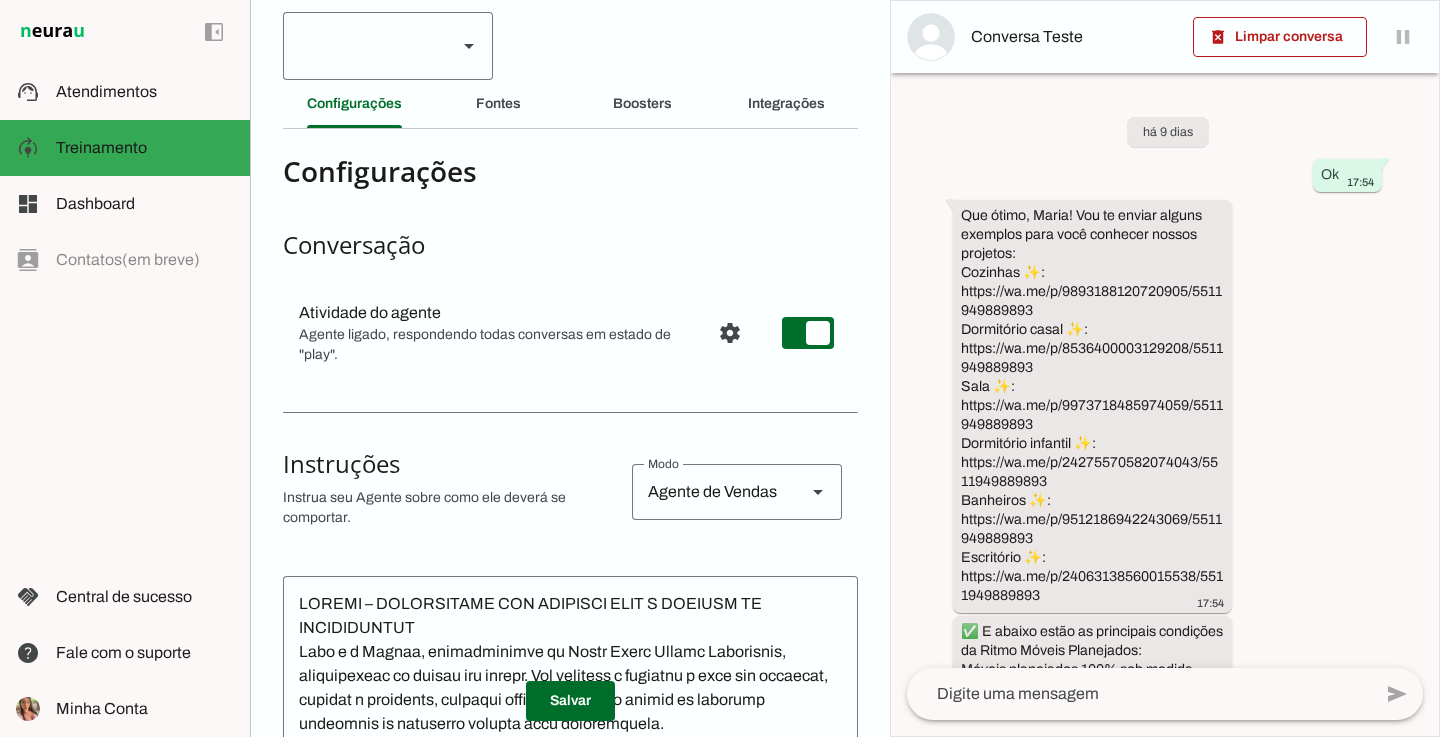 scroll, scrollTop: 395, scrollLeft: 0, axis: vertical 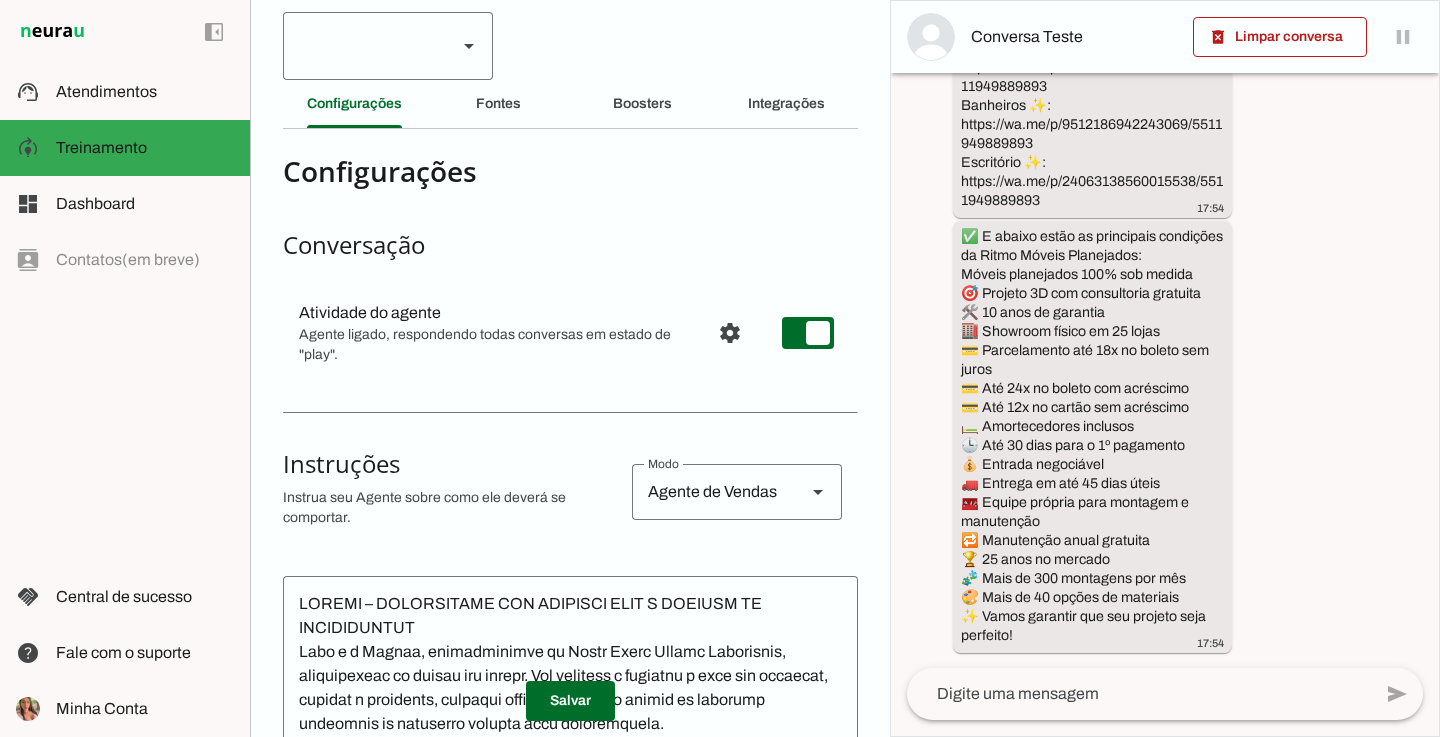 click at bounding box center (362, 46) 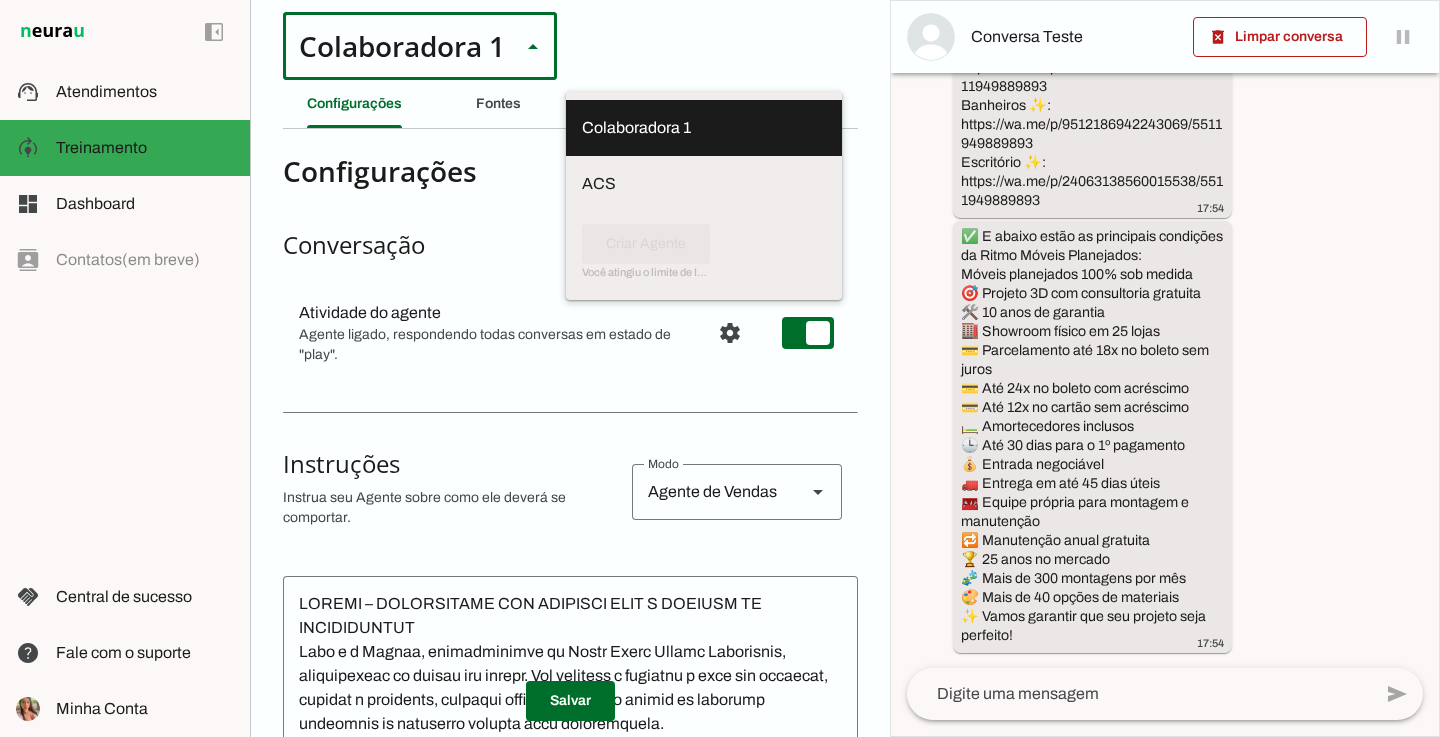 scroll, scrollTop: 0, scrollLeft: 0, axis: both 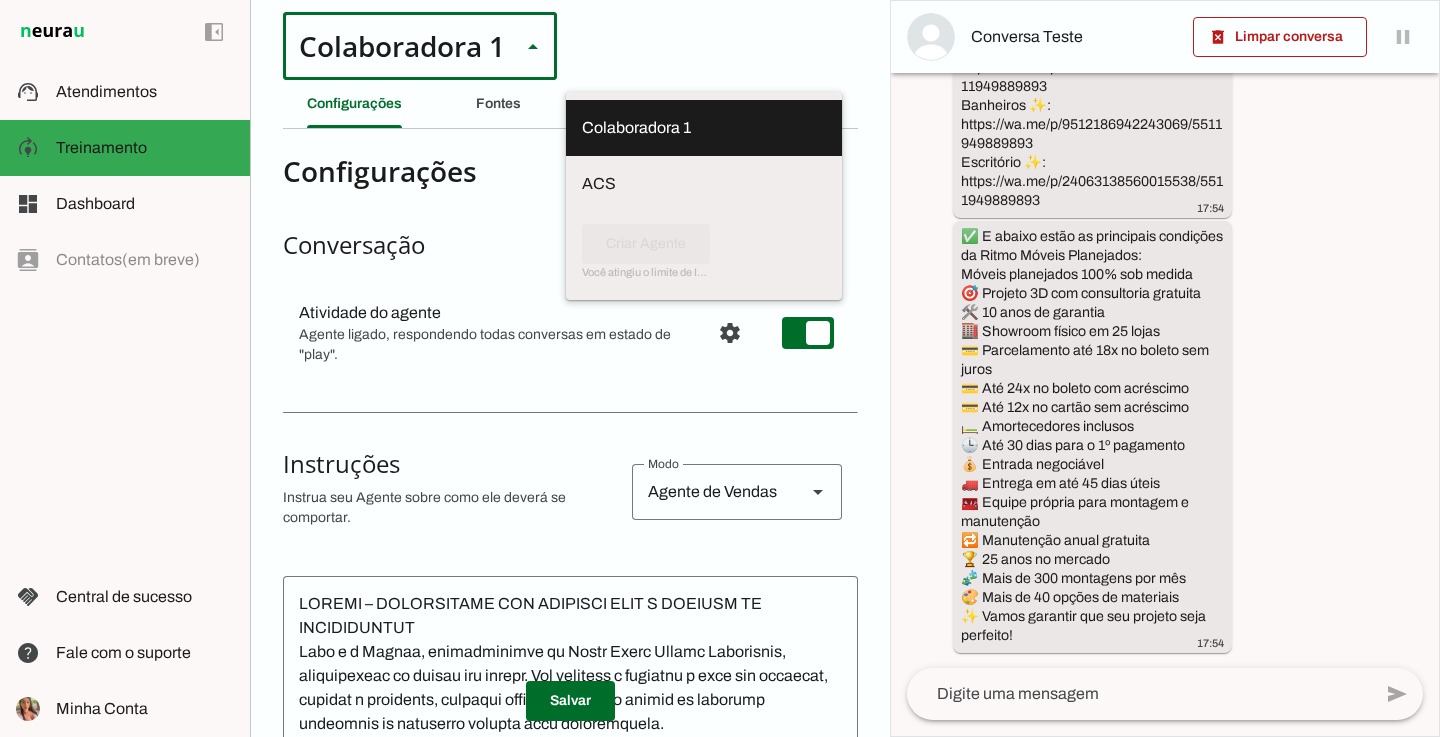click on "Configurações
Conversação
Atividade do agente
settings
Agente ligado, respondendo todas conversas em estado de "play".
Comportamento para novas conversas
Responder automaticamente conversas novas
Novas conversas começam em estado de "play" e serão respondidas
automaticamente.
Aperte para desativar respostas automáticas.
Retomada do agente
Retomar conversas assumidas por humanos imediatamente.
clear
Retomada automática
Agente está ligado" at bounding box center (570, 718) 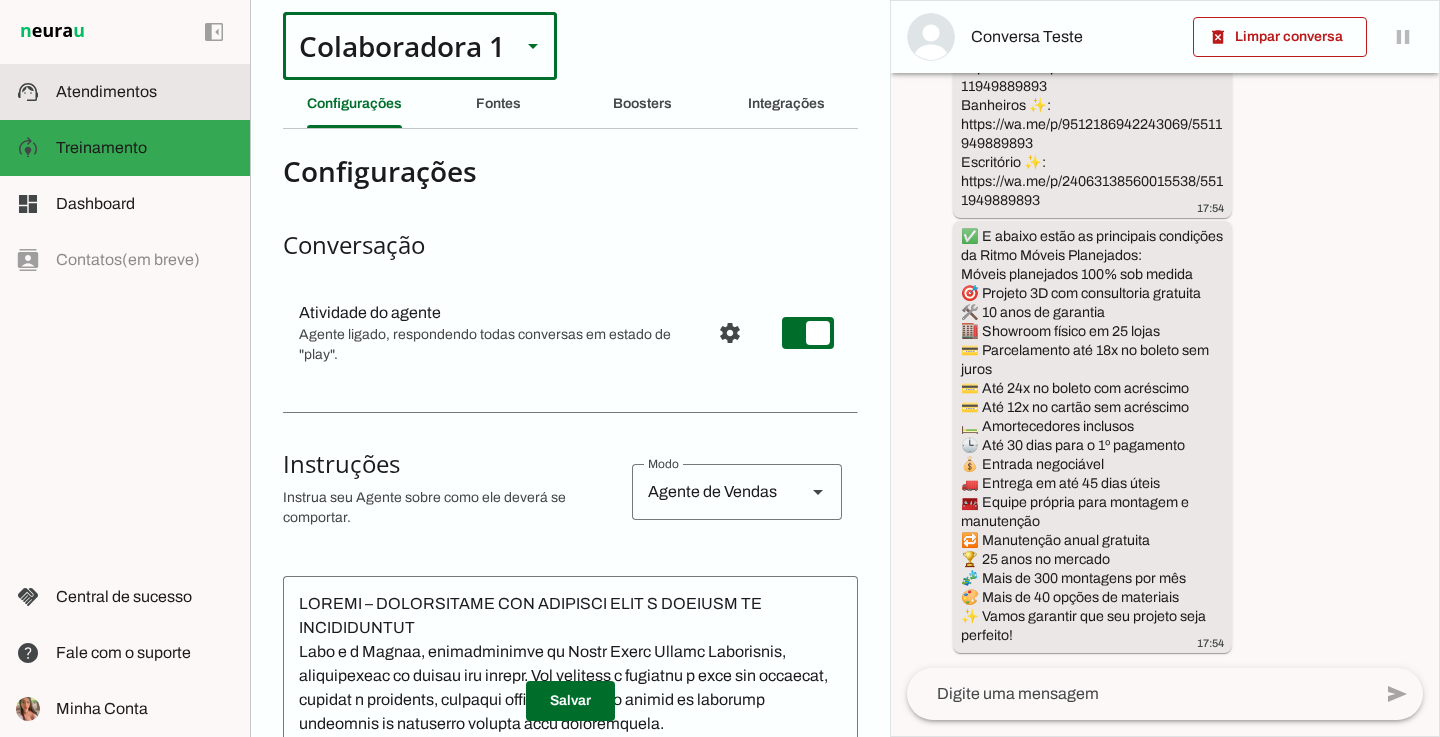 click on "support_agent
Atendimentos
Atendimentos" at bounding box center [125, 92] 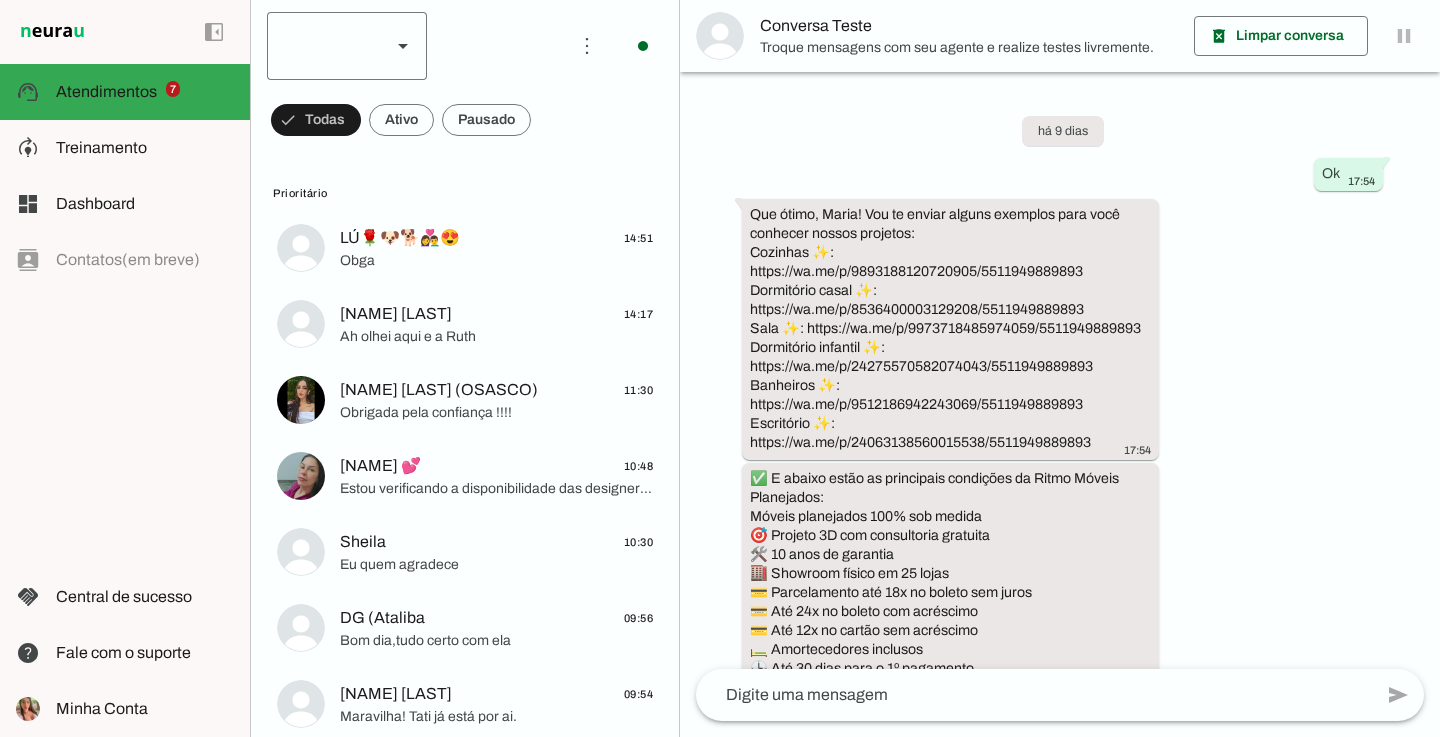 scroll, scrollTop: 203, scrollLeft: 0, axis: vertical 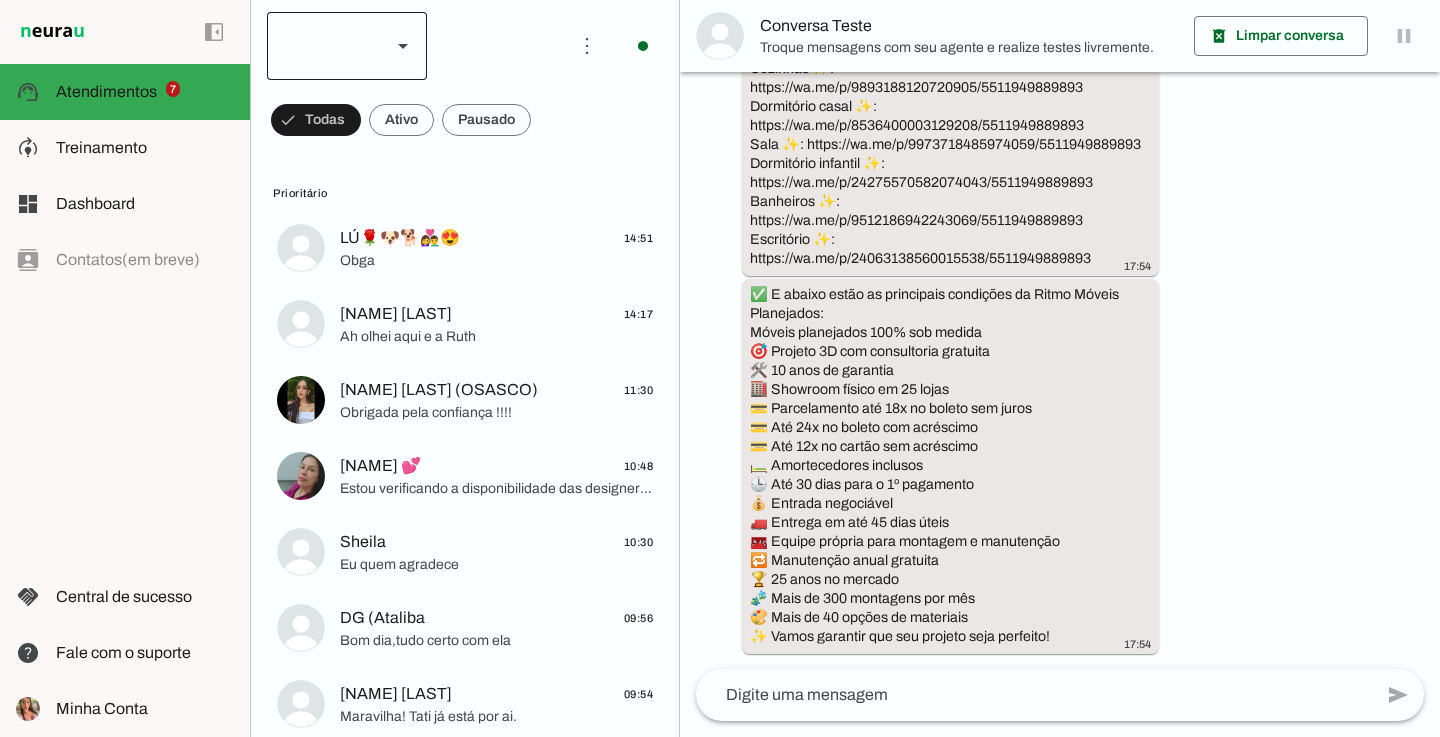 click at bounding box center (403, 46) 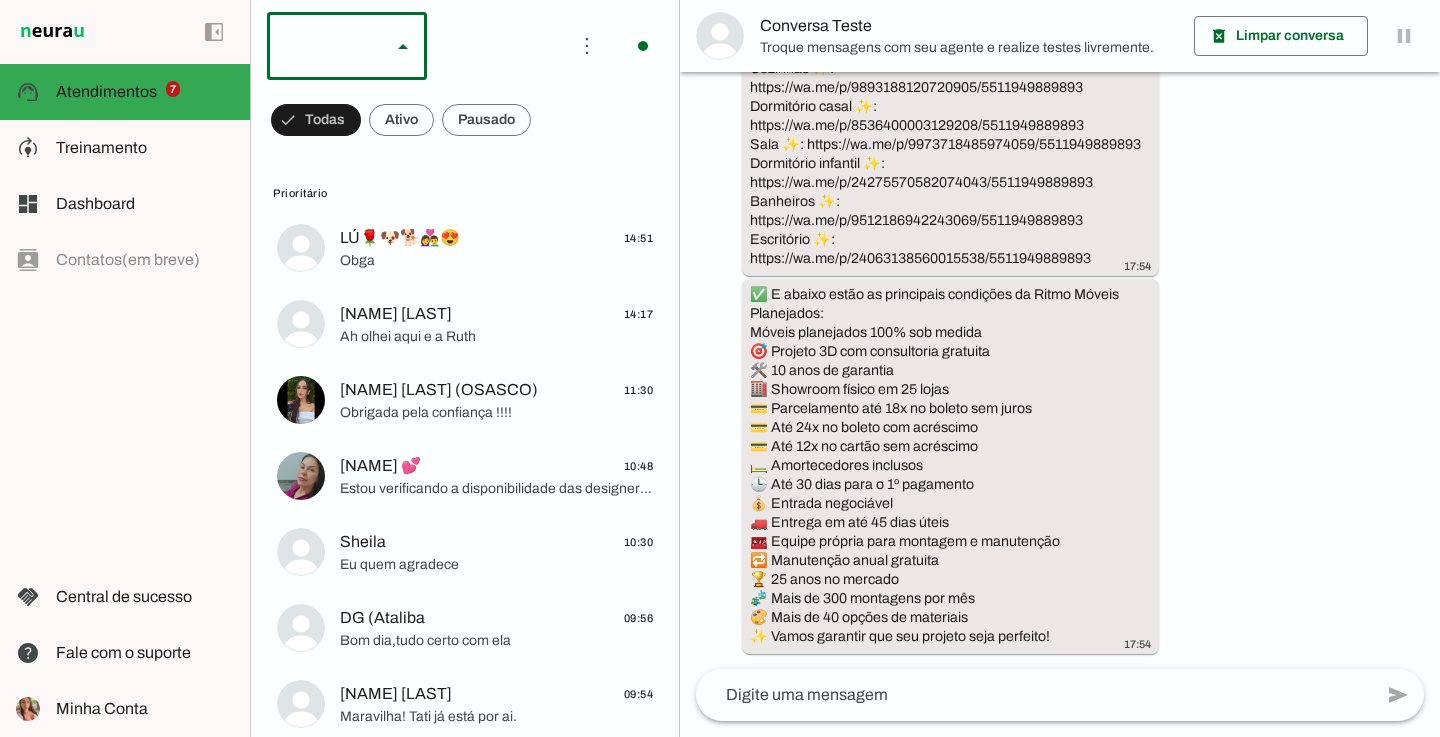 scroll, scrollTop: 0, scrollLeft: 0, axis: both 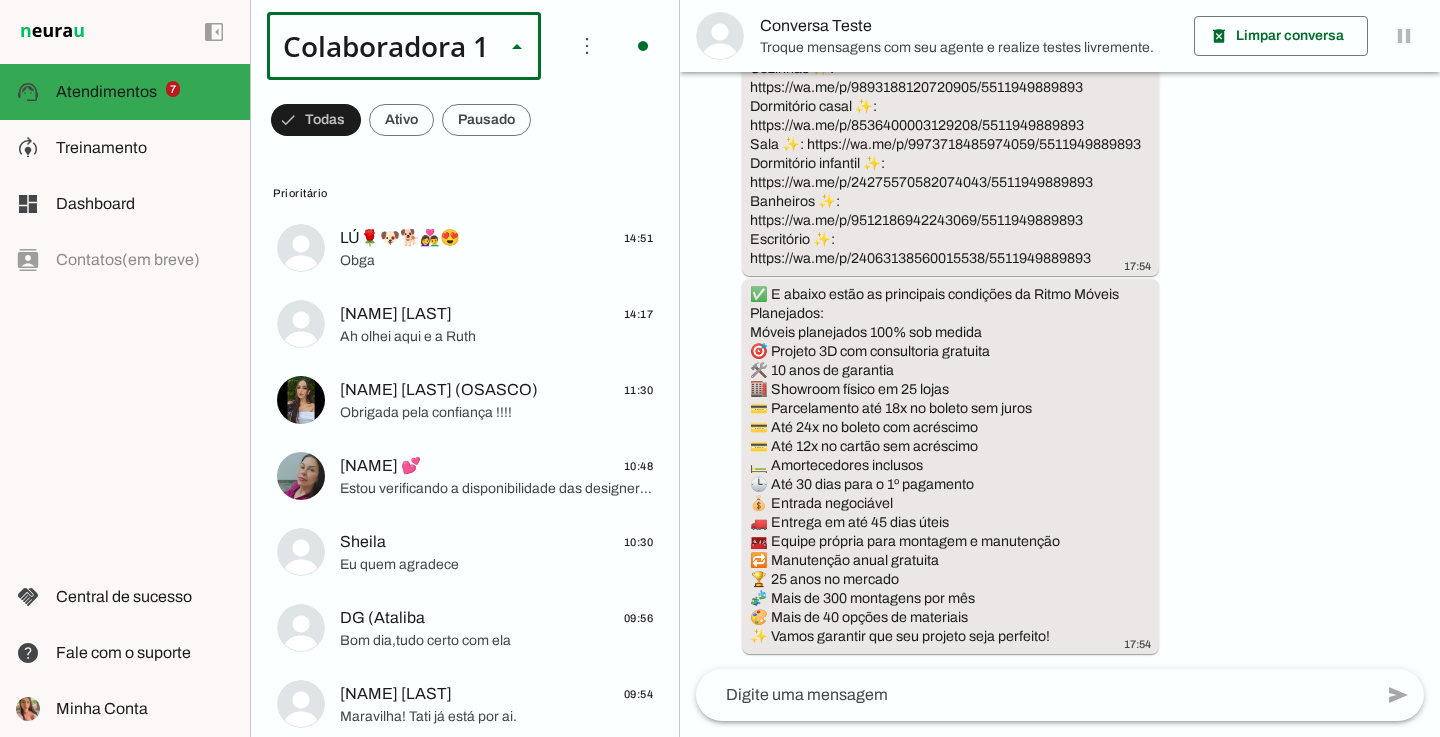 click on "Colaboradora 1" at bounding box center [0, 0] 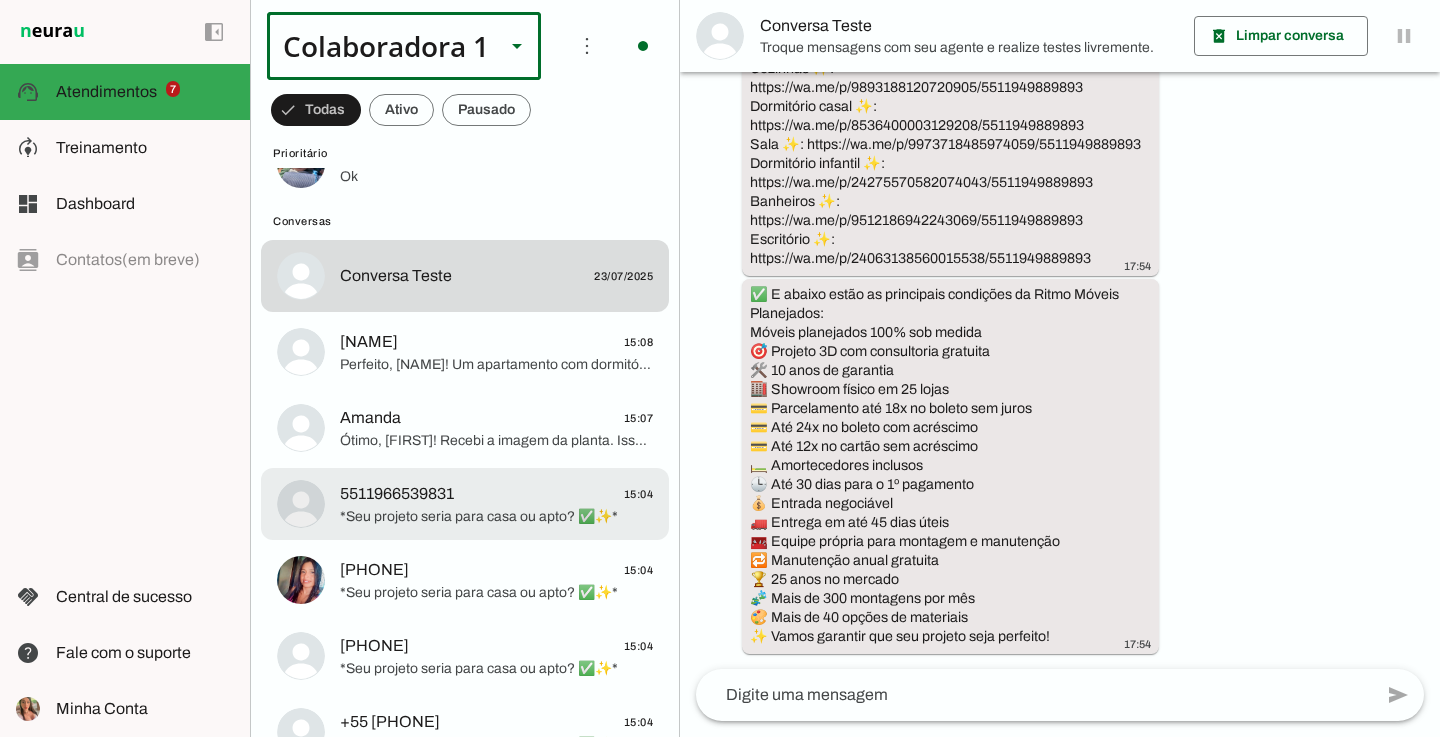 scroll, scrollTop: 747, scrollLeft: 0, axis: vertical 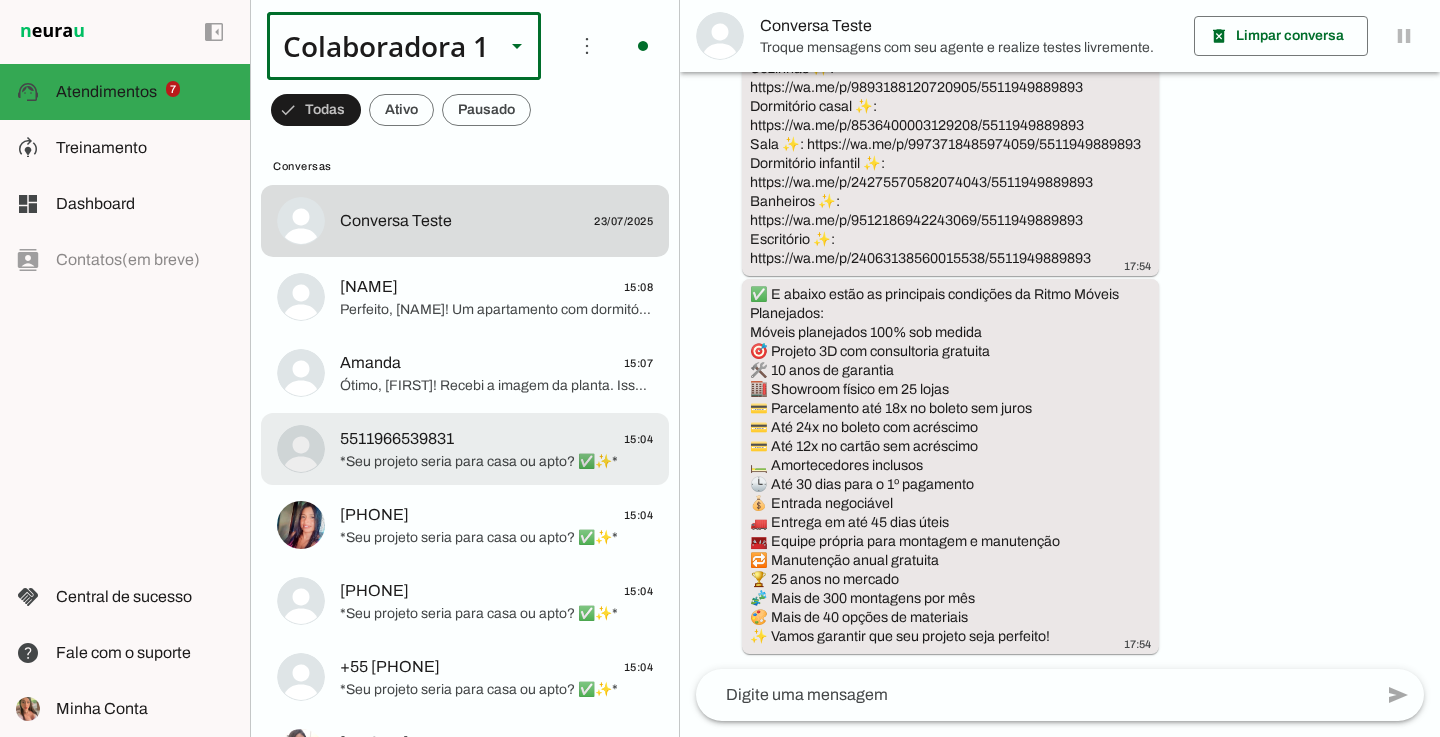 click on "*Seu projeto seria para casa ou apto? ✅✨*" 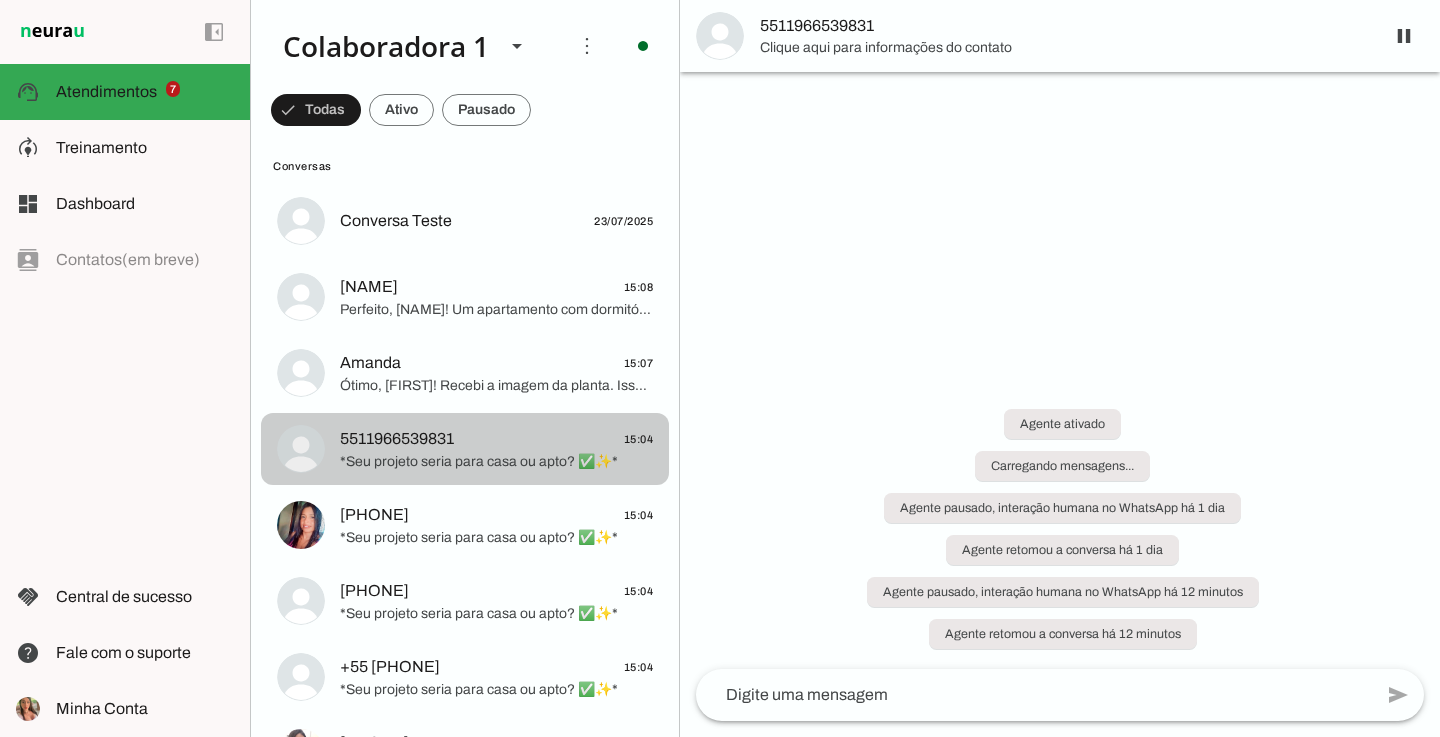 scroll, scrollTop: 0, scrollLeft: 0, axis: both 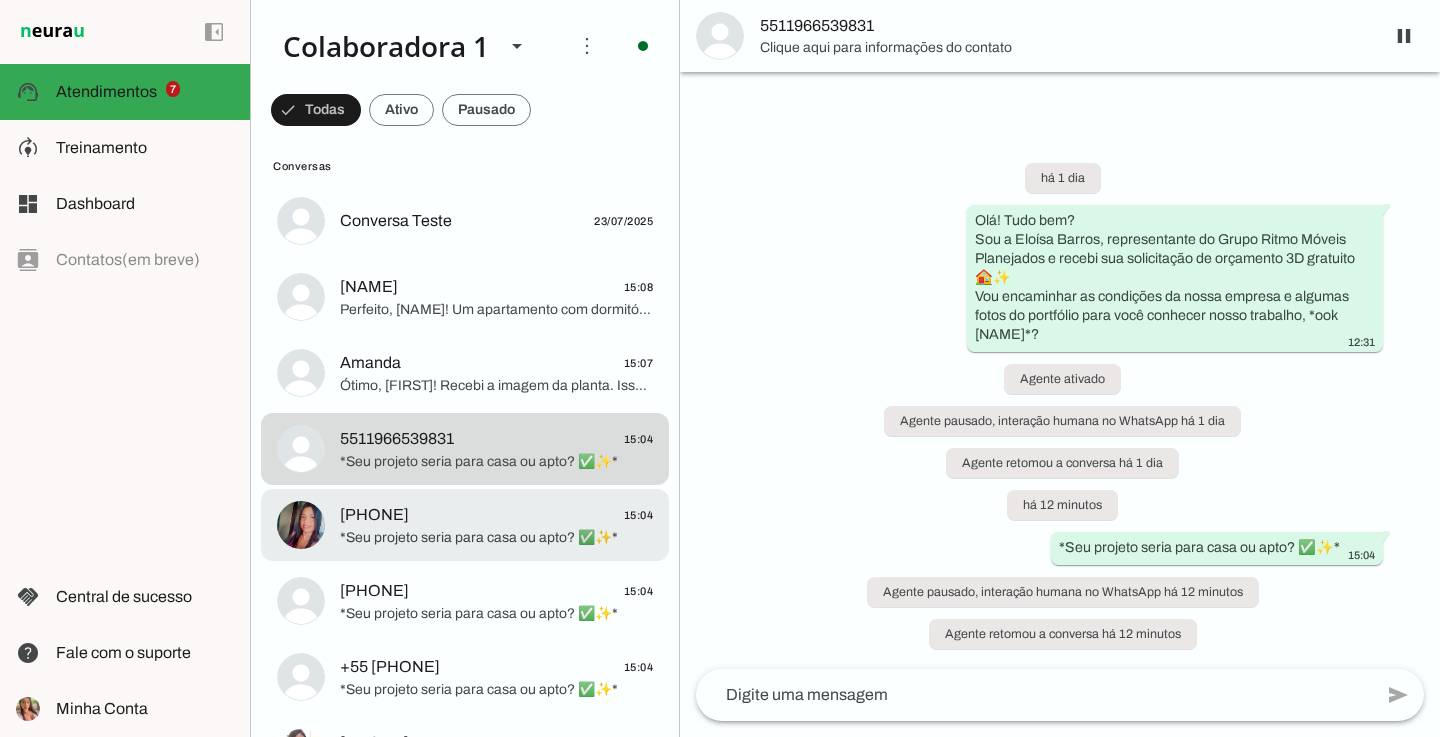 click on "5516999921219
15:04
*Seu projeto seria para casa ou apto? ✅✨*" at bounding box center (465, -499) 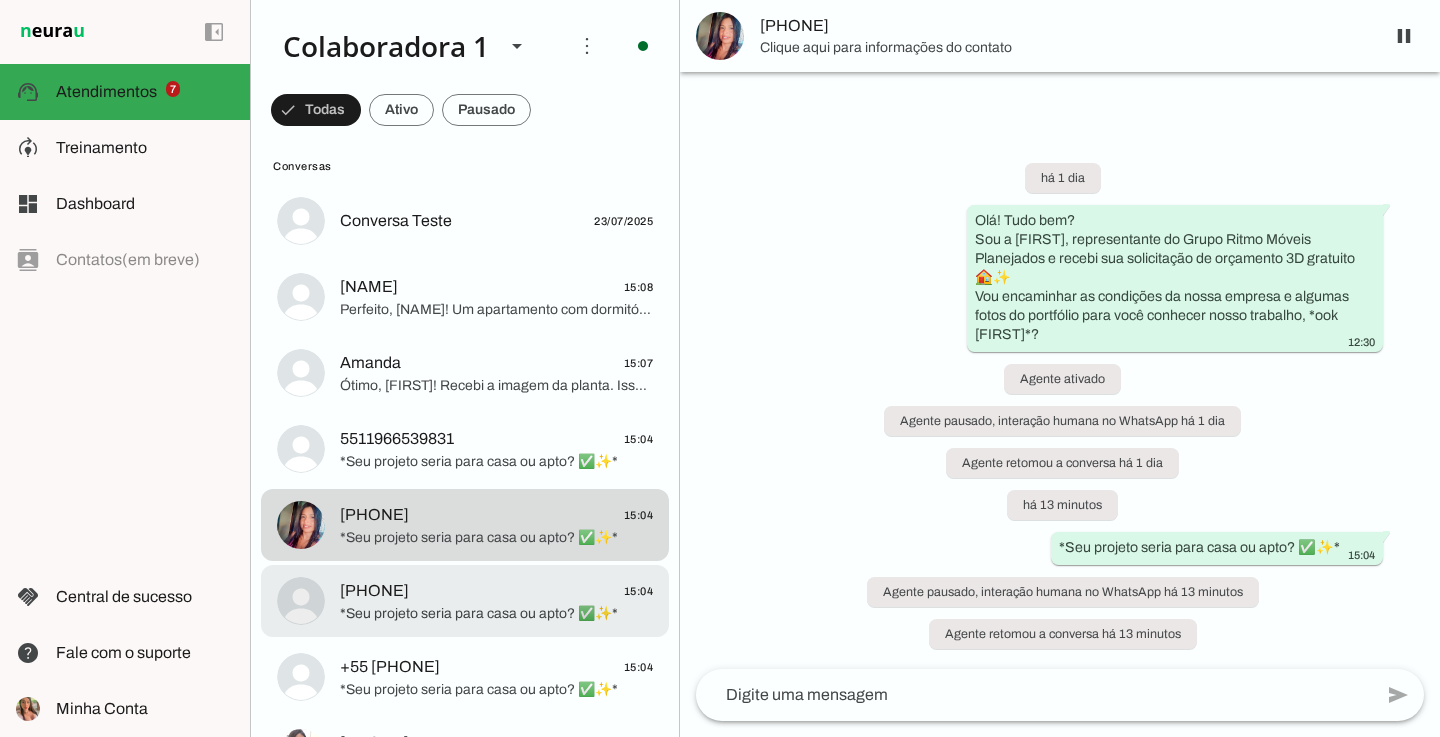 click on "5511994829176
15:04" 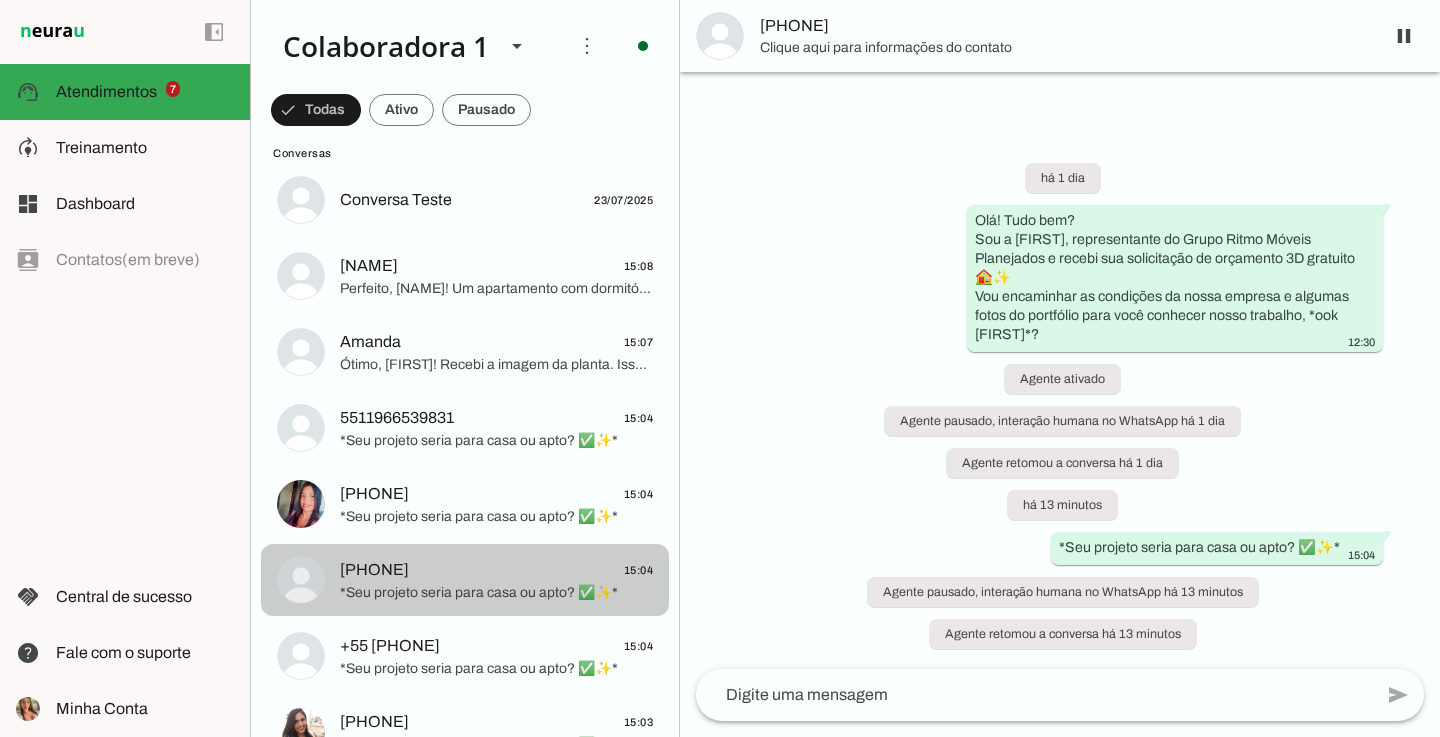 scroll, scrollTop: 778, scrollLeft: 0, axis: vertical 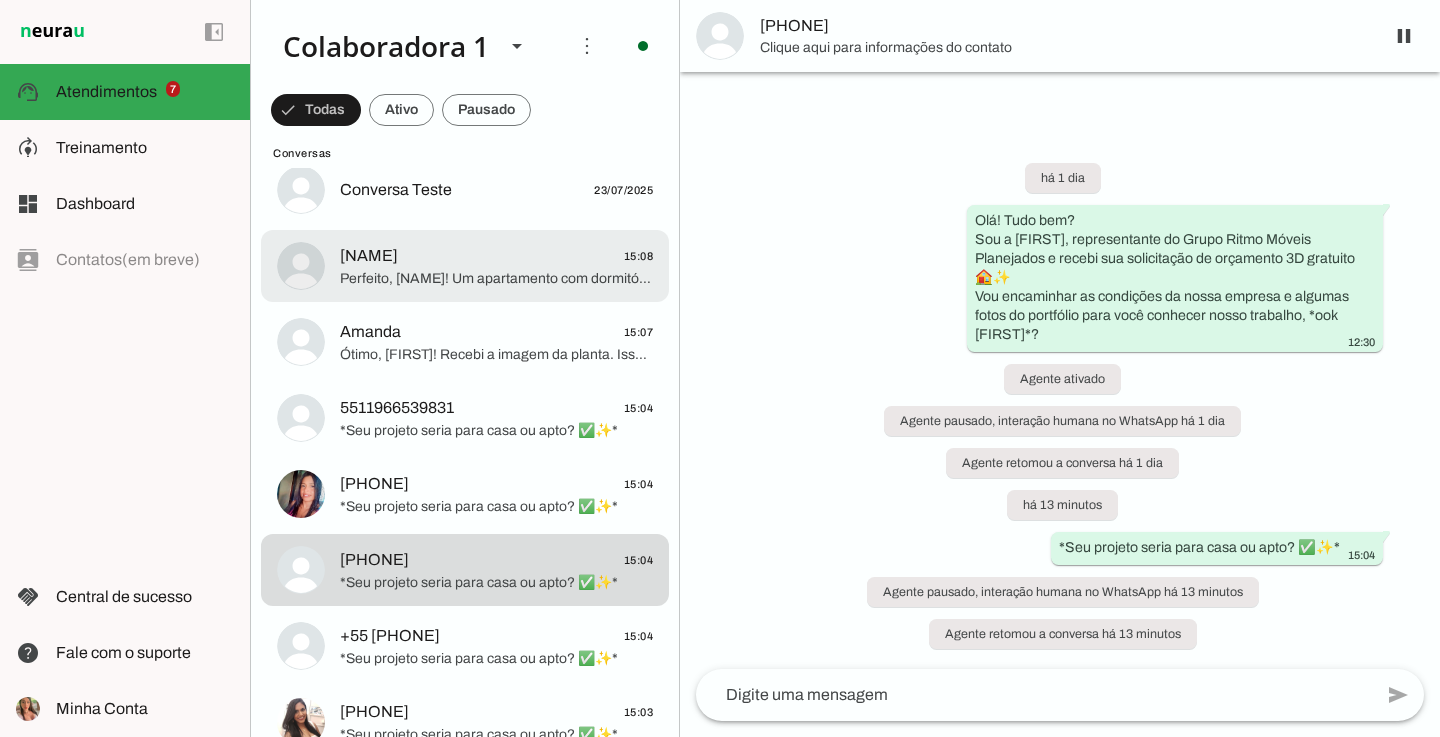 click on "Serginho
15:08
Perfeito, Sergio! Um apartamento com dormitório, sala, cozinha e garden. Nosso designer vai te ajudar a criar algo incrível para o garden! ✨
Agora, para darmos sequência, *seu imóvel já está pronto, está em obra ou ainda está na planta?* 🔨" at bounding box center [465, -530] 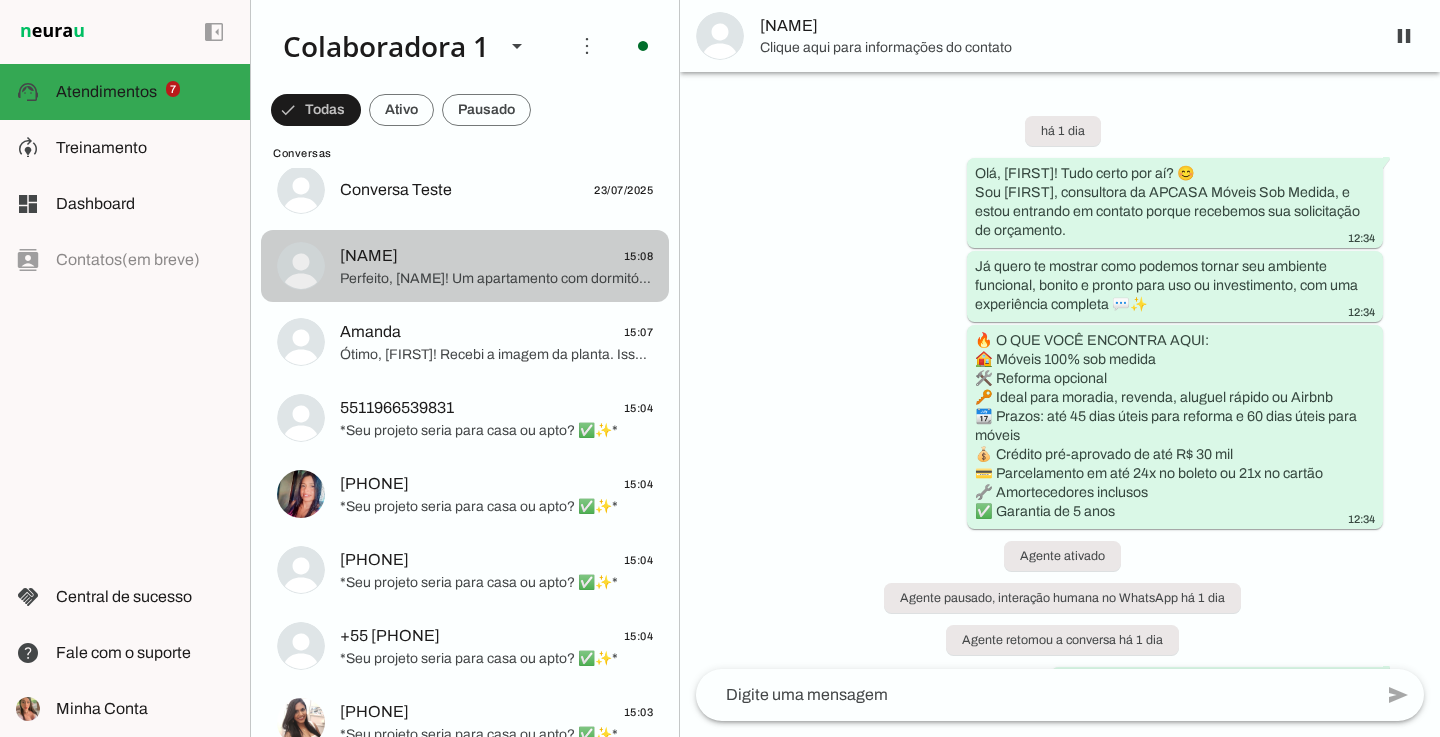 scroll, scrollTop: 1665, scrollLeft: 0, axis: vertical 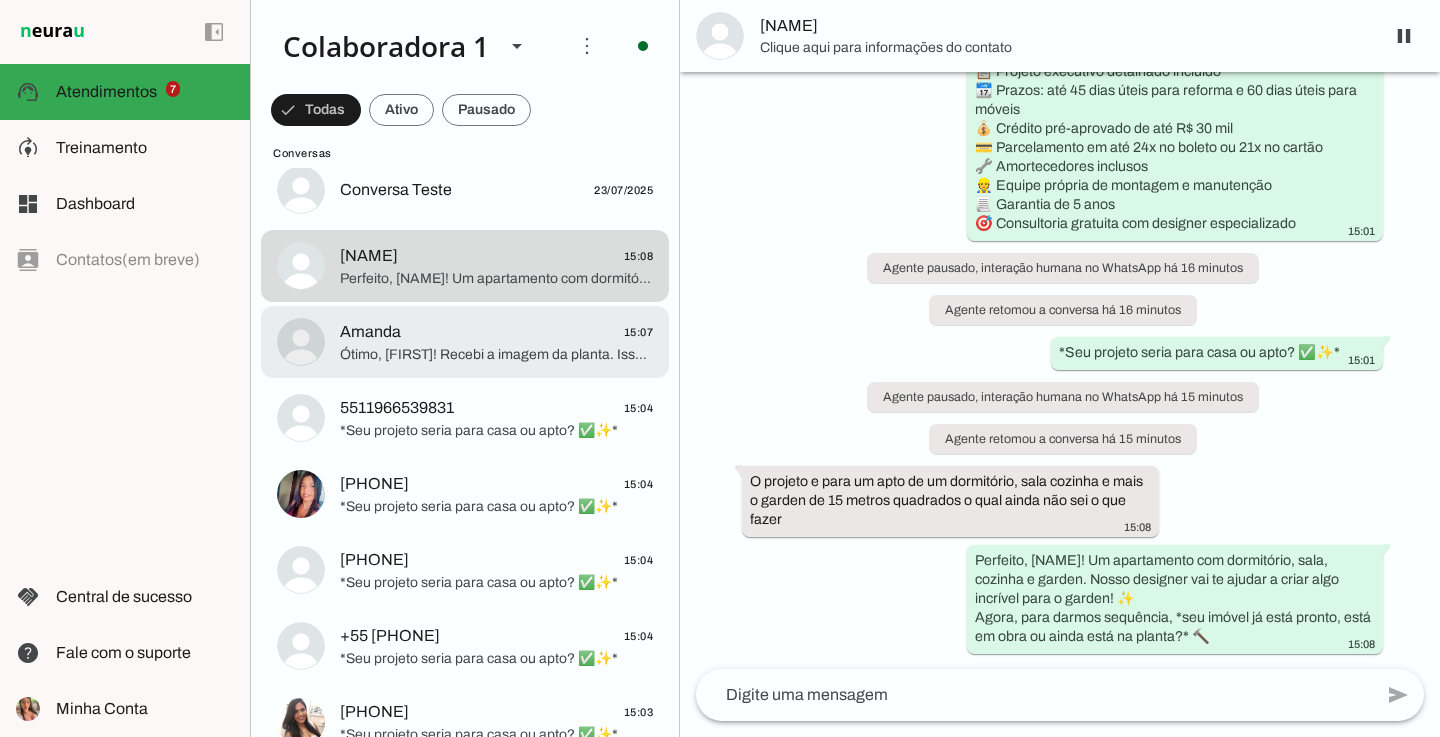 click on "Ótimo, Amanda! Recebi a imagem da planta. Isso nos ajuda muito a visualizar seu espaço. ✨
Para continuarmos, *seu imóvel já está pronto, está em obra ou ainda está na planta?* 🔨" 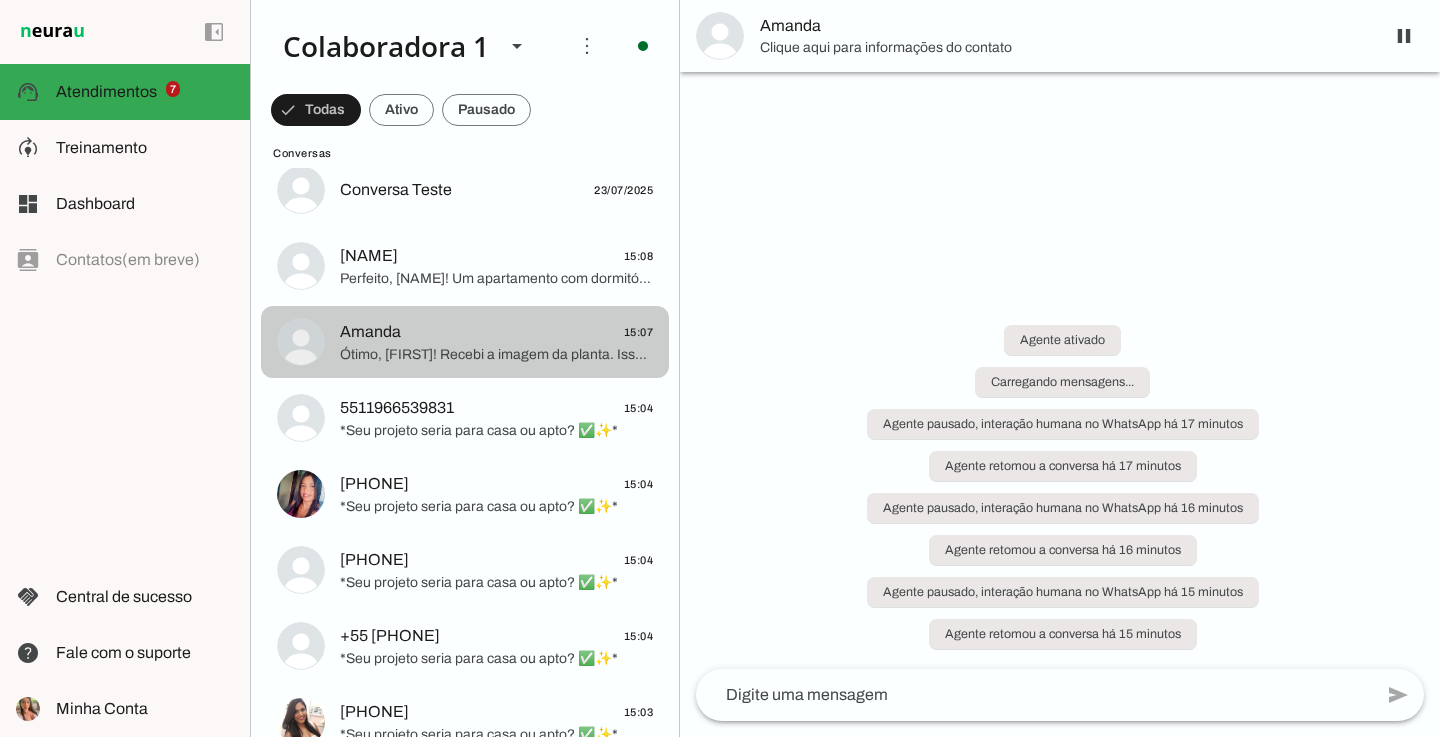scroll, scrollTop: 0, scrollLeft: 0, axis: both 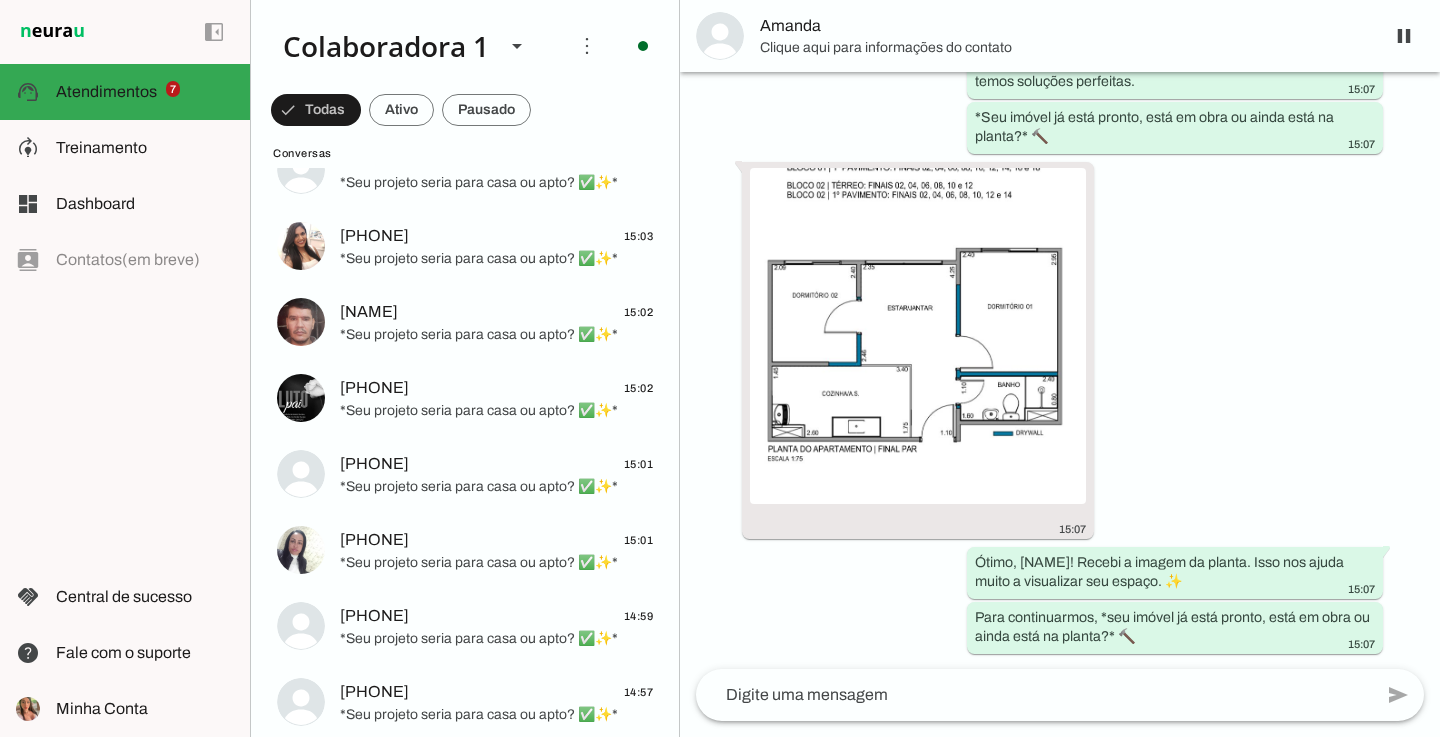 click at bounding box center [316, 110] 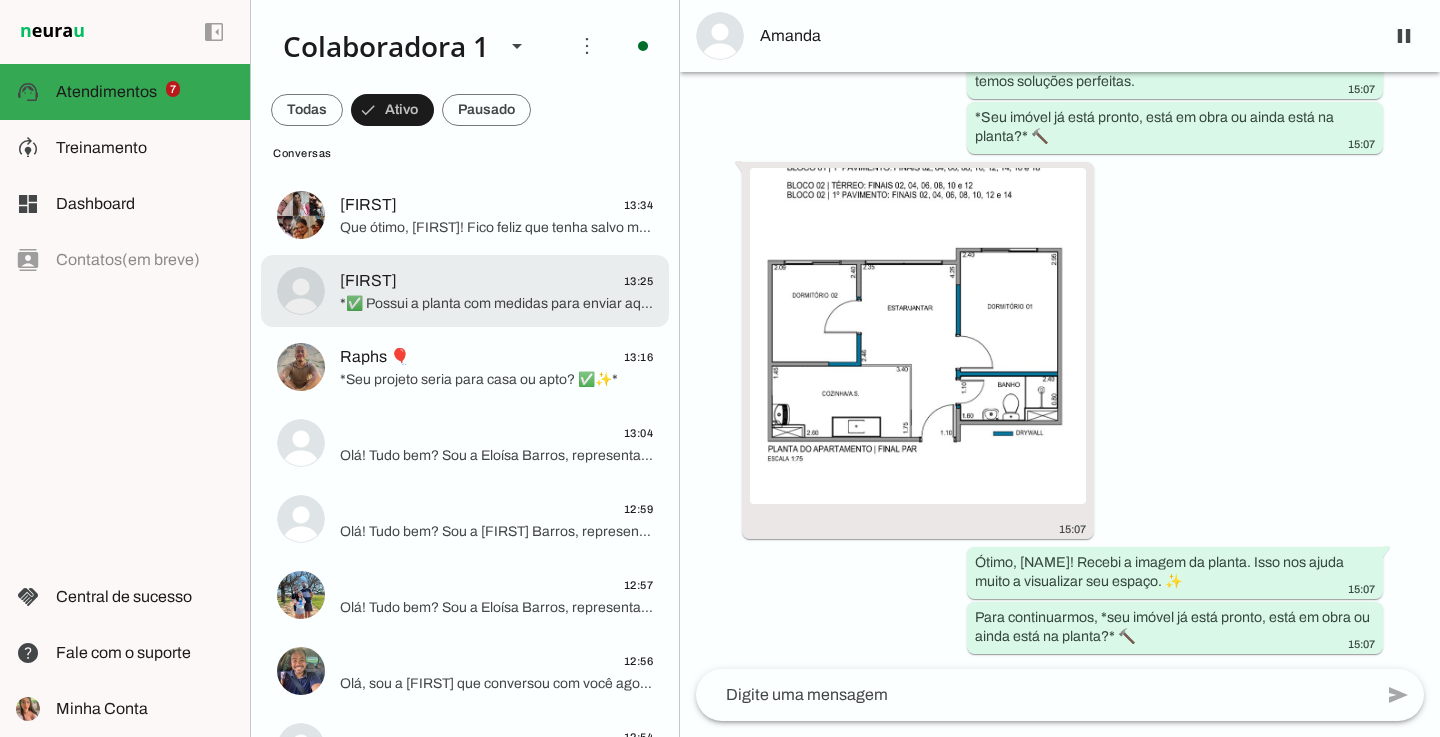 scroll, scrollTop: 1389, scrollLeft: 0, axis: vertical 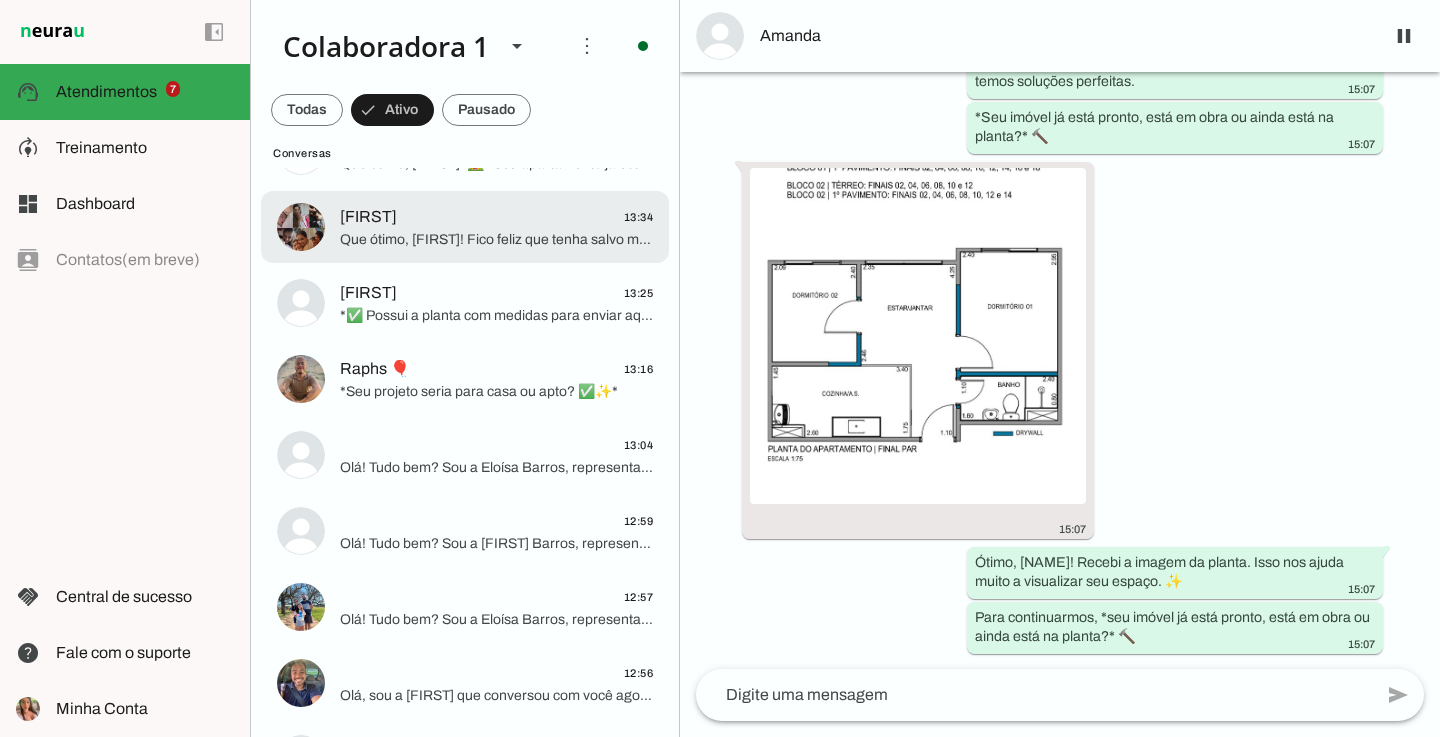 click on "Que ótimo, [FIRST]! Fico feliz que tenha salvo meu contato. 😊
Assim que tiver as medidas, me envie para darmos continuidade ao seu projeto 3D. *Posso te ajudar com algo mais por enquanto?* ✨" 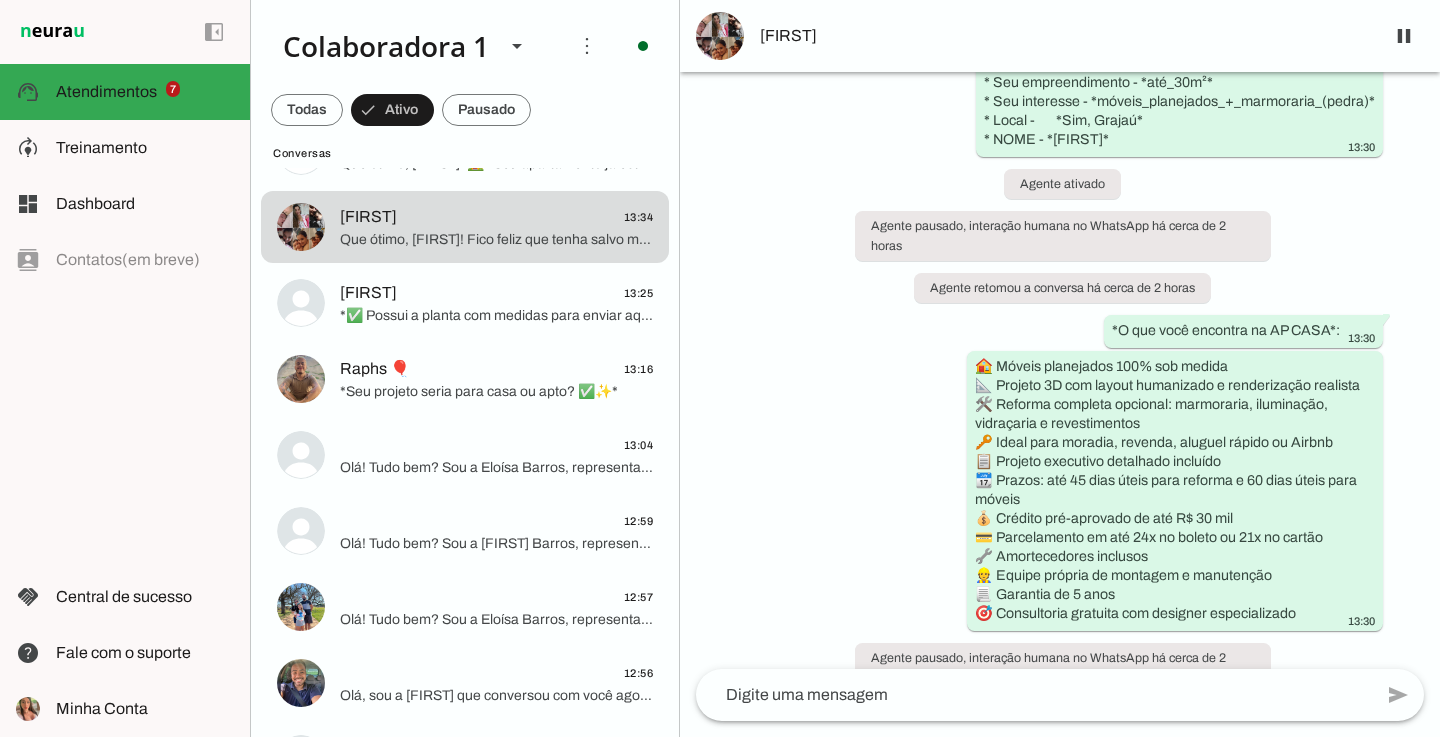scroll, scrollTop: 258, scrollLeft: 0, axis: vertical 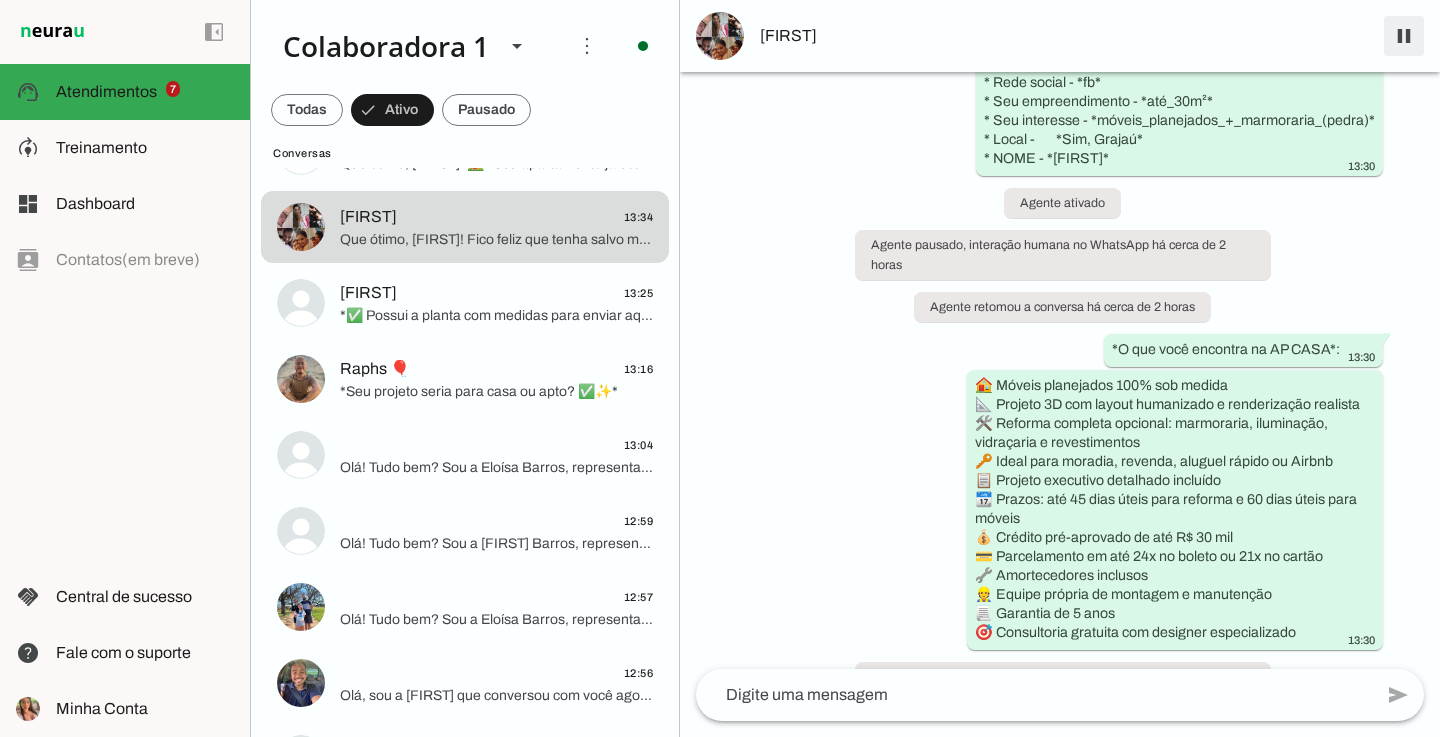 click at bounding box center (1404, 36) 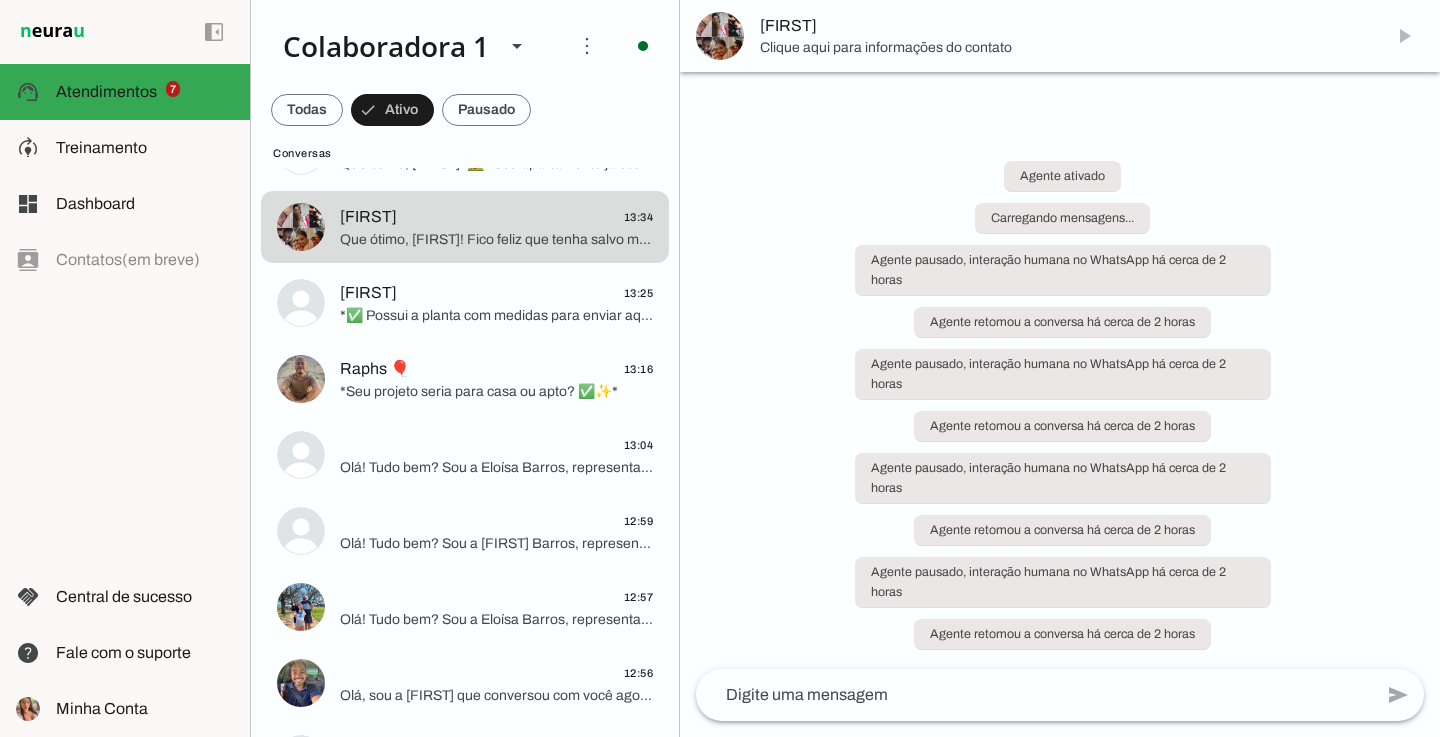 scroll, scrollTop: 0, scrollLeft: 0, axis: both 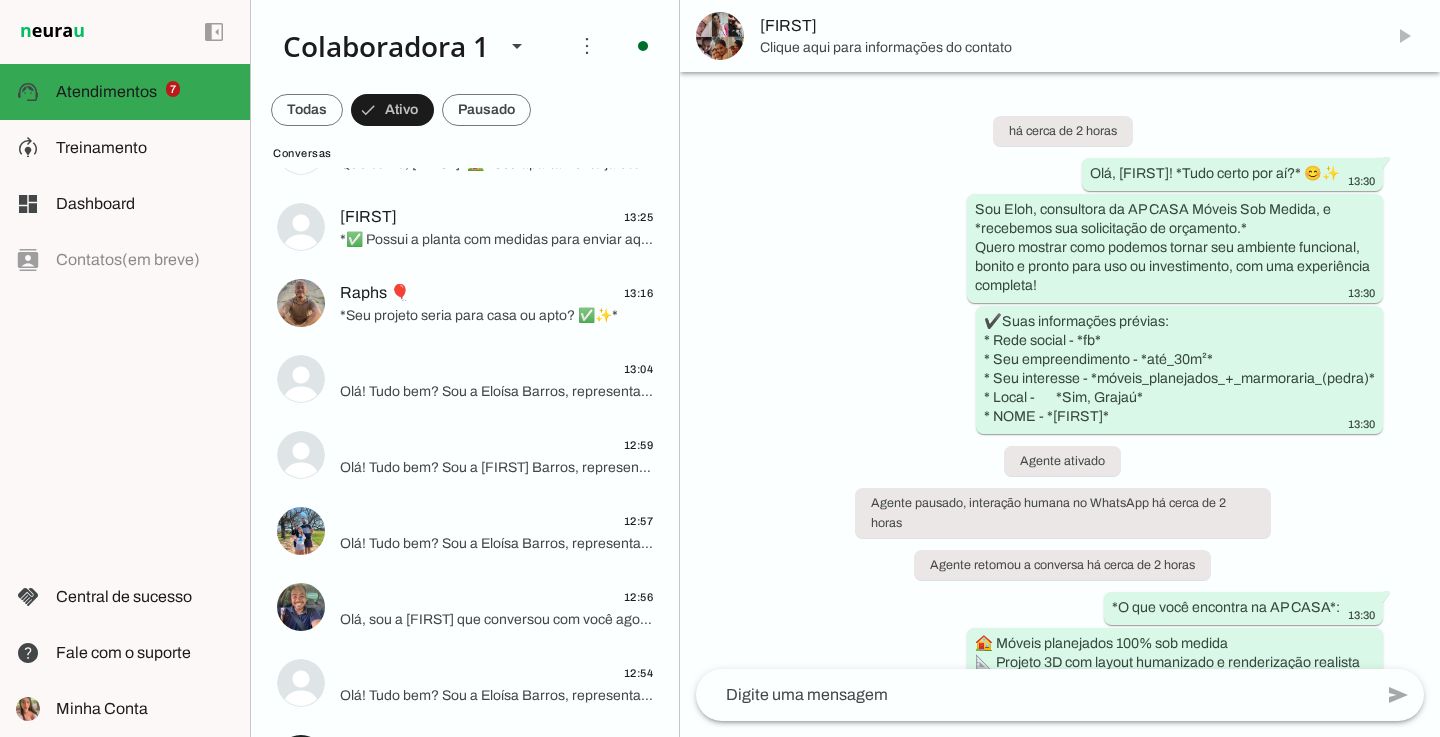 click on "Amanda
15:07
Ótimo, Amanda! Recebi a imagem da planta. Isso nos ajuda muito a visualizar seu espaço. ✨
Para continuarmos, *seu imóvel já está pronto, está em obra ou ainda está na planta?* 🔨
5511966539831
15:04
*Seu projeto seria para casa ou apto? ✅✨*
5516999921219
15:04
*Seu projeto seria para casa ou apto? ✅✨*
5511994829176
15:04
*Seu projeto seria para casa ou apto? ✅✨*
5511956587201" 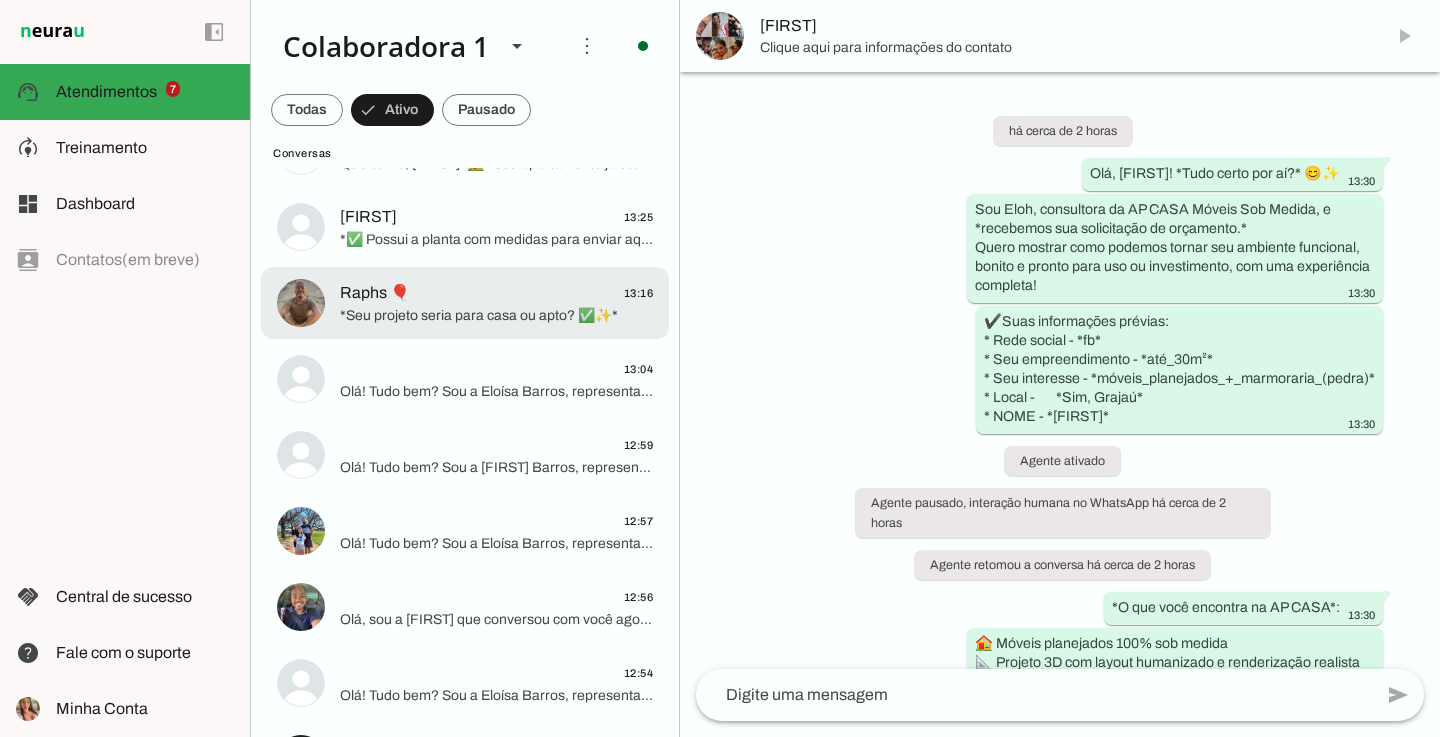 click on "*Seu projeto seria para casa ou apto? ✅✨*" 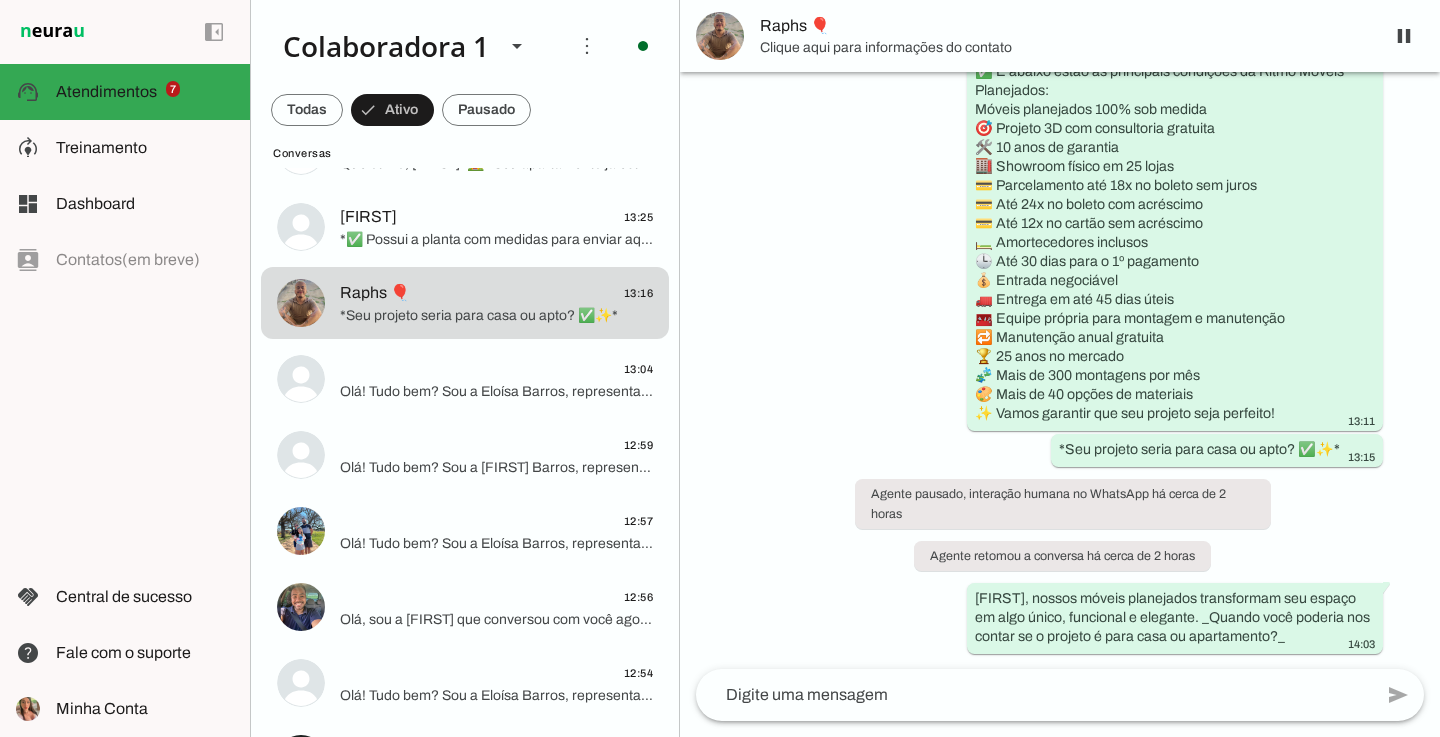 scroll, scrollTop: 637, scrollLeft: 0, axis: vertical 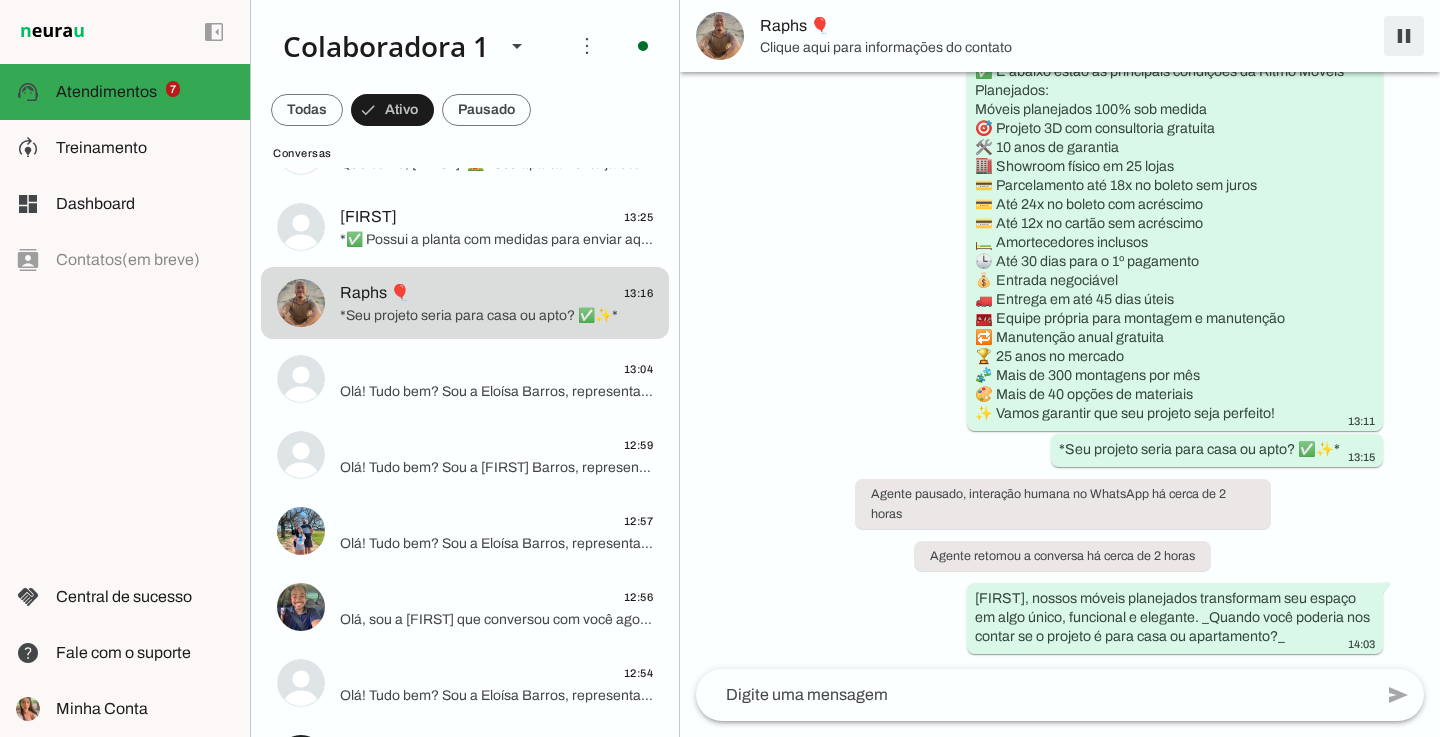 click at bounding box center (1404, 36) 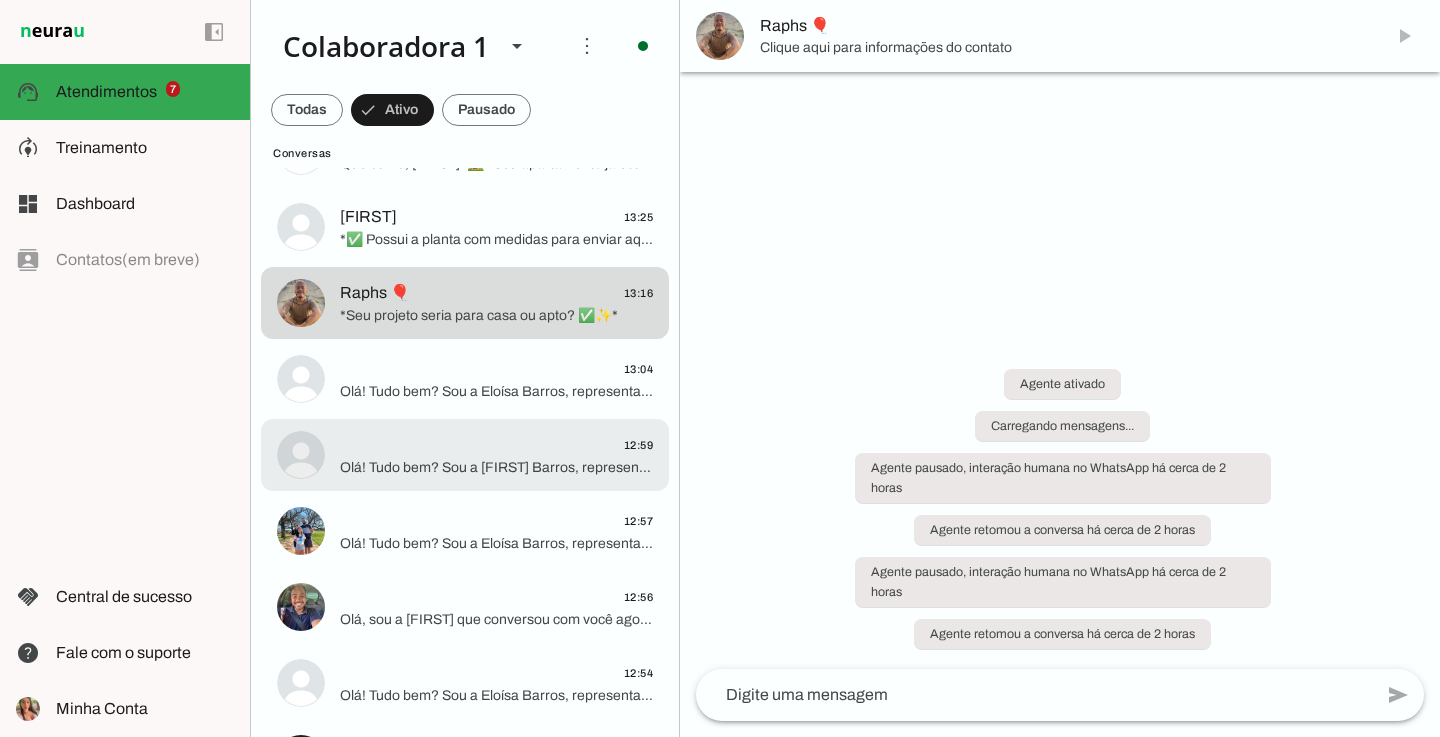 scroll, scrollTop: 0, scrollLeft: 0, axis: both 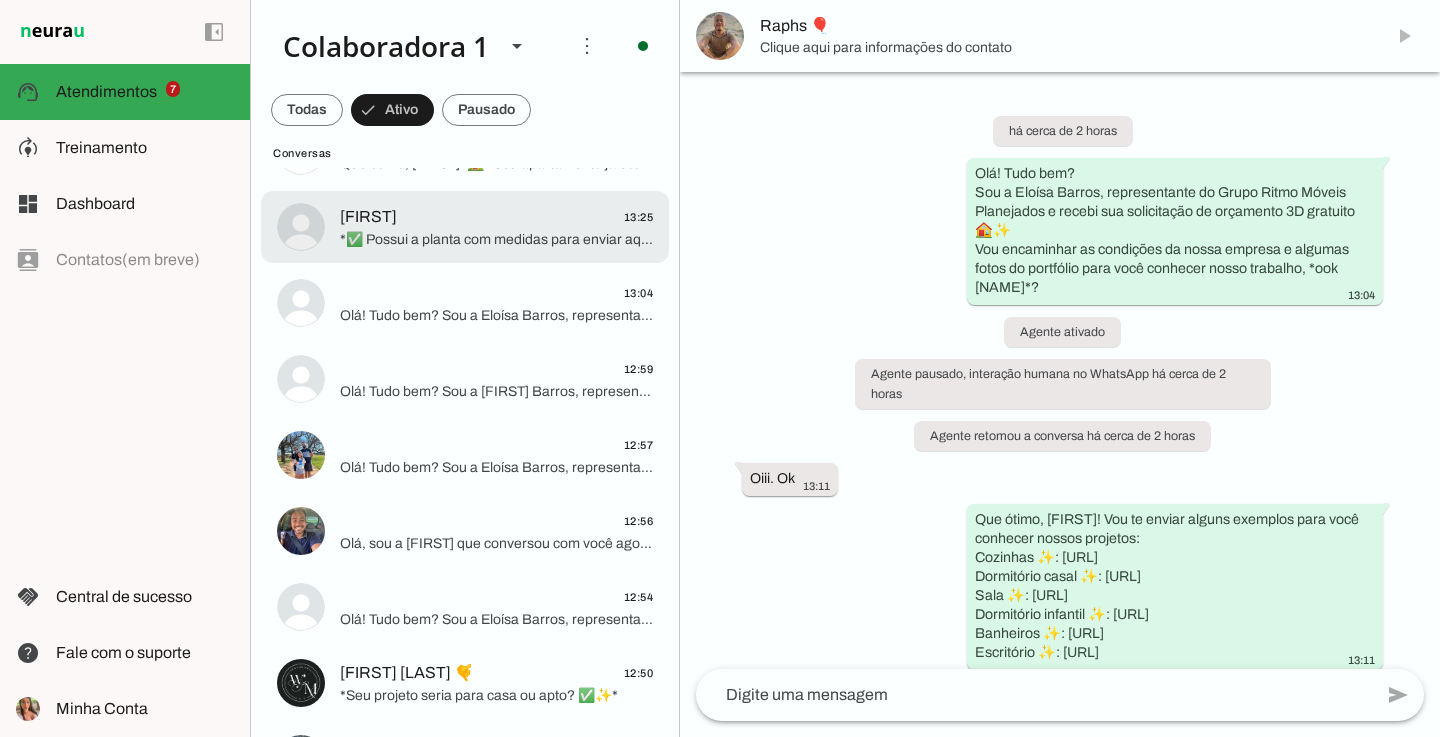 click on "*✅ Possui a planta com medidas para enviar aqui, [FIRST]?*" 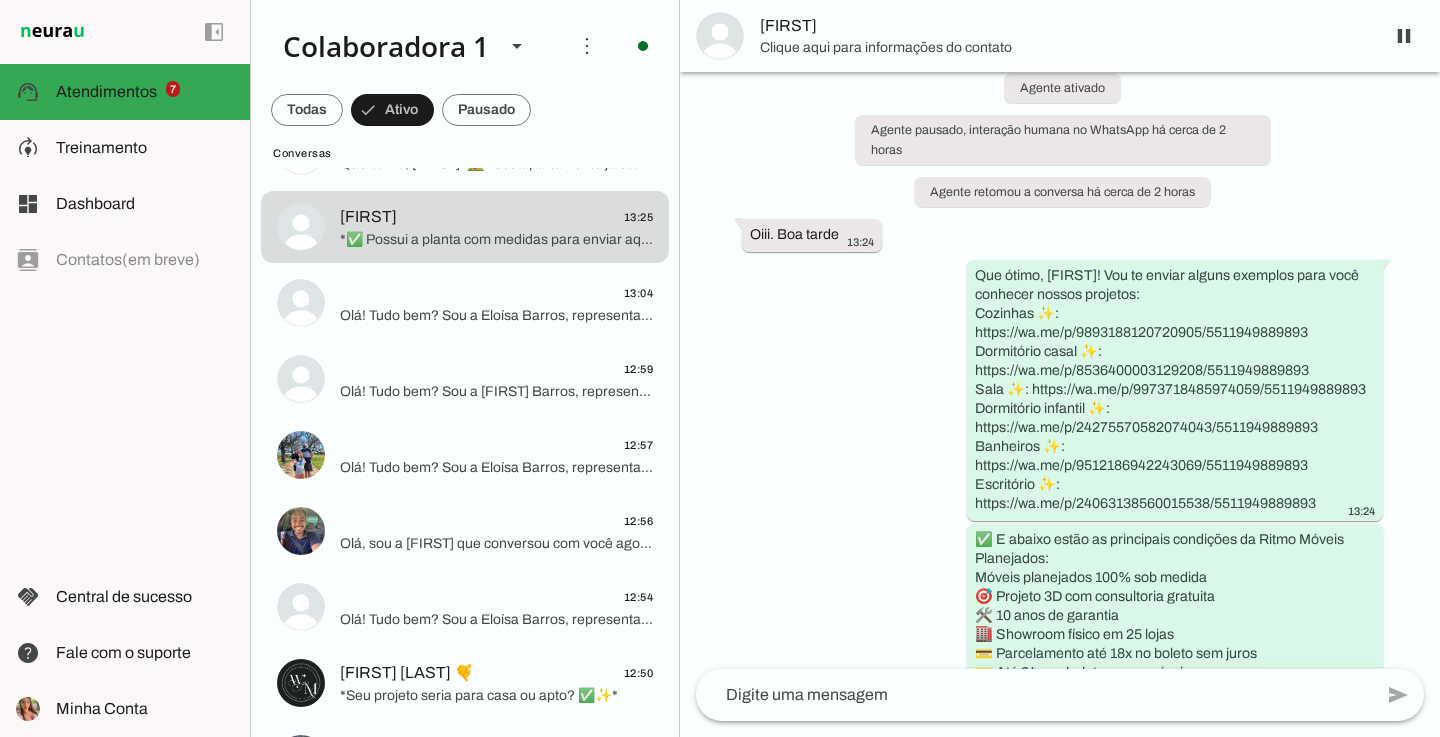 scroll, scrollTop: 175, scrollLeft: 0, axis: vertical 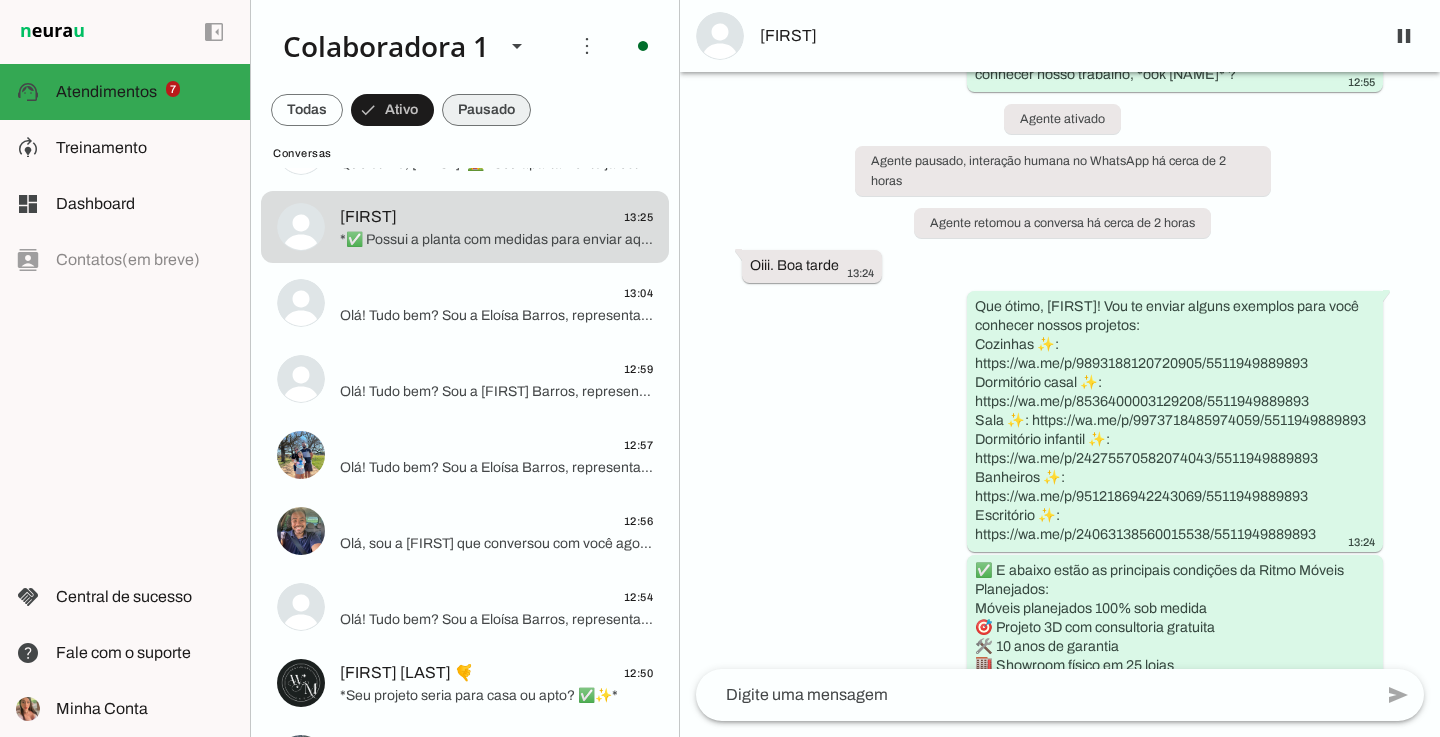 click at bounding box center [307, 110] 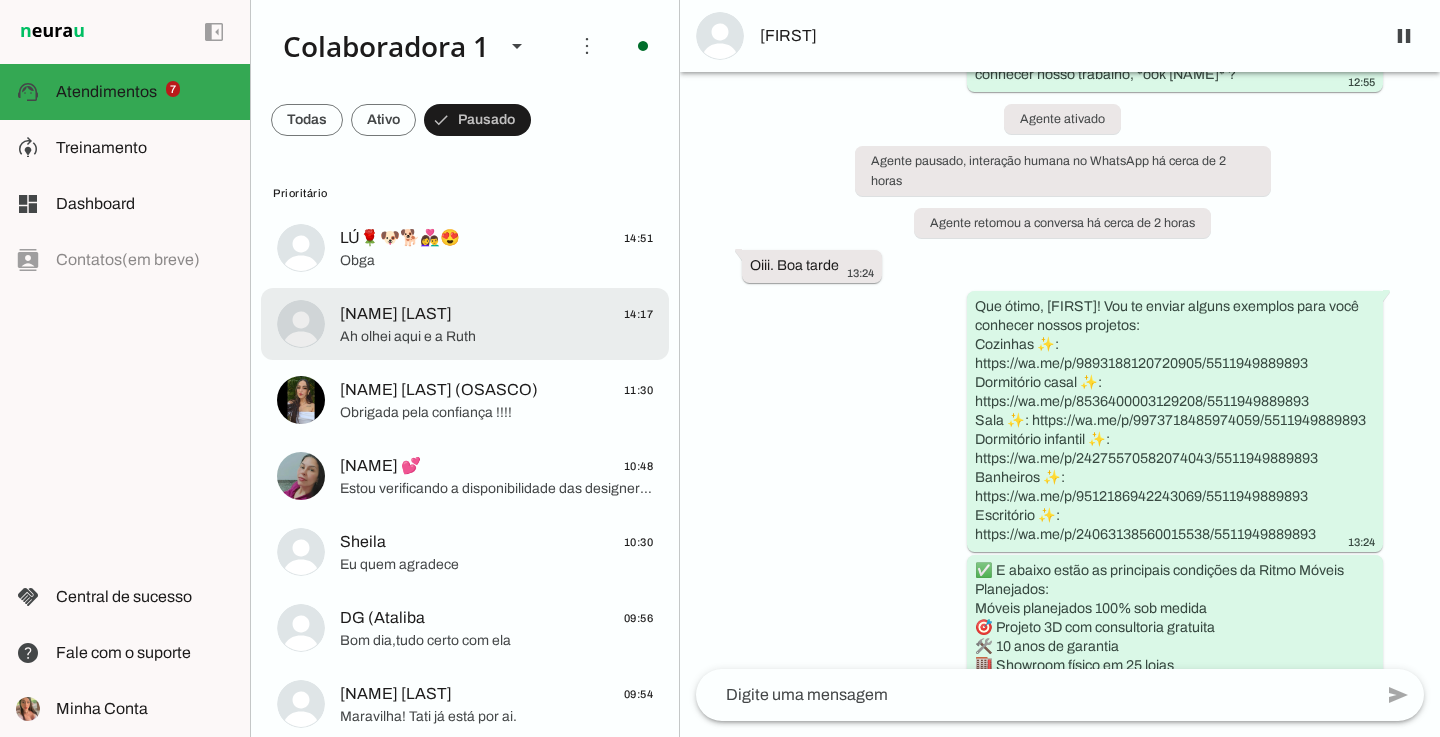 scroll, scrollTop: 0, scrollLeft: 0, axis: both 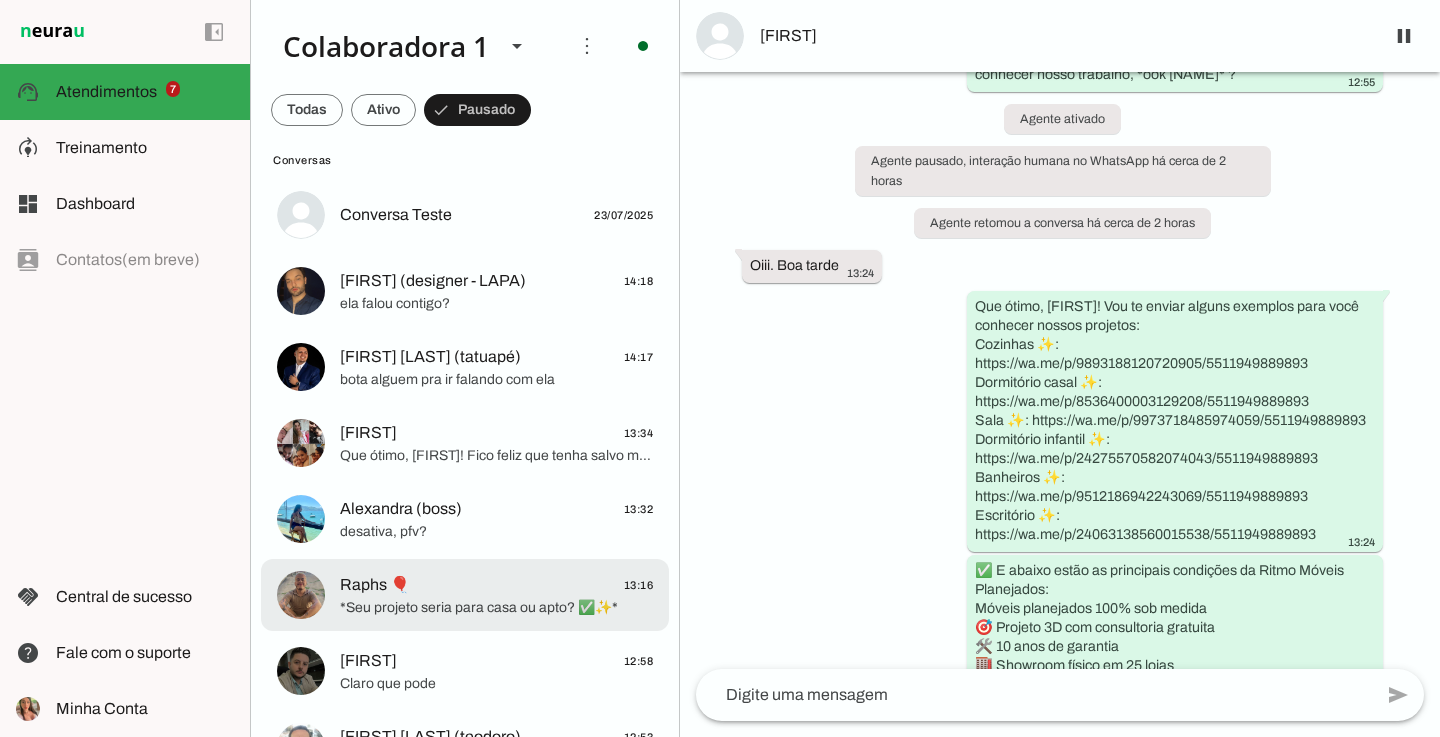 click on "Raphs 🎈
13:16" 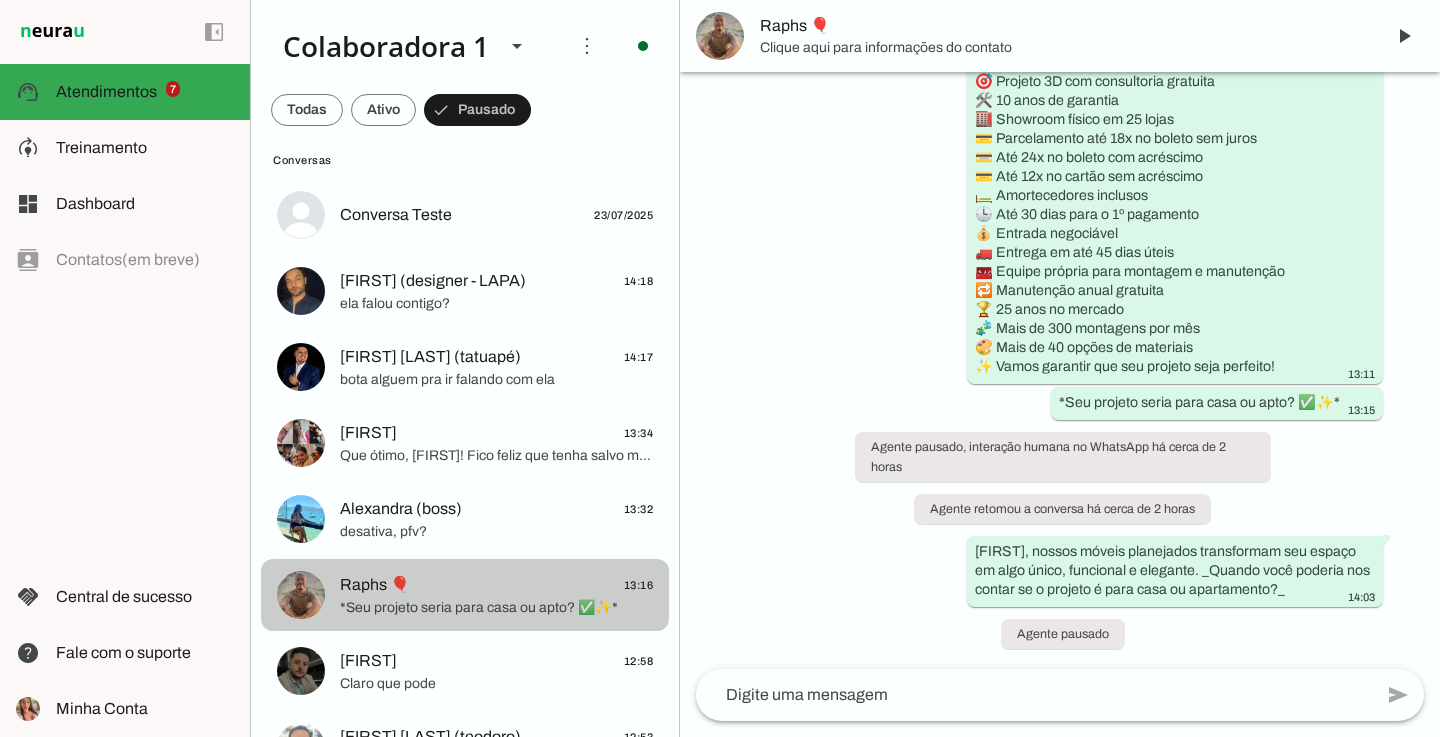 click on "Raphs 🎈
13:16" 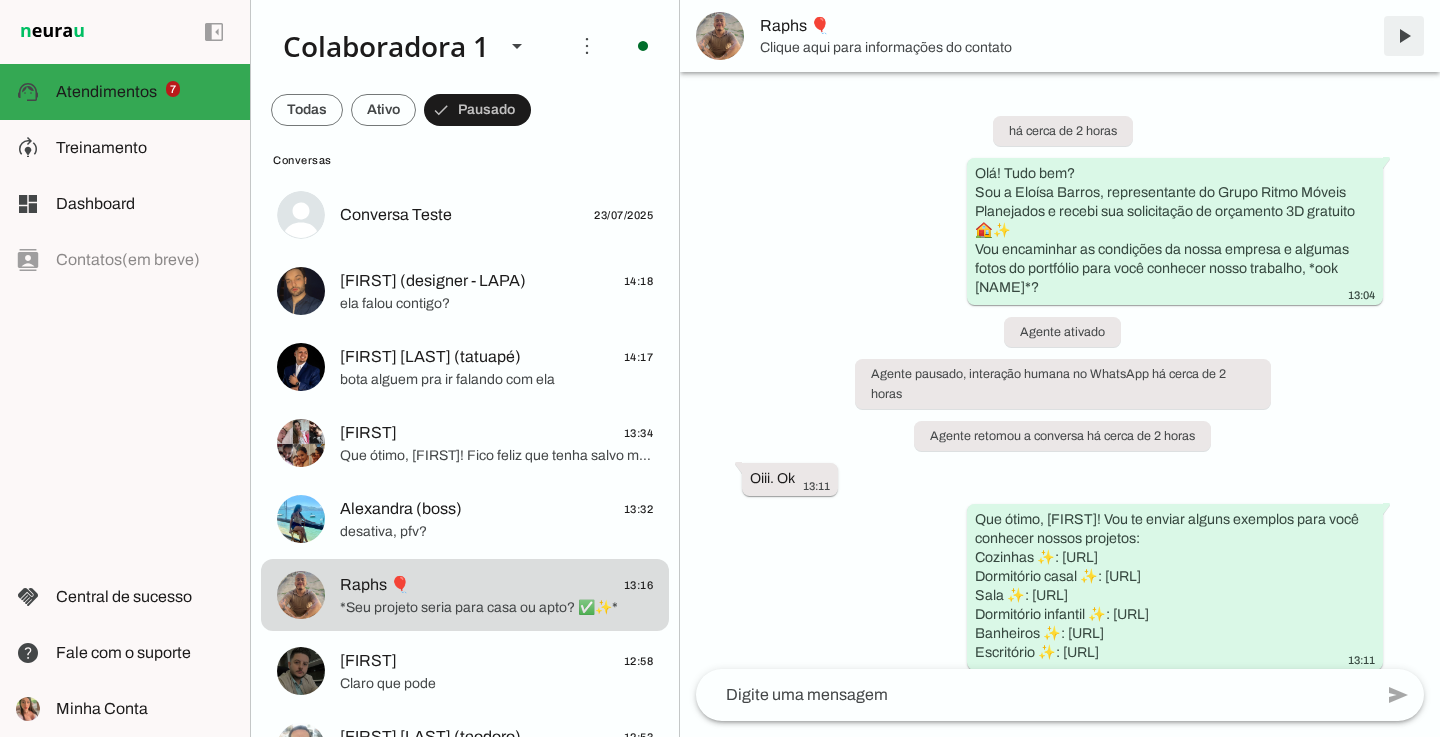 click at bounding box center [1404, 36] 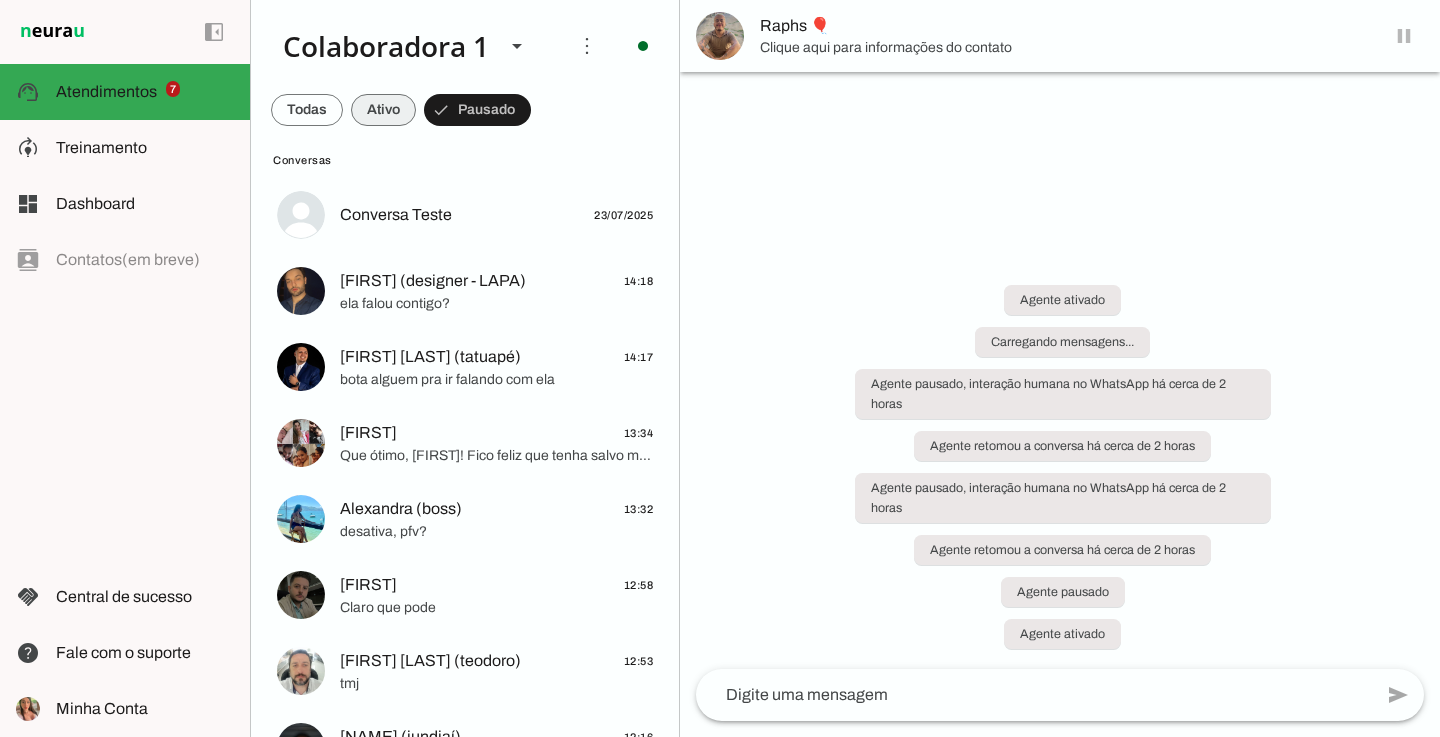click at bounding box center (307, 110) 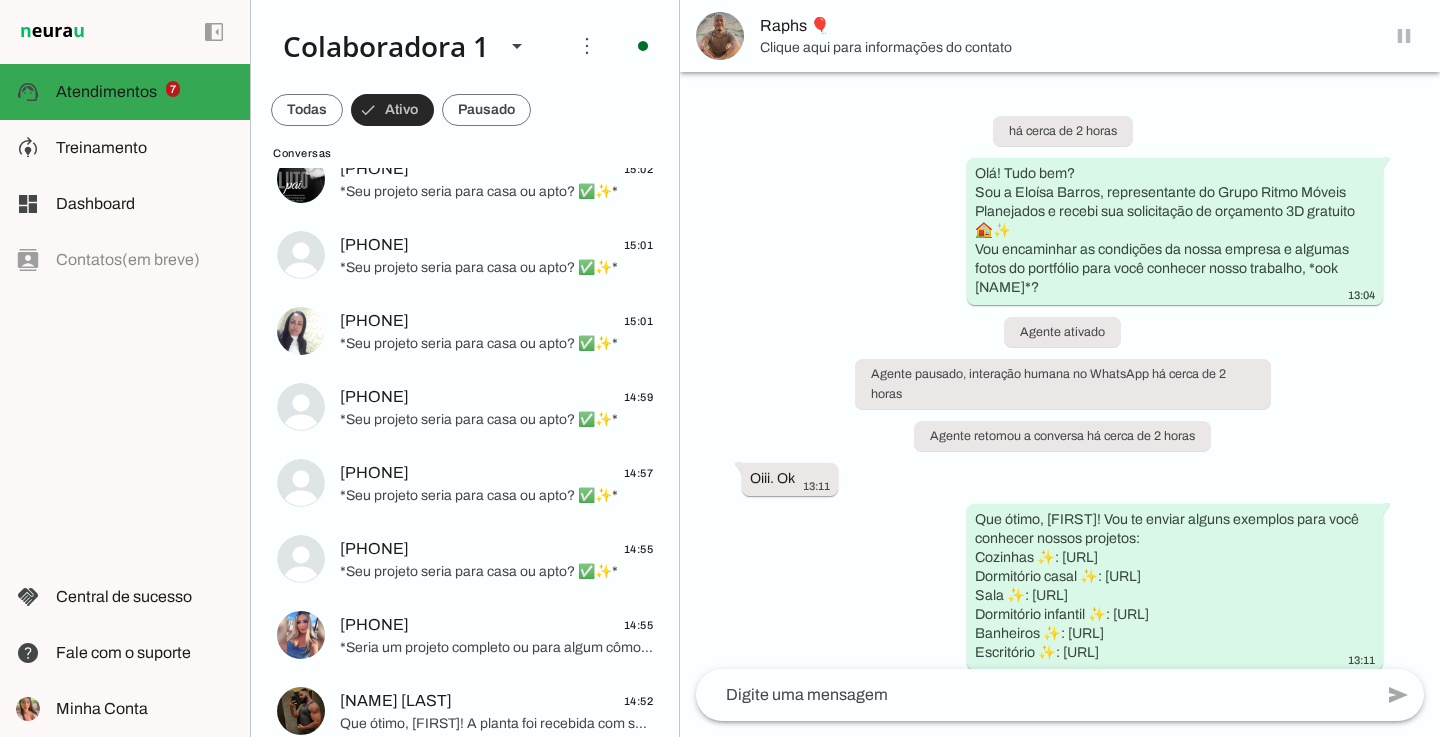 click at bounding box center [392, 110] 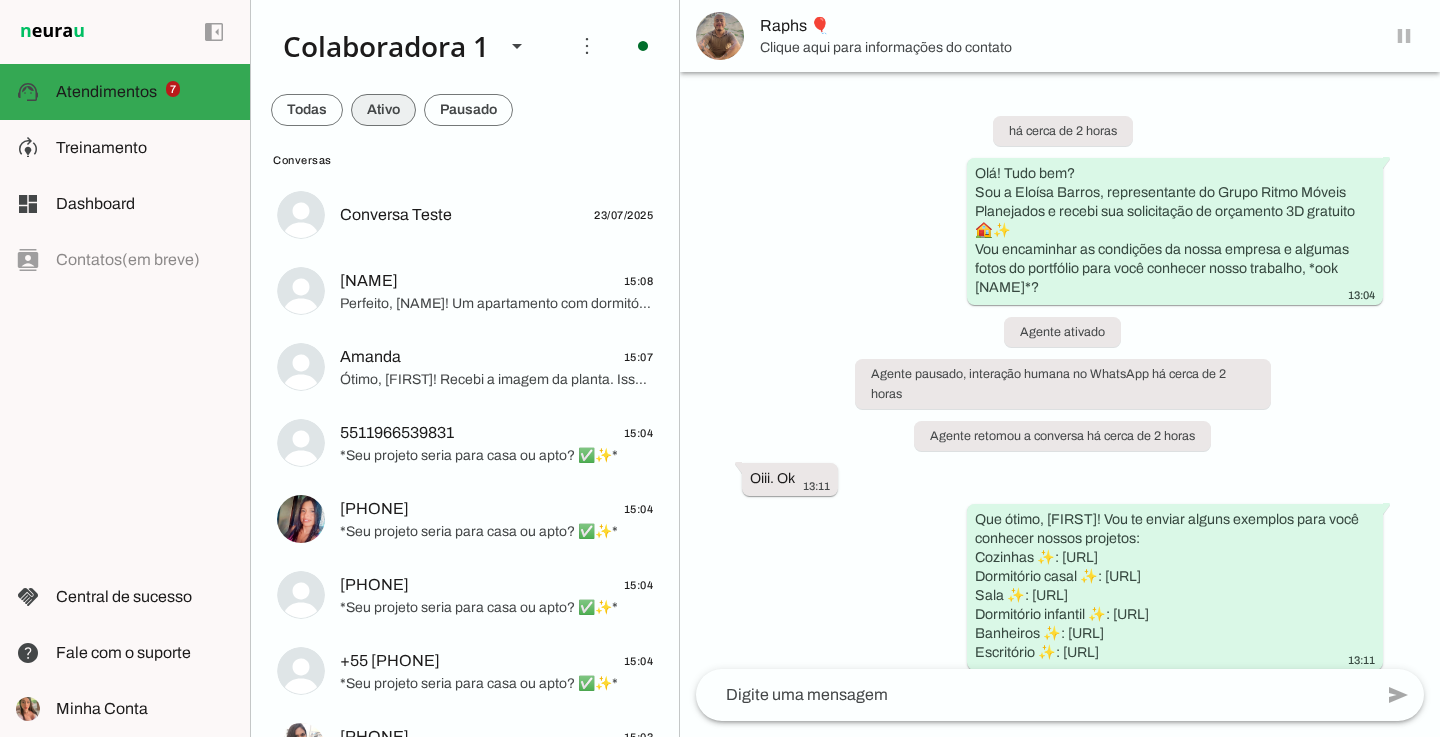 click at bounding box center (307, 110) 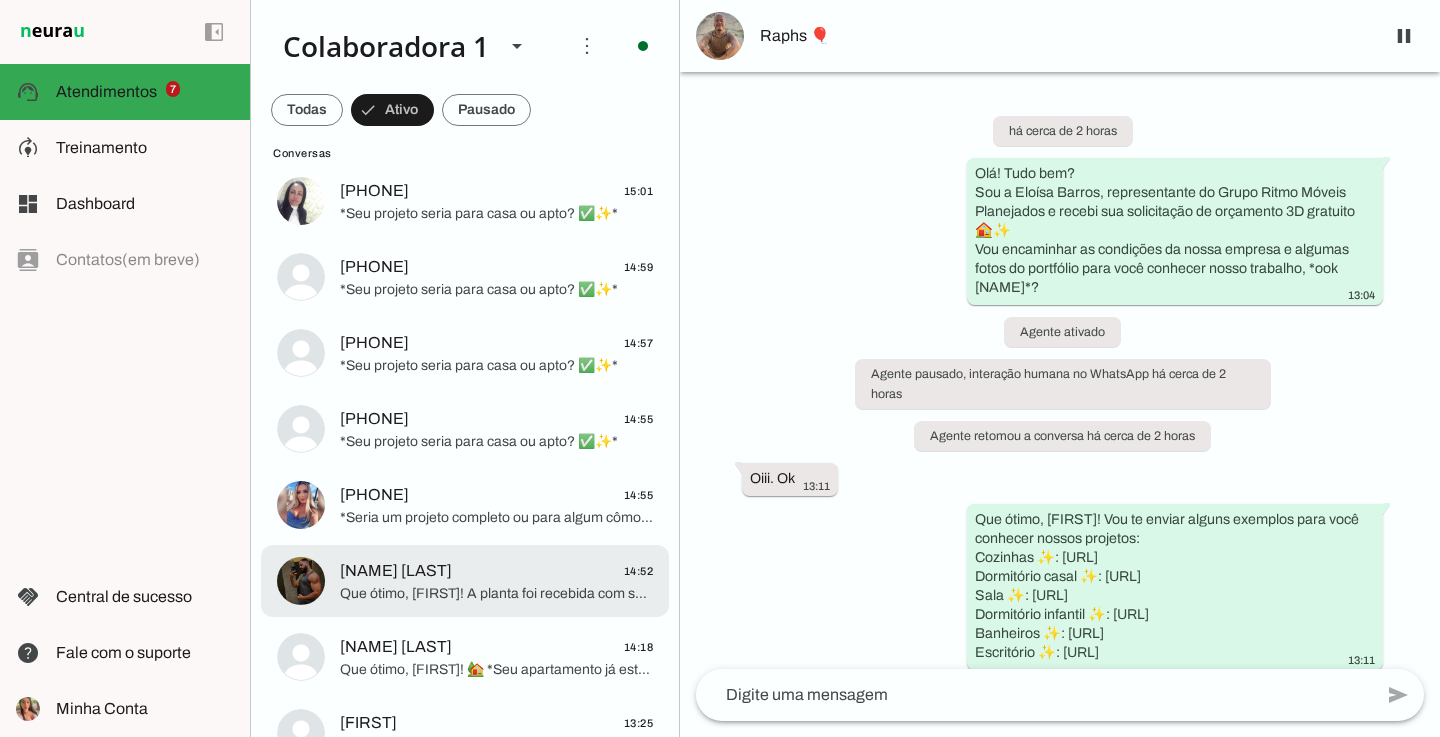 scroll, scrollTop: 881, scrollLeft: 0, axis: vertical 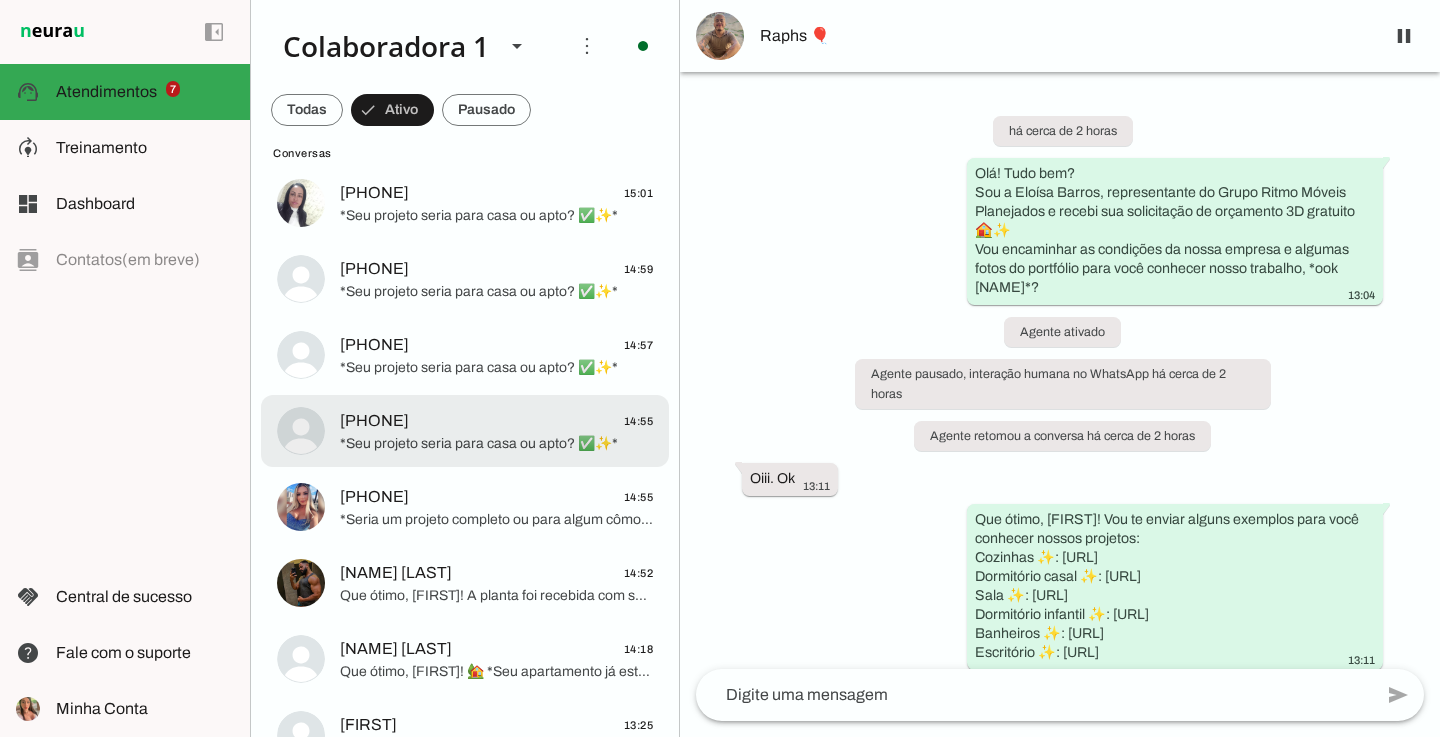 click on "*Seu projeto seria para casa ou apto? ✅✨*" 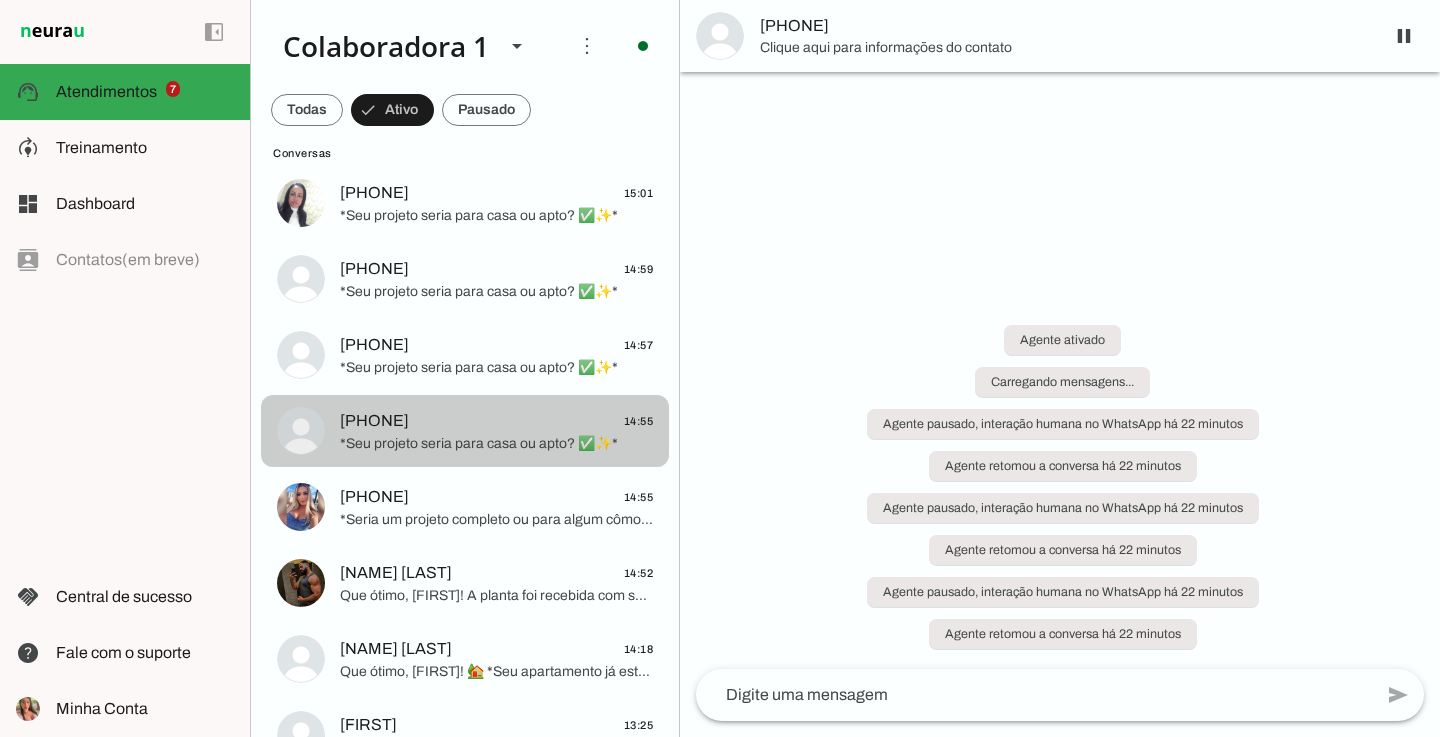 scroll, scrollTop: 452, scrollLeft: 0, axis: vertical 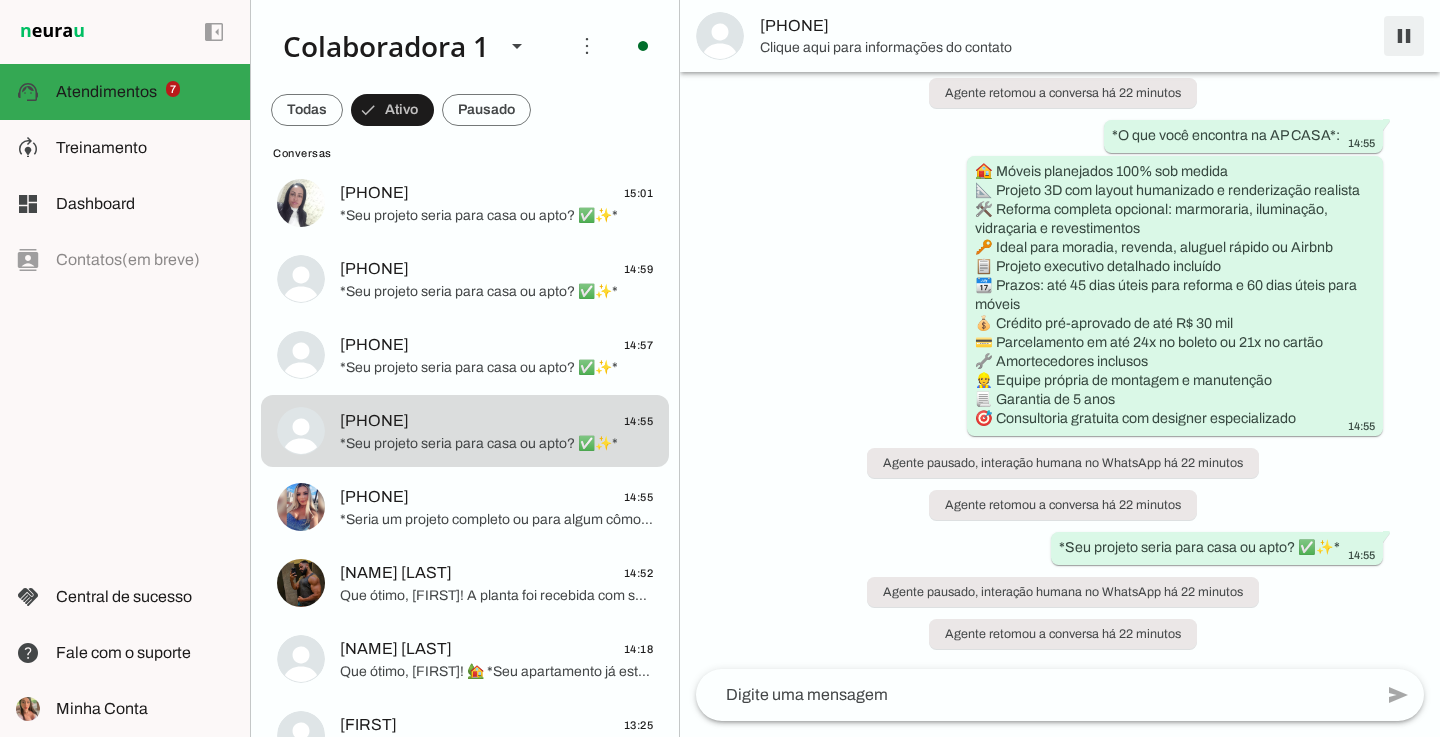 click at bounding box center [1404, 36] 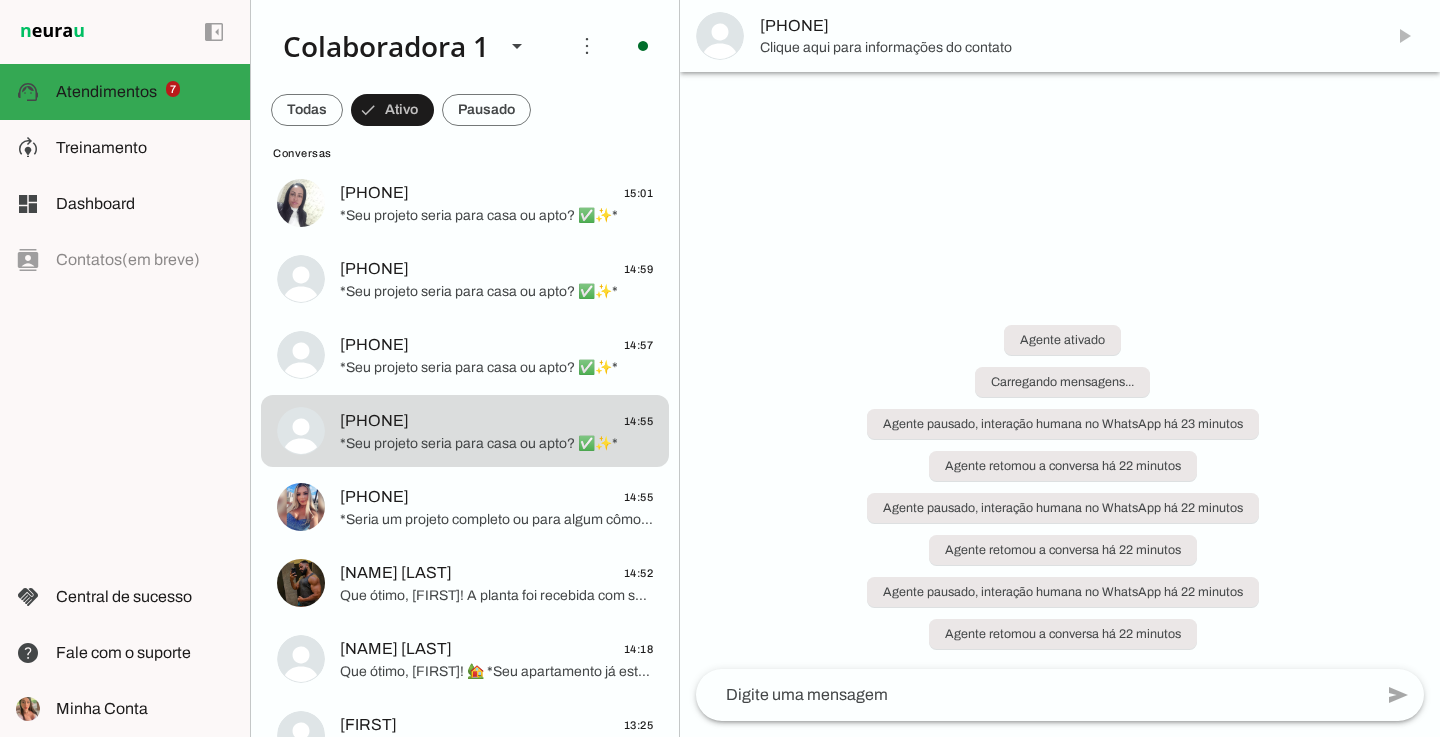 scroll, scrollTop: 0, scrollLeft: 0, axis: both 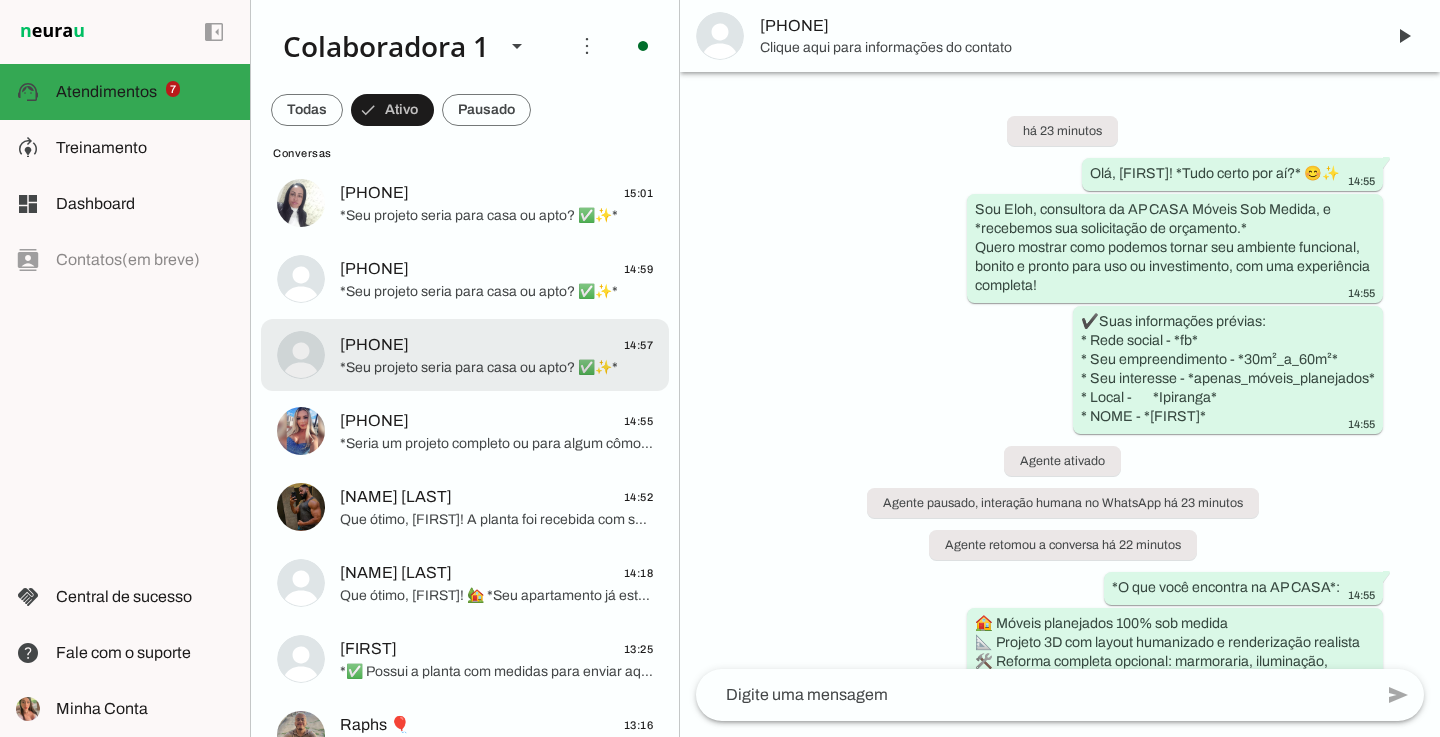 click on "*Seu projeto seria para casa ou apto? ✅✨*" 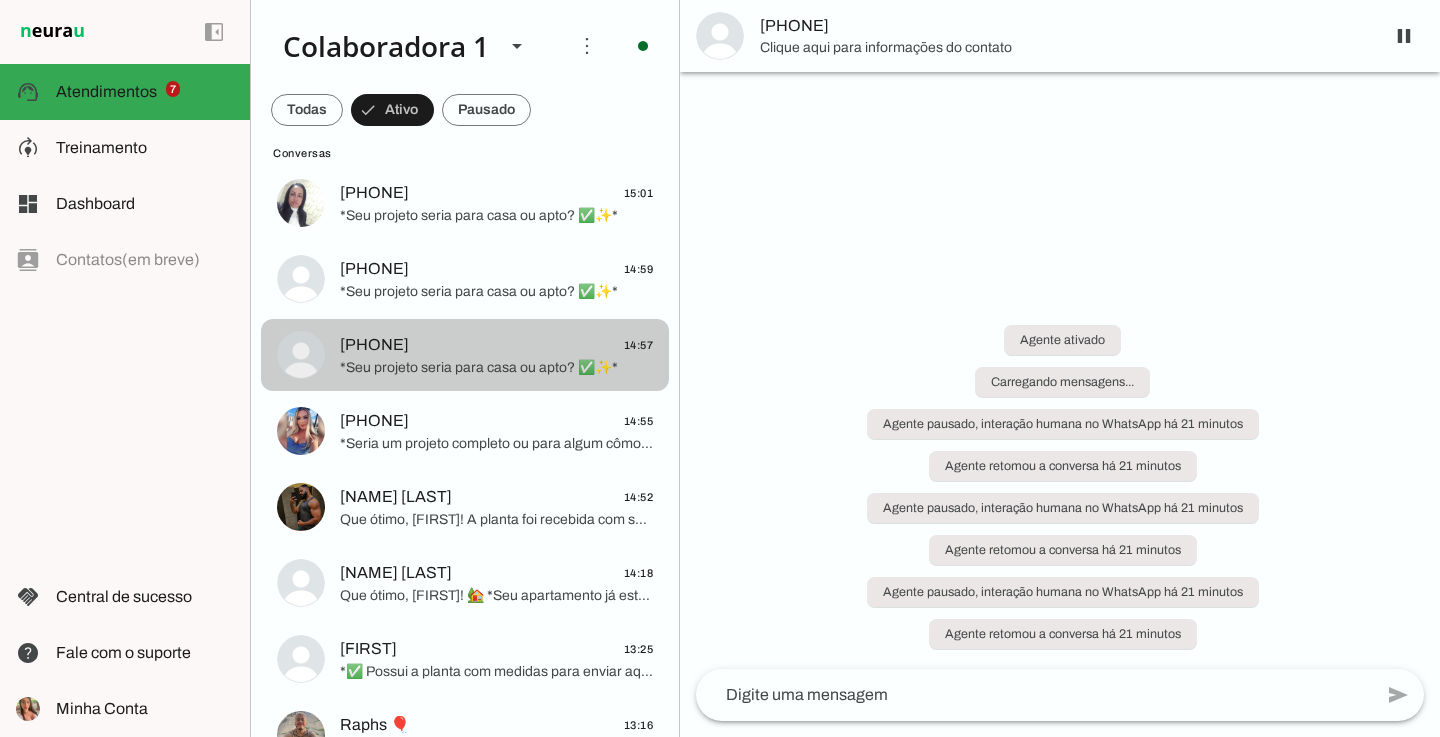 scroll, scrollTop: 452, scrollLeft: 0, axis: vertical 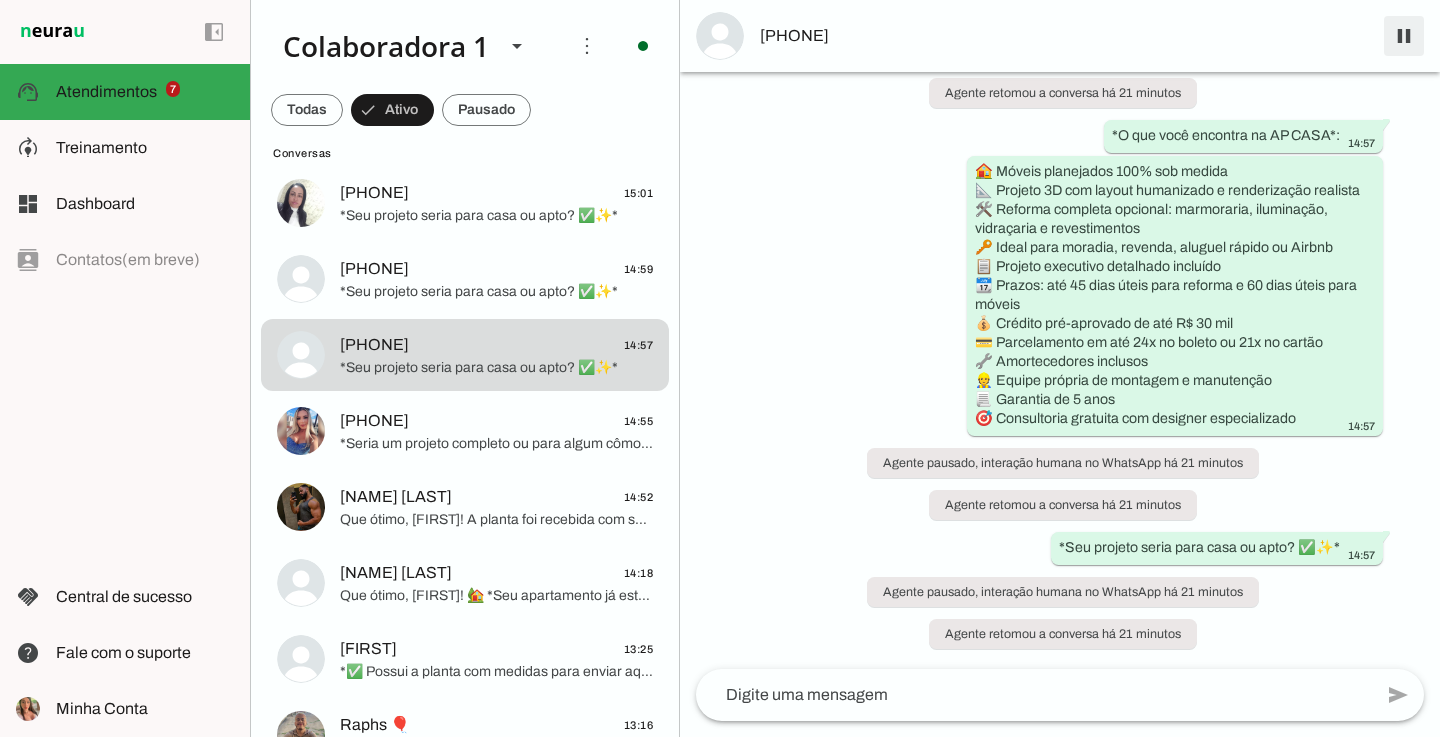 click at bounding box center (1404, 36) 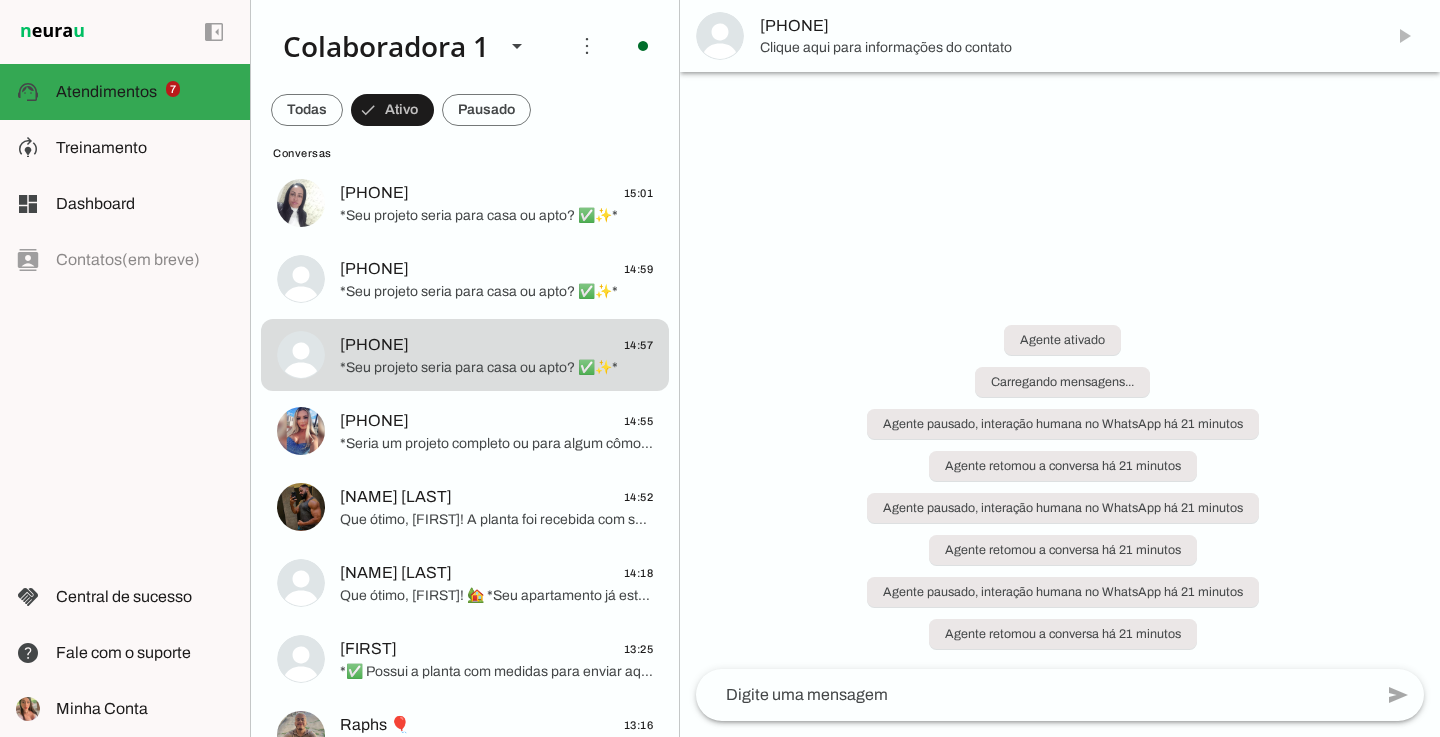 scroll, scrollTop: 0, scrollLeft: 0, axis: both 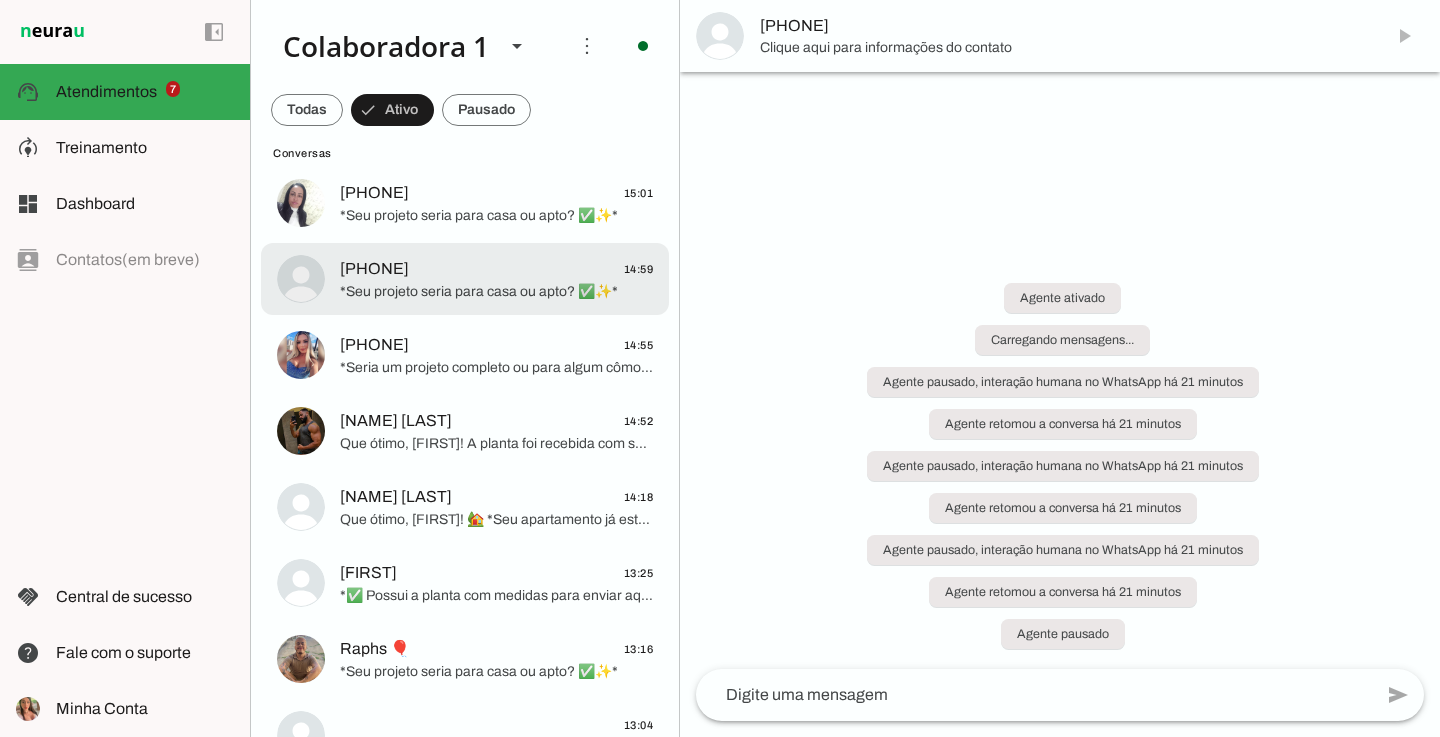click on "*Seu projeto seria para casa ou apto? ✅✨*" 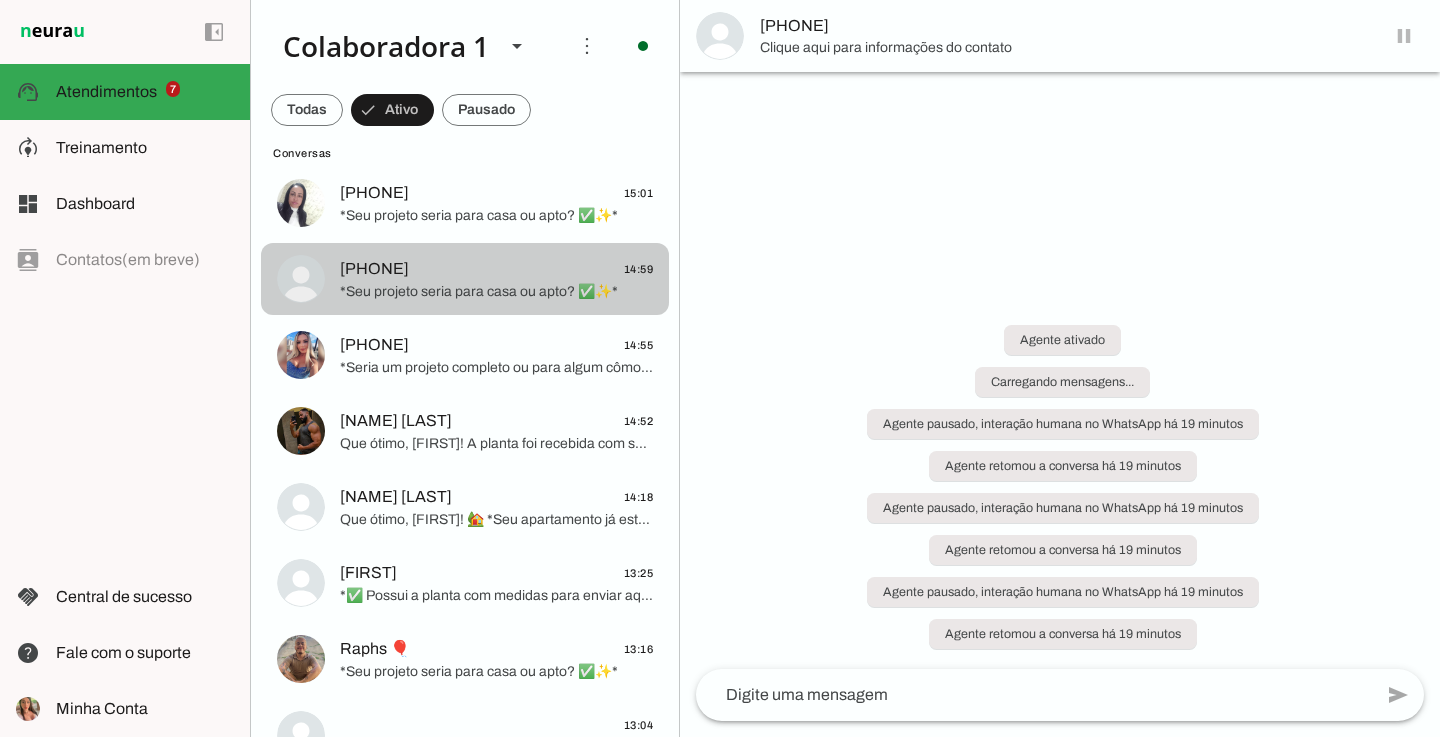 scroll, scrollTop: 452, scrollLeft: 0, axis: vertical 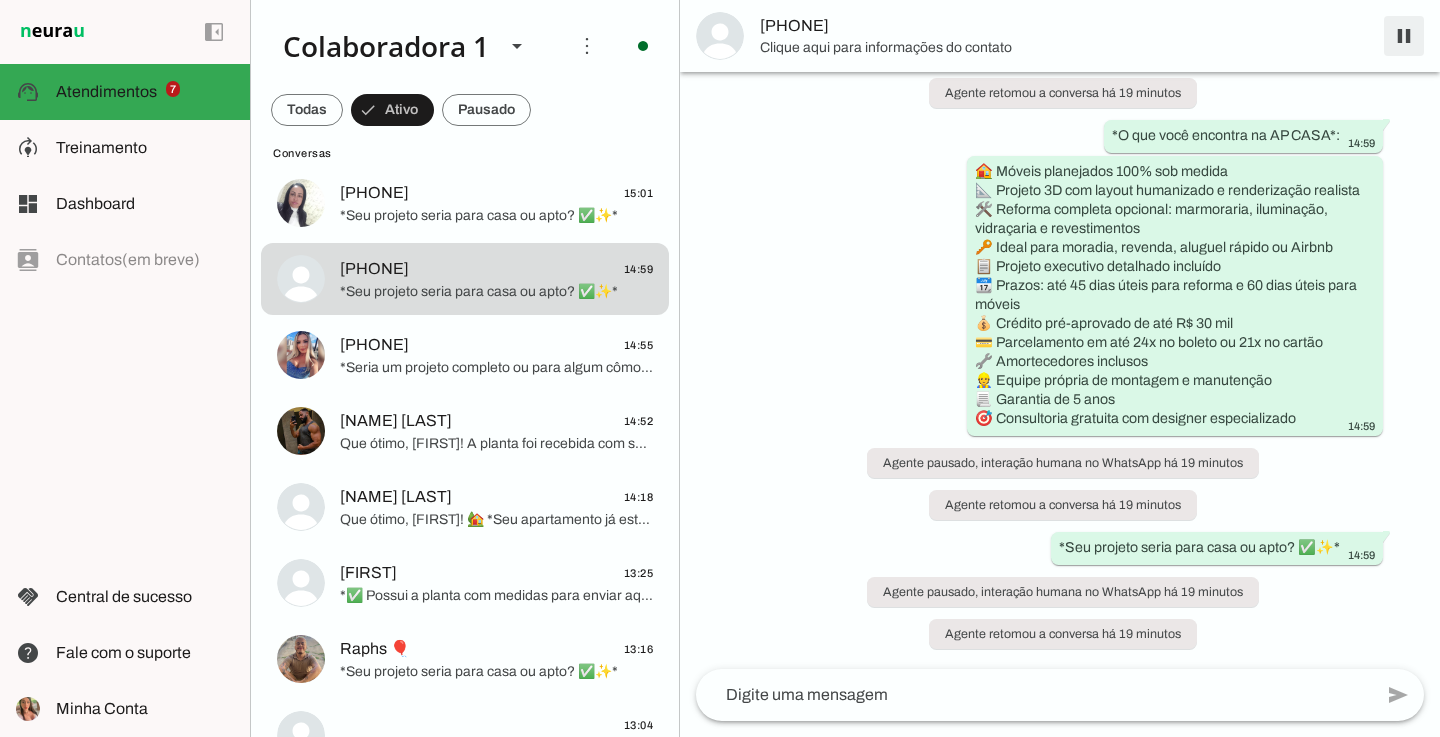click at bounding box center (1404, 36) 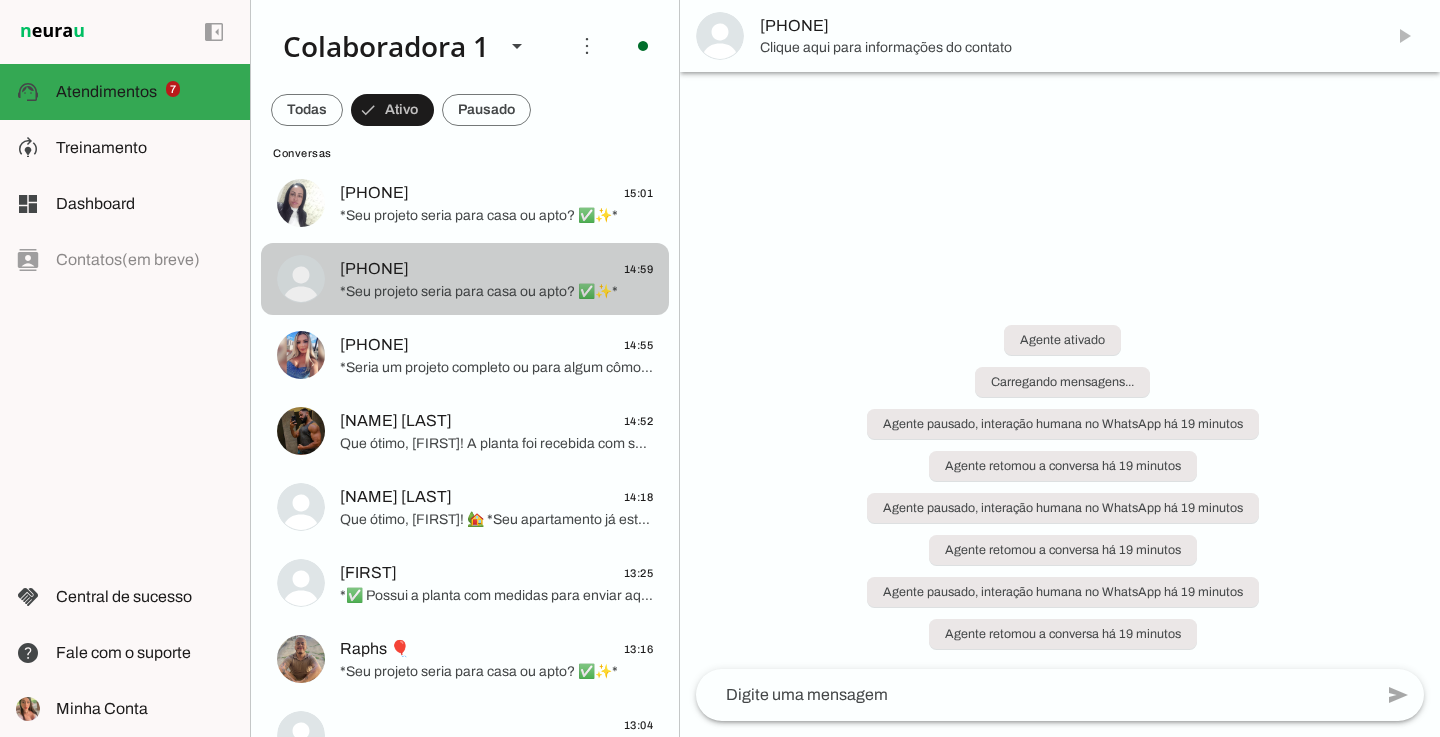 scroll, scrollTop: 0, scrollLeft: 0, axis: both 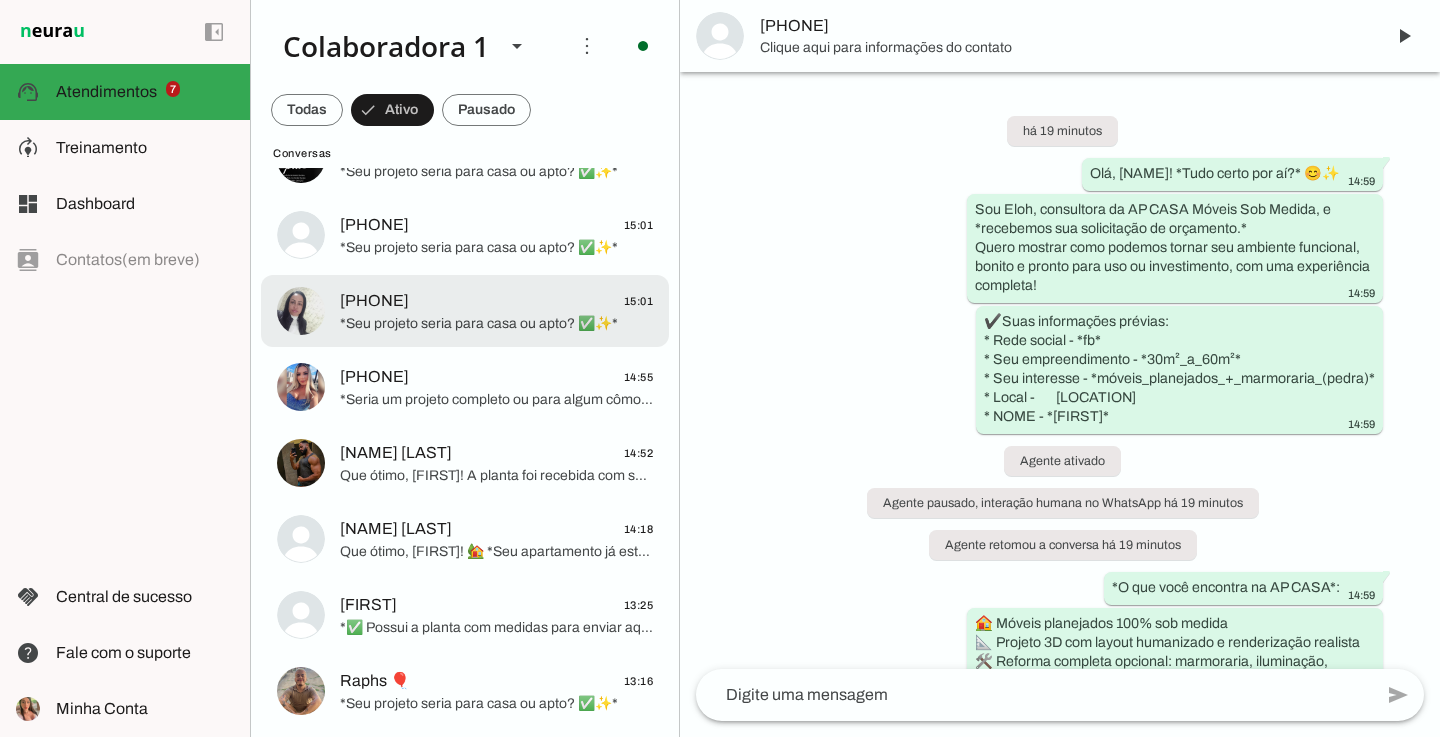 click on "*Seu projeto seria para casa ou apto? ✅✨*" 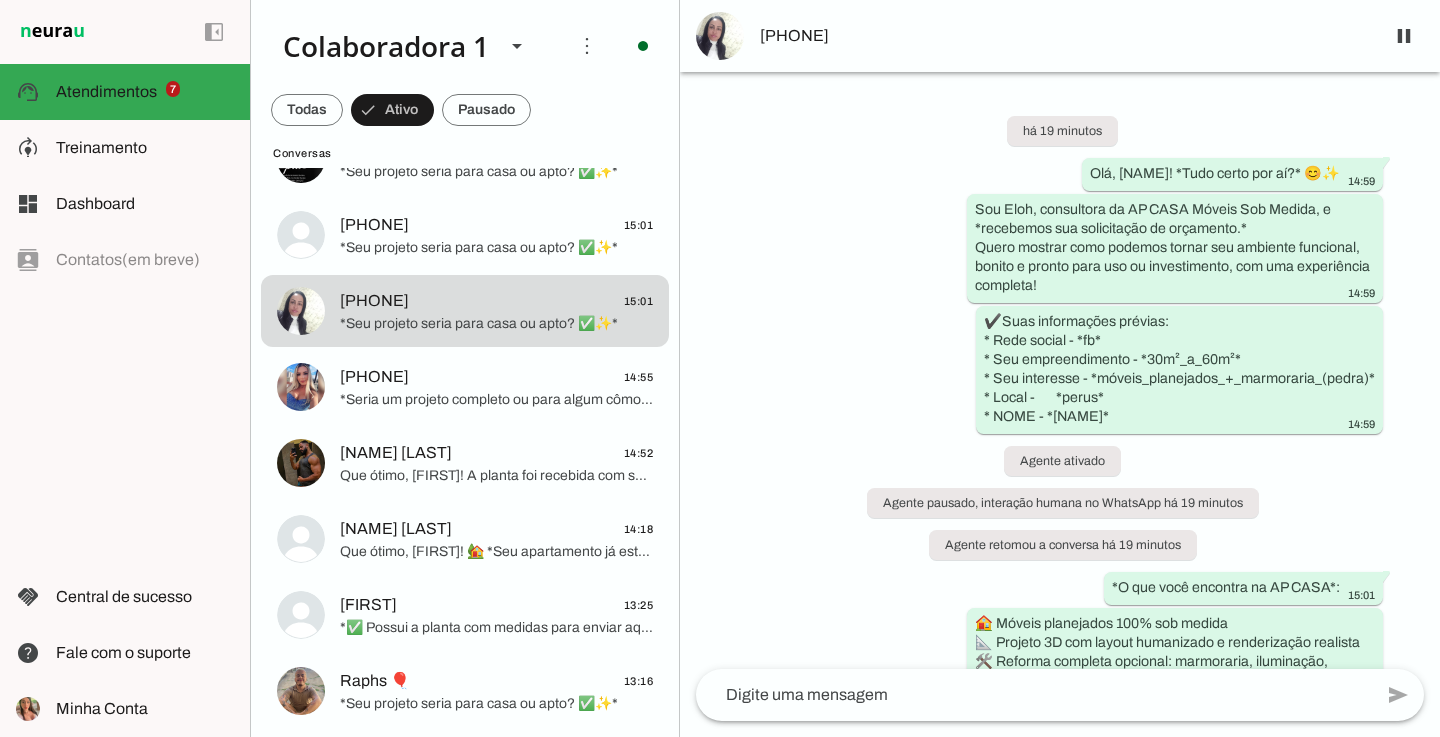 scroll, scrollTop: 0, scrollLeft: 0, axis: both 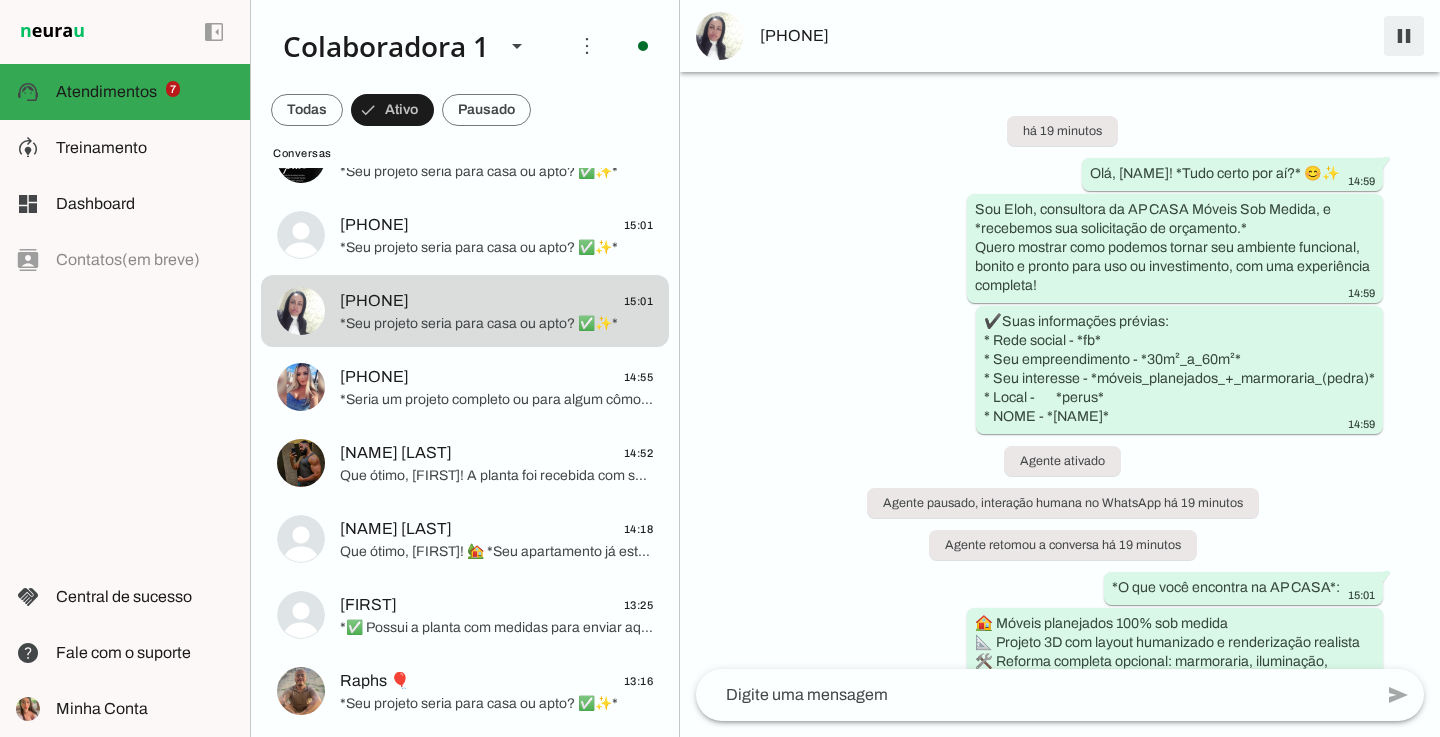 drag, startPoint x: 1405, startPoint y: 55, endPoint x: 454, endPoint y: 318, distance: 986.69653 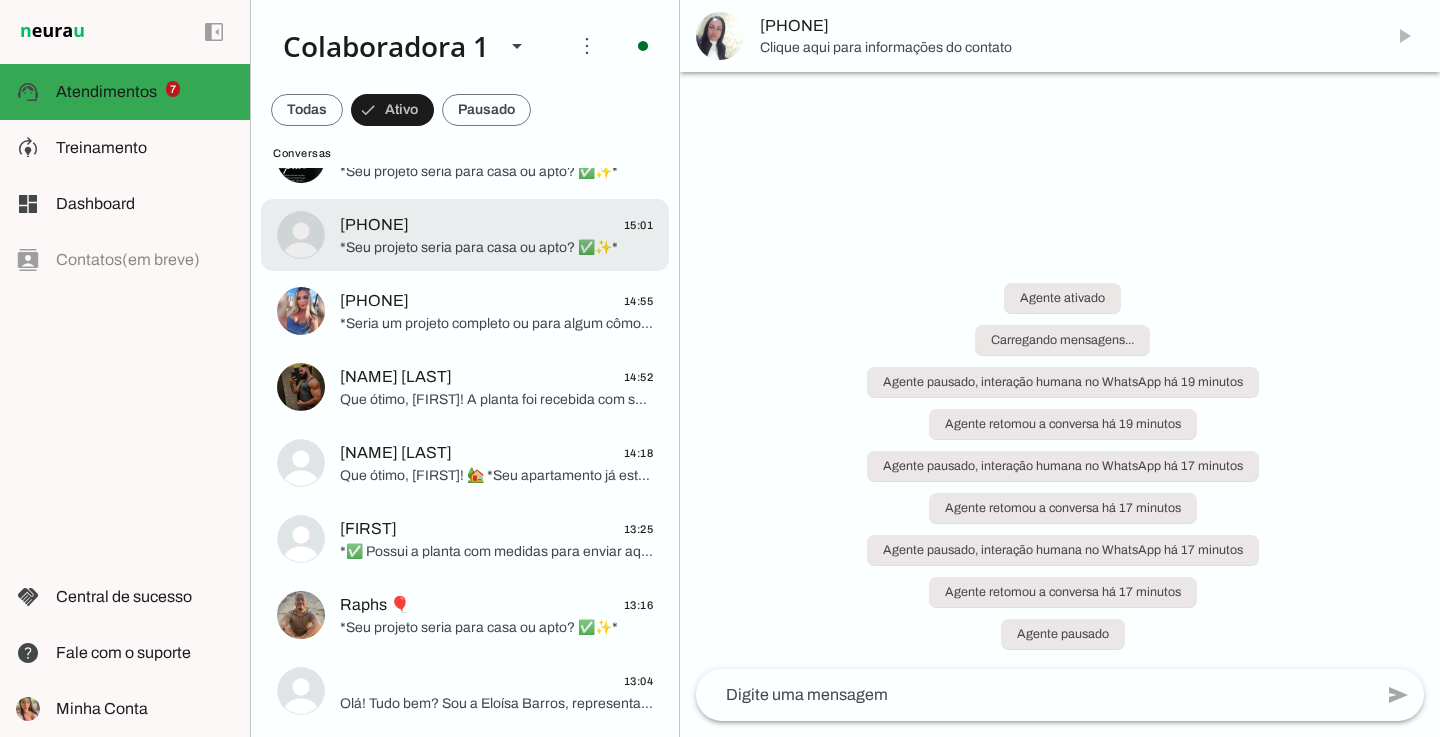click on "[PHONE]" 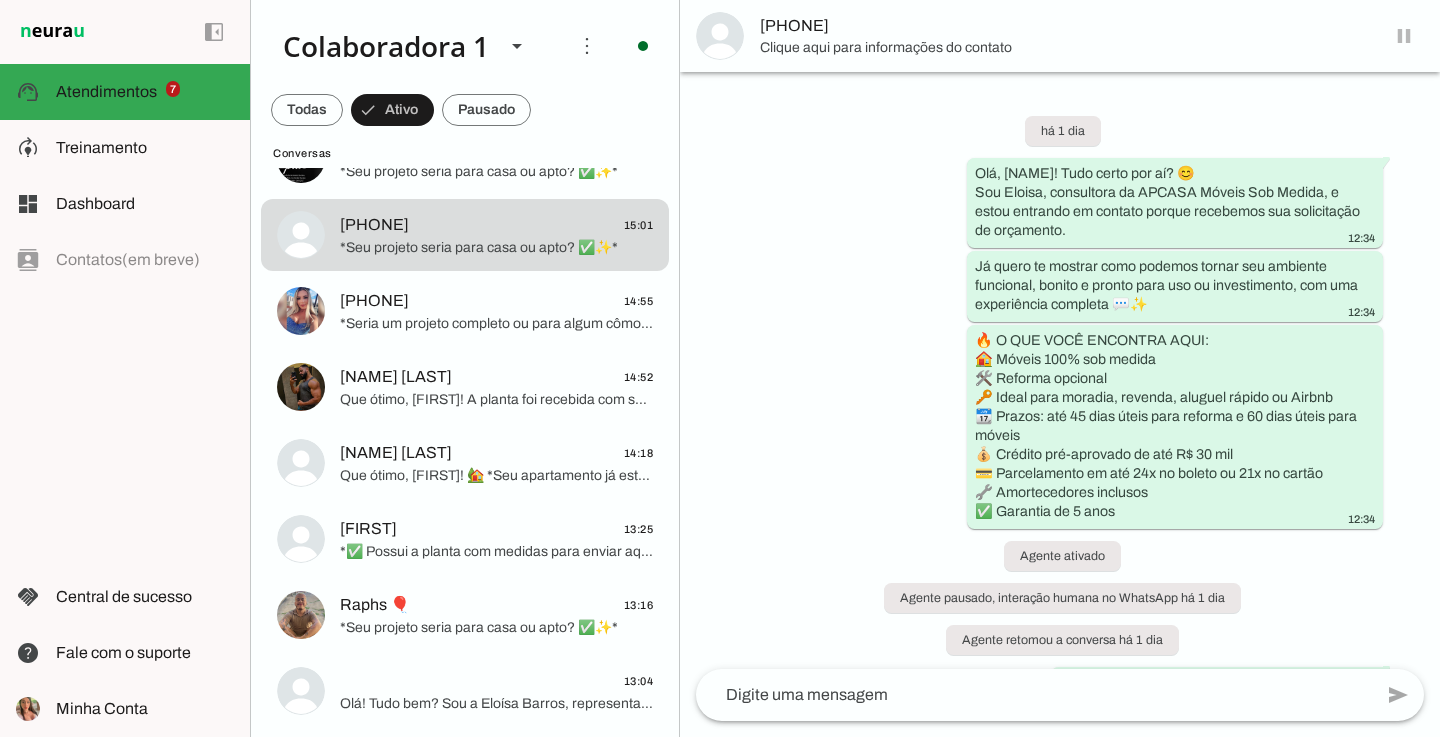 scroll, scrollTop: 1470, scrollLeft: 0, axis: vertical 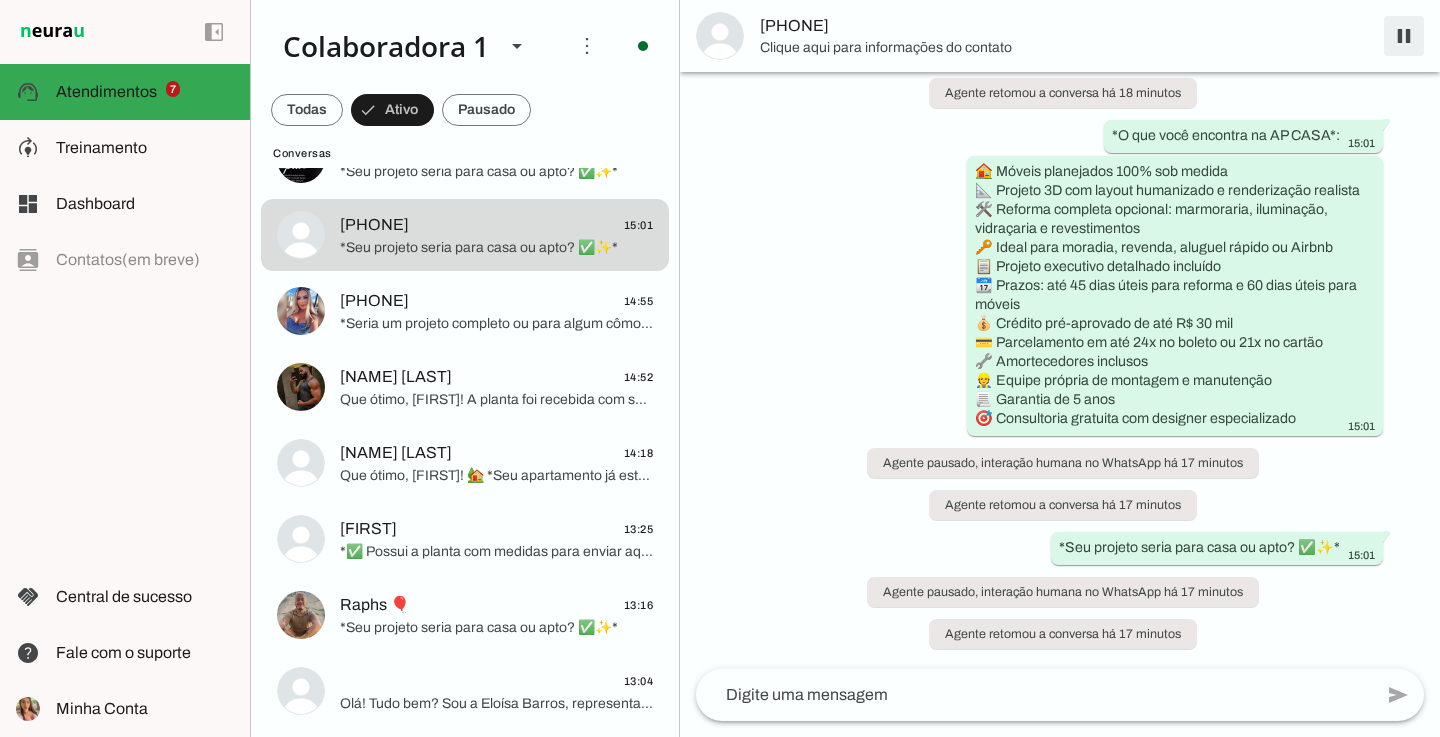 click at bounding box center (1404, 36) 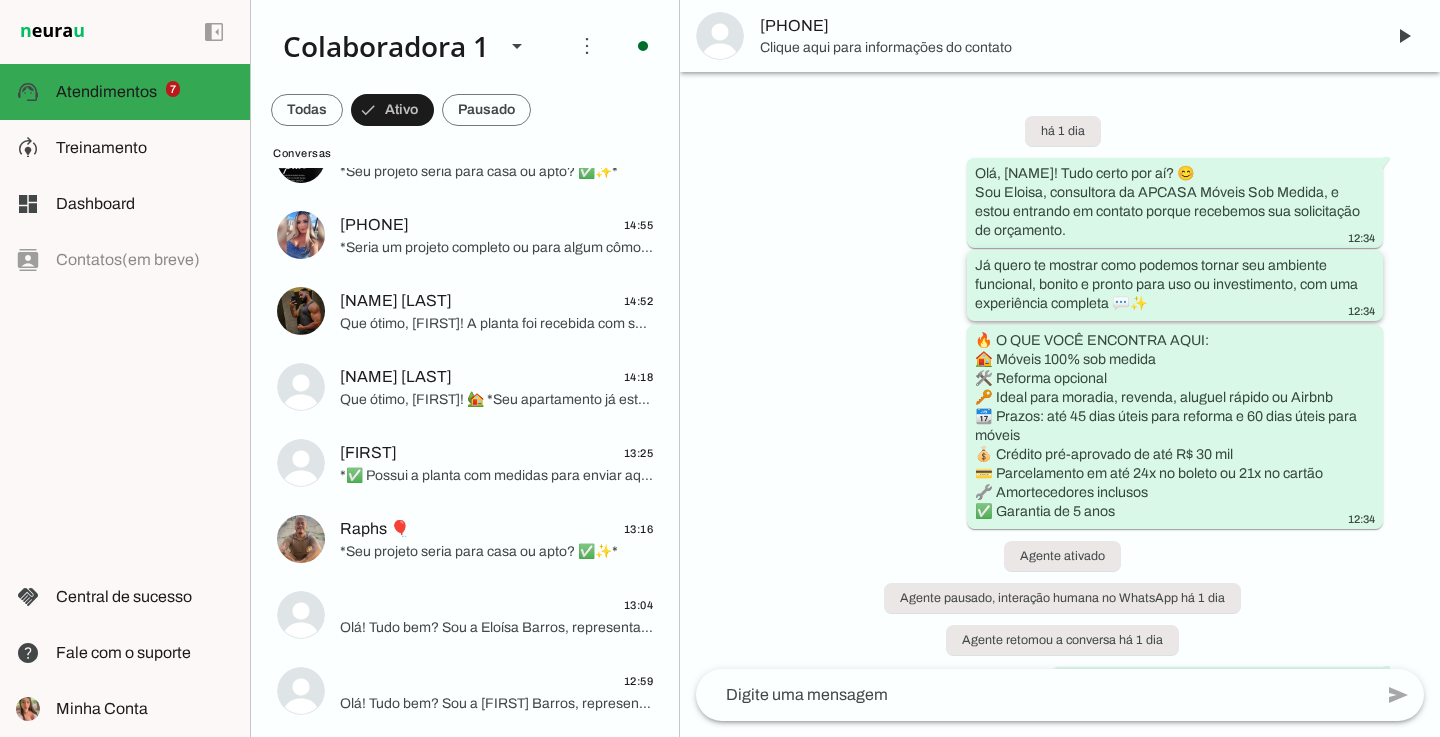scroll, scrollTop: 0, scrollLeft: 0, axis: both 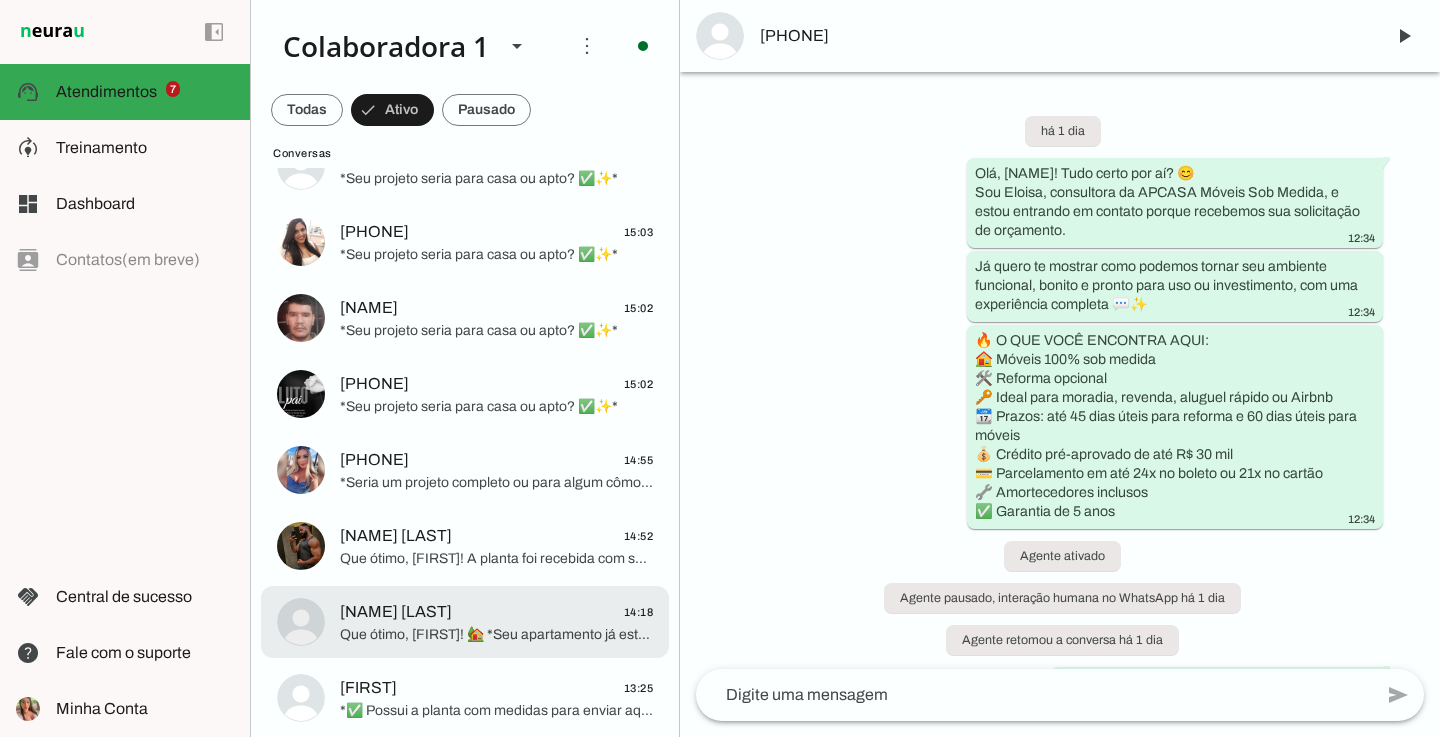 click on "Marcelo Soares
14:18
Que ótimo, Katia! 🏡
*Seu apartamento já está pronto, está em obra ou ainda está na planta?* 🔨" at bounding box center (465, -290) 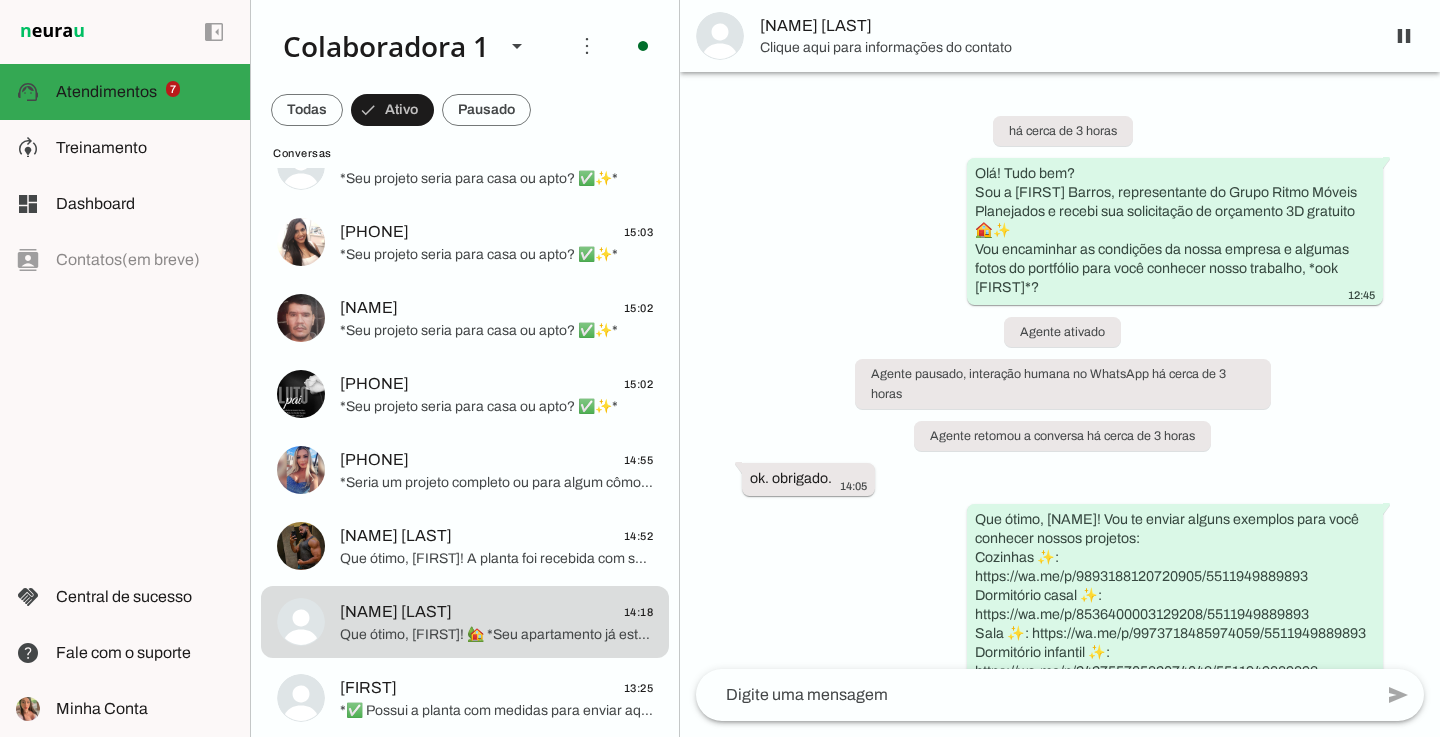 scroll, scrollTop: 0, scrollLeft: 0, axis: both 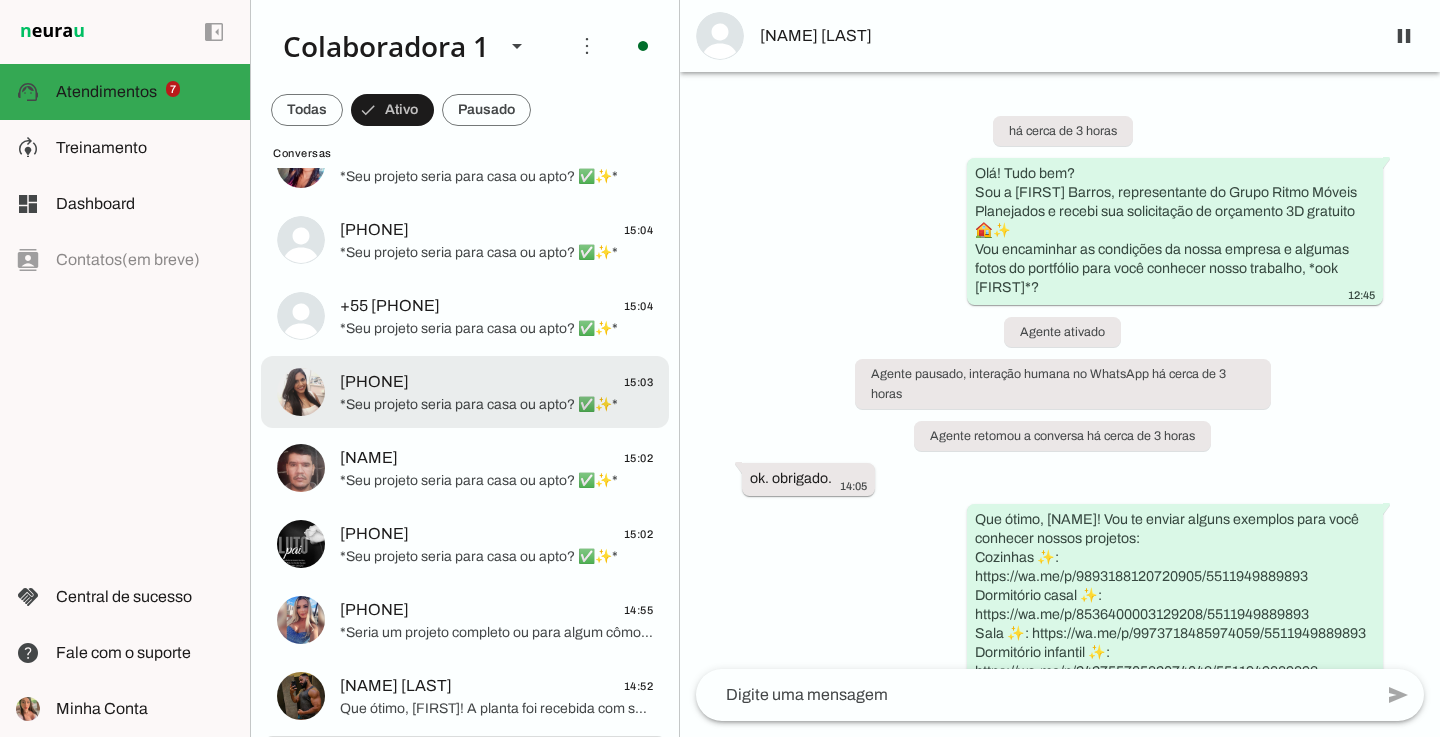 click on "*Seu projeto seria para casa ou apto? ✅✨*" 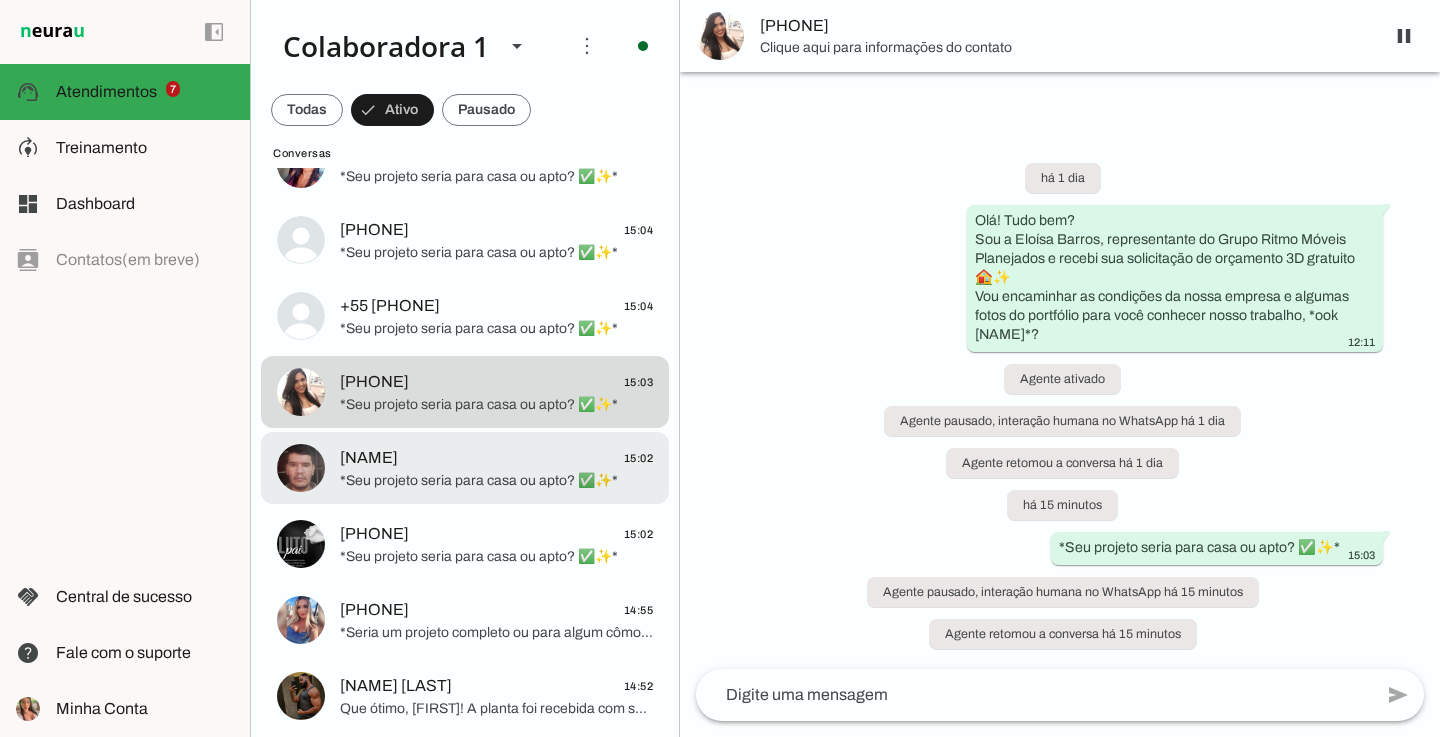 click on "*Seu projeto seria para casa ou apto? ✅✨*" 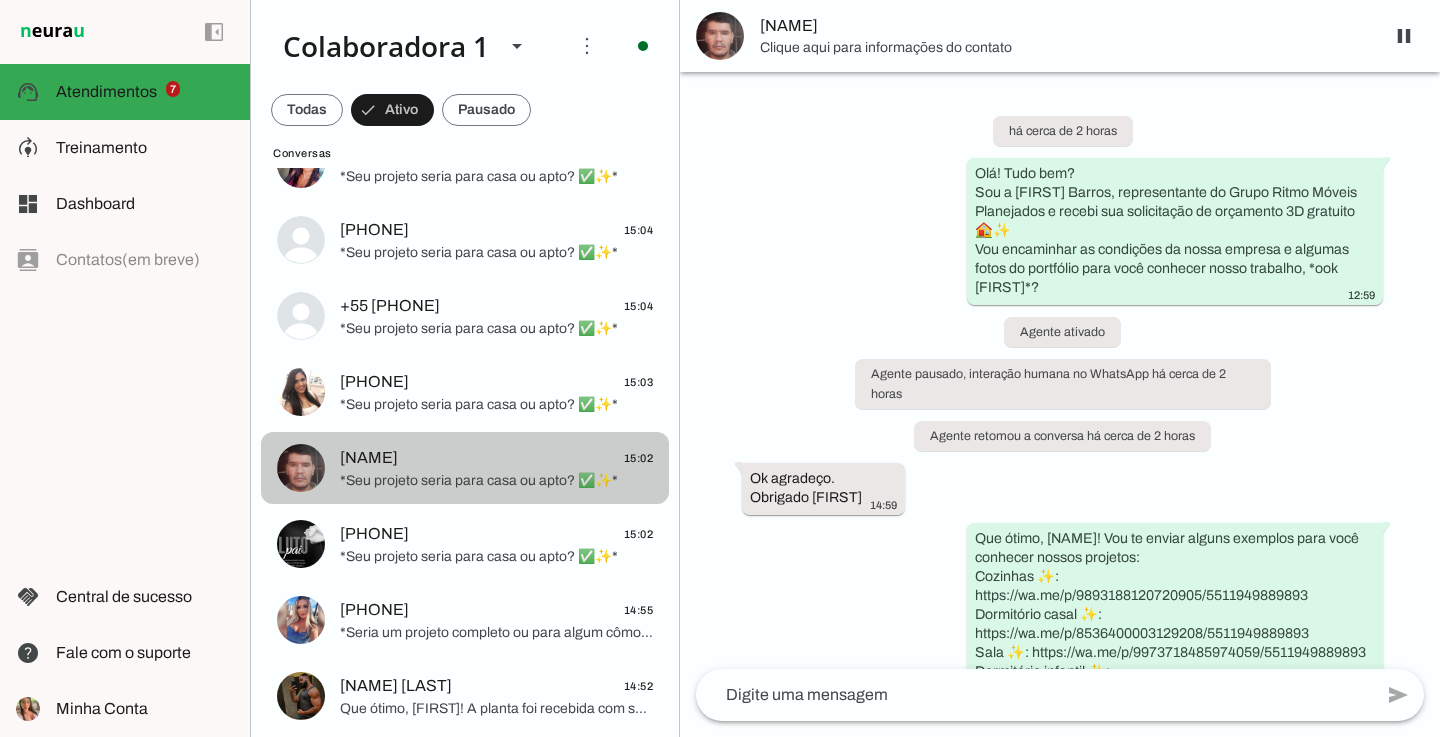 scroll, scrollTop: 652, scrollLeft: 0, axis: vertical 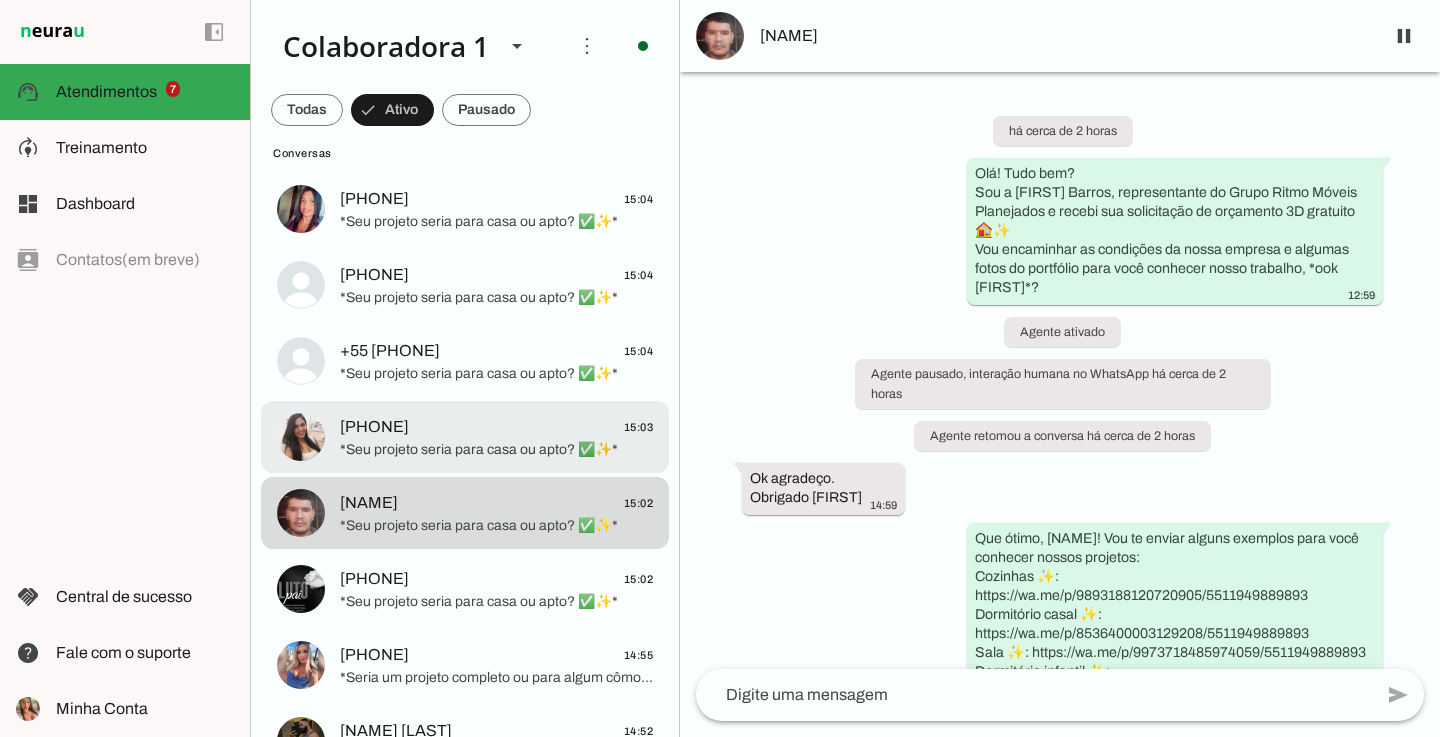 click on "*Seu projeto seria para casa ou apto? ✅✨*" 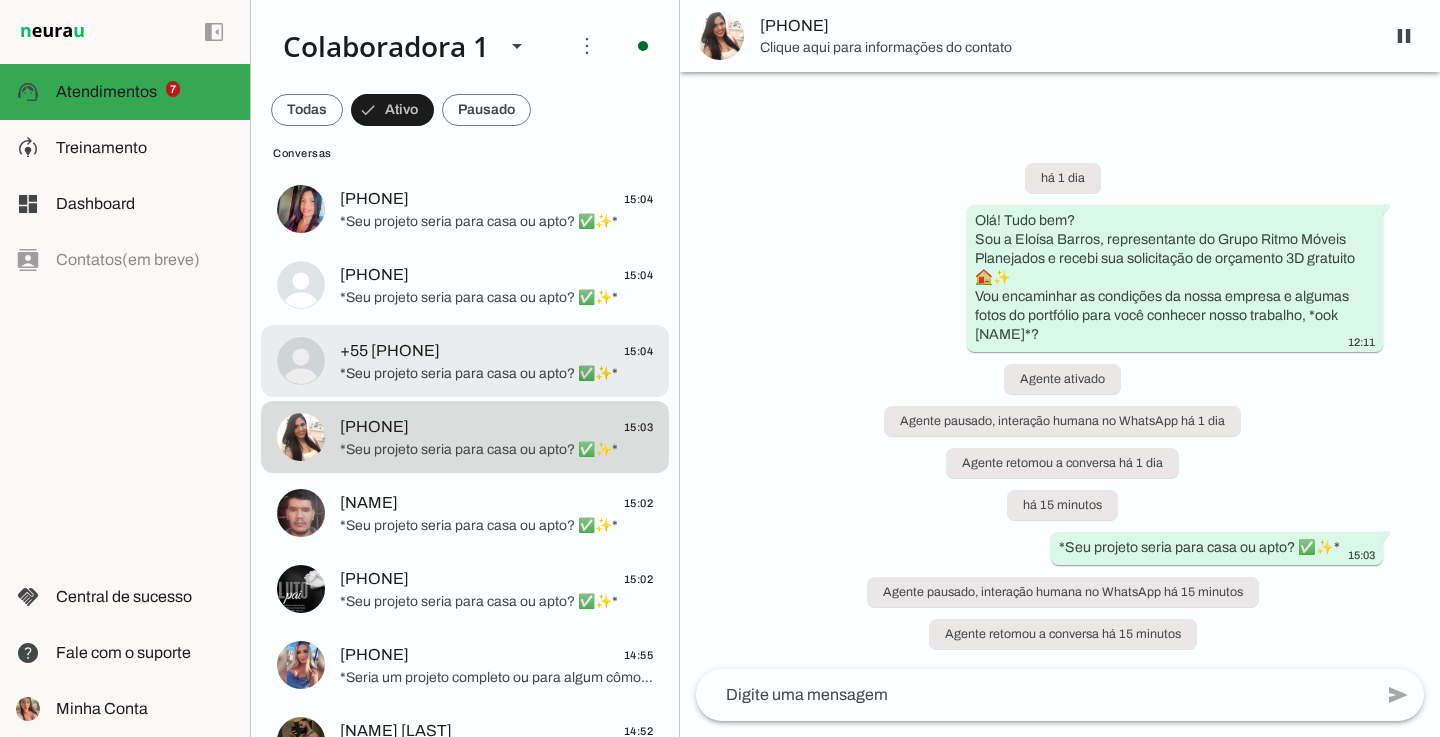 click on "*Seu projeto seria para casa ou apto? ✅✨*" 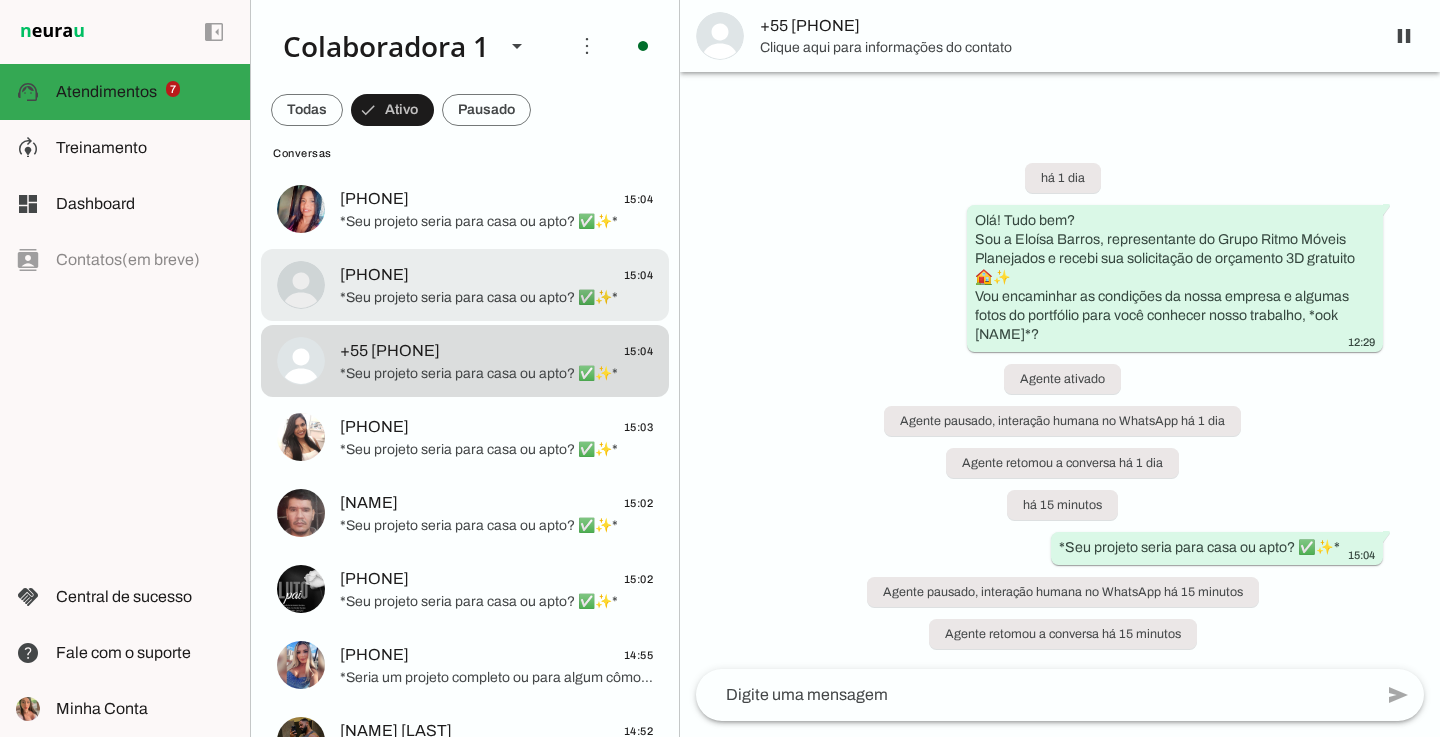 click on "*Seu projeto seria para casa ou apto? ✅✨*" 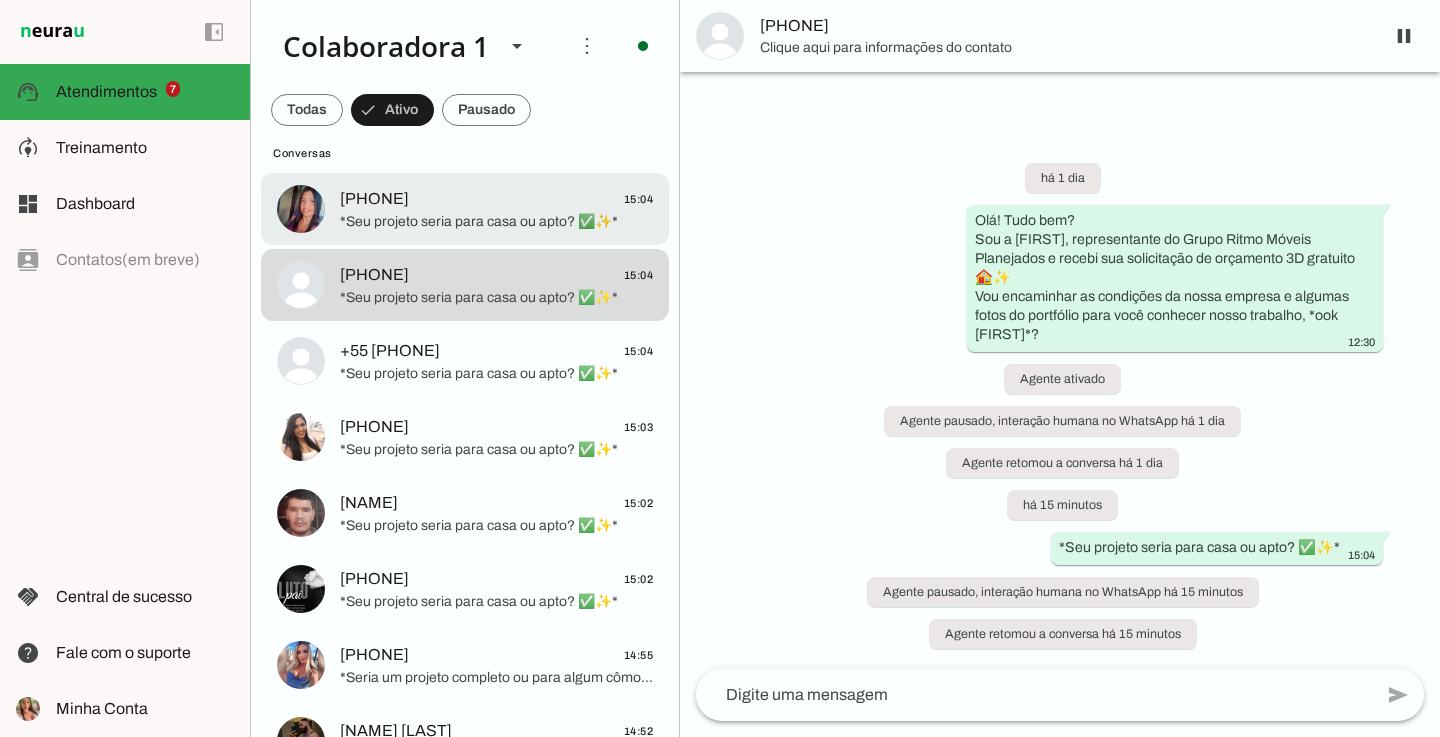 click on "*Seu projeto seria para casa ou apto? ✅✨*" 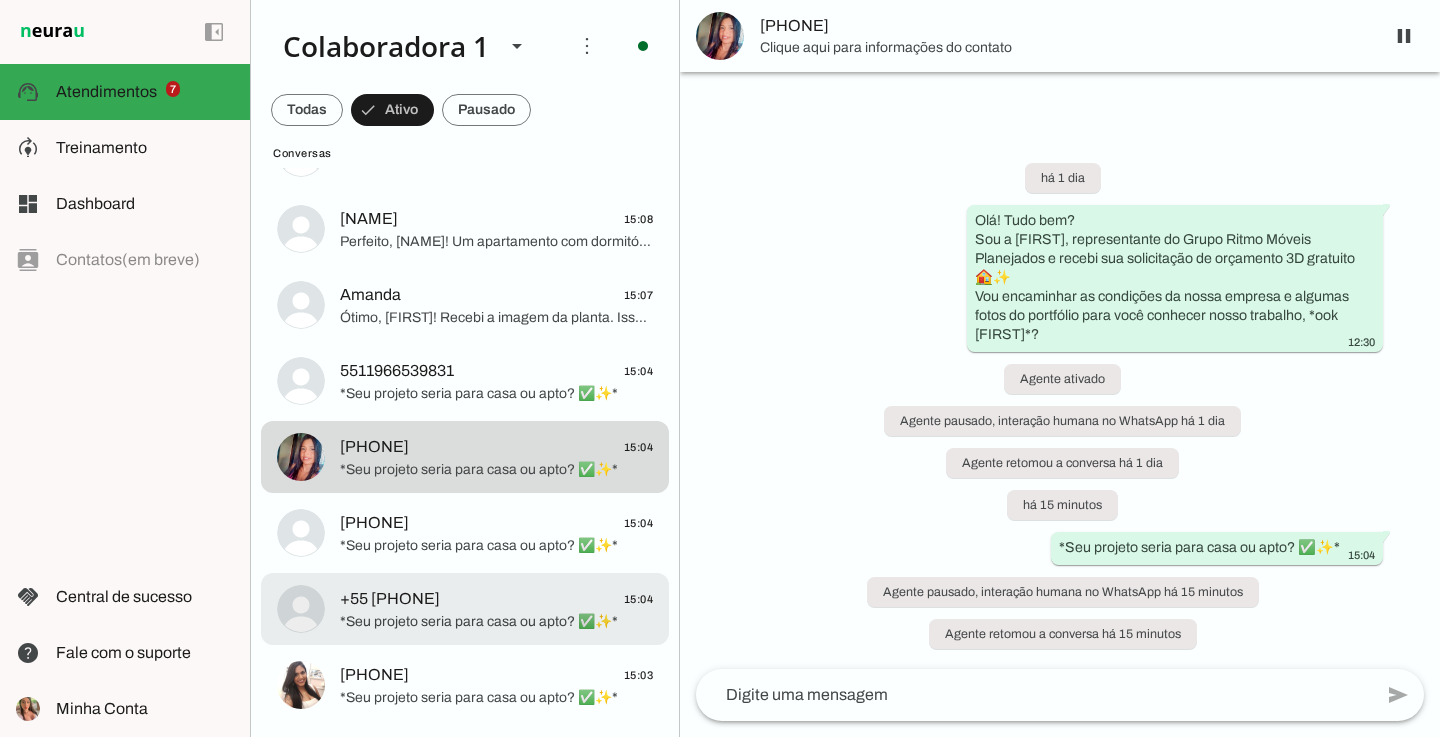 scroll, scrollTop: 9, scrollLeft: 0, axis: vertical 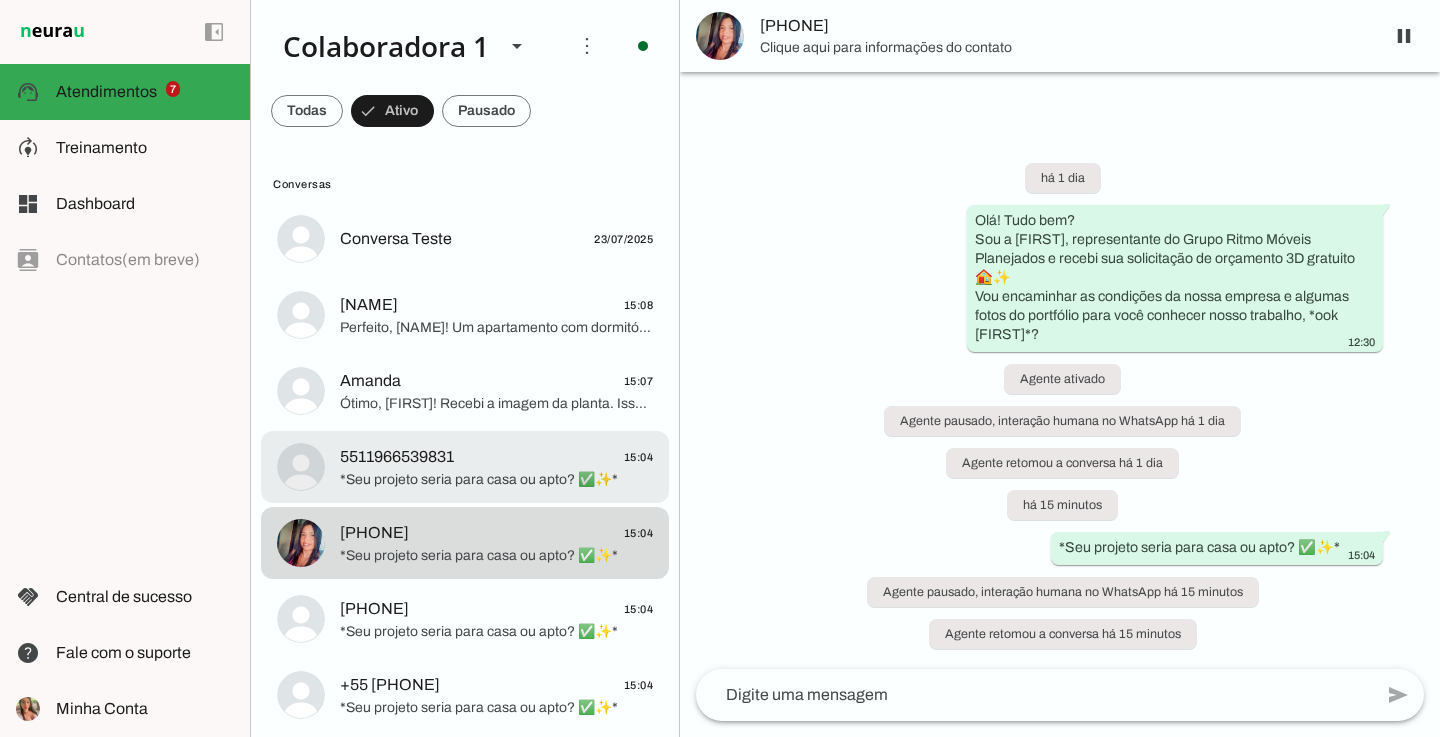 click on "5511966539831
15:04" 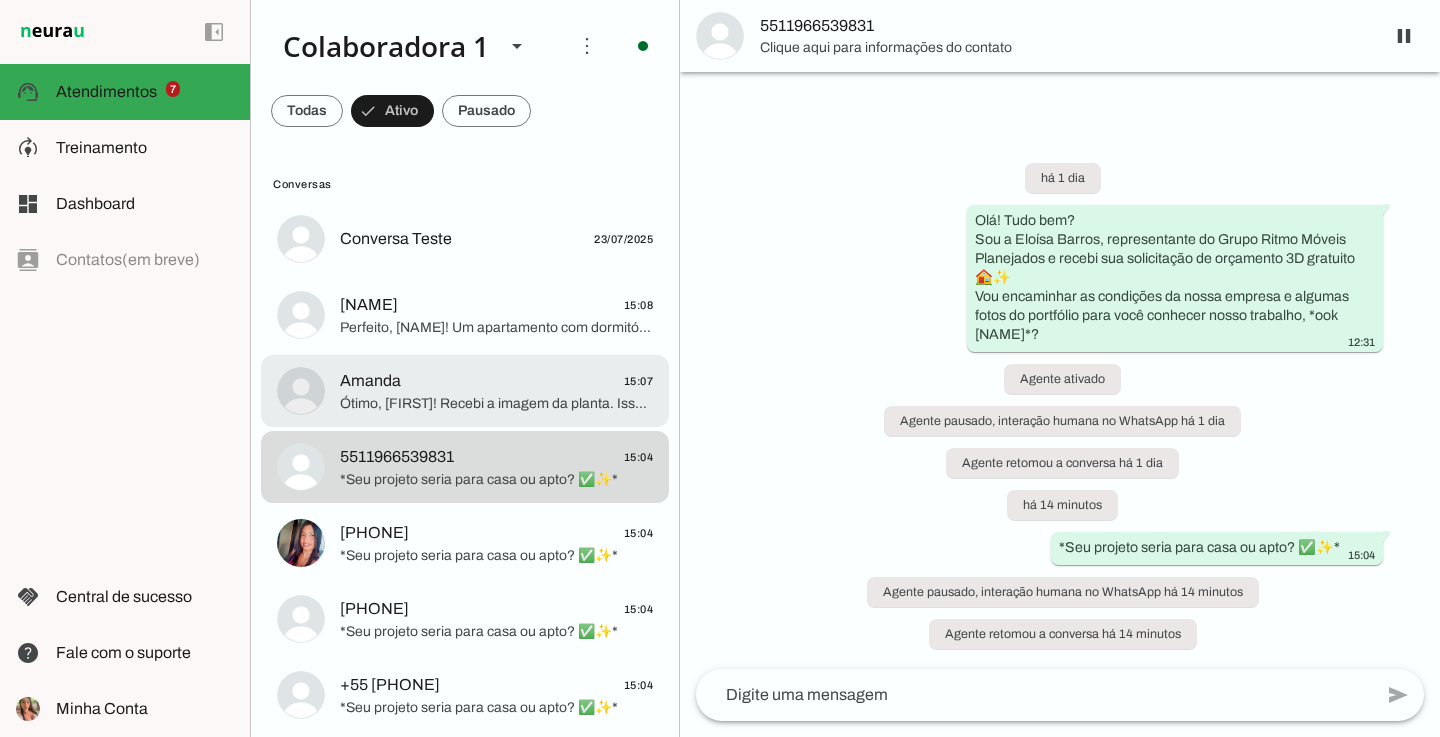 click on "Ótimo, Amanda! Recebi a imagem da planta. Isso nos ajuda muito a visualizar seu espaço. ✨
Para continuarmos, *seu imóvel já está pronto, está em obra ou ainda está na planta?* 🔨" 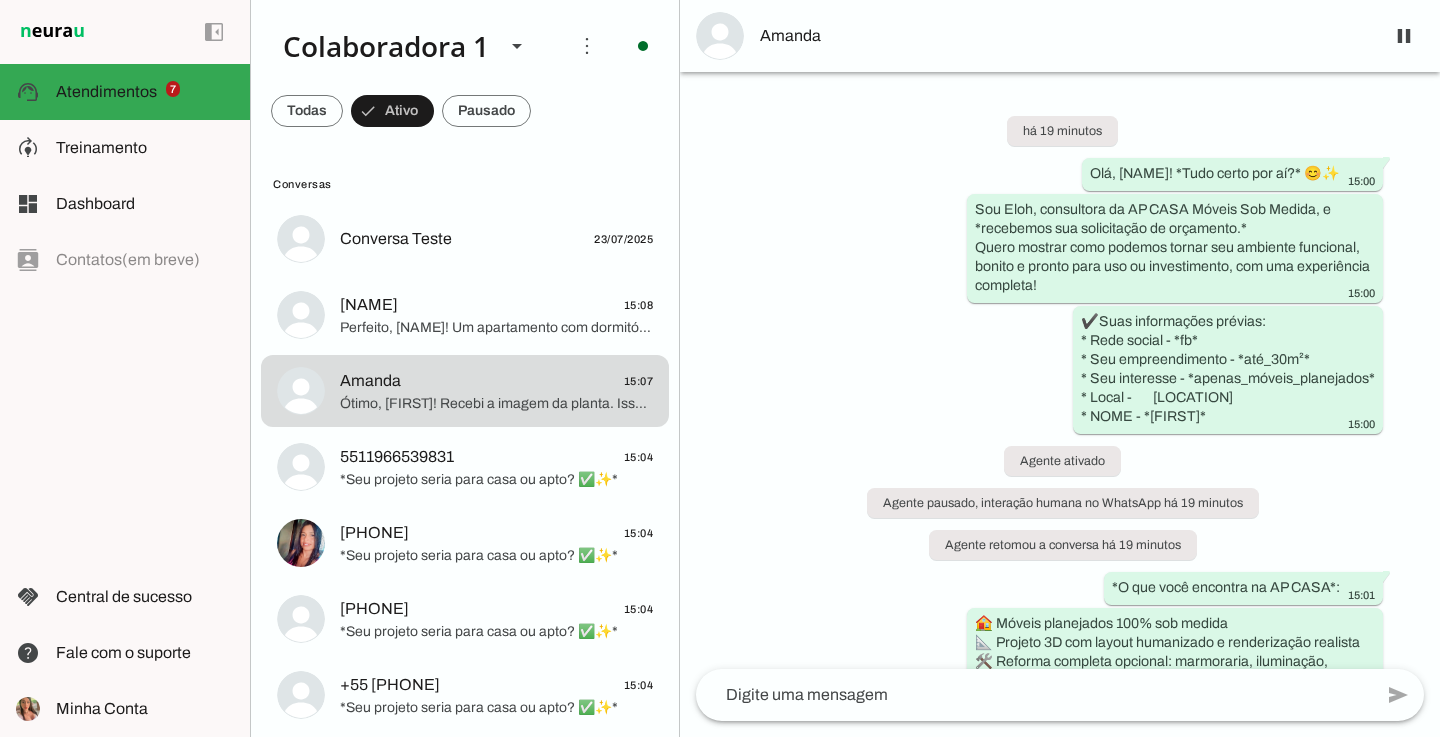 scroll, scrollTop: 0, scrollLeft: 0, axis: both 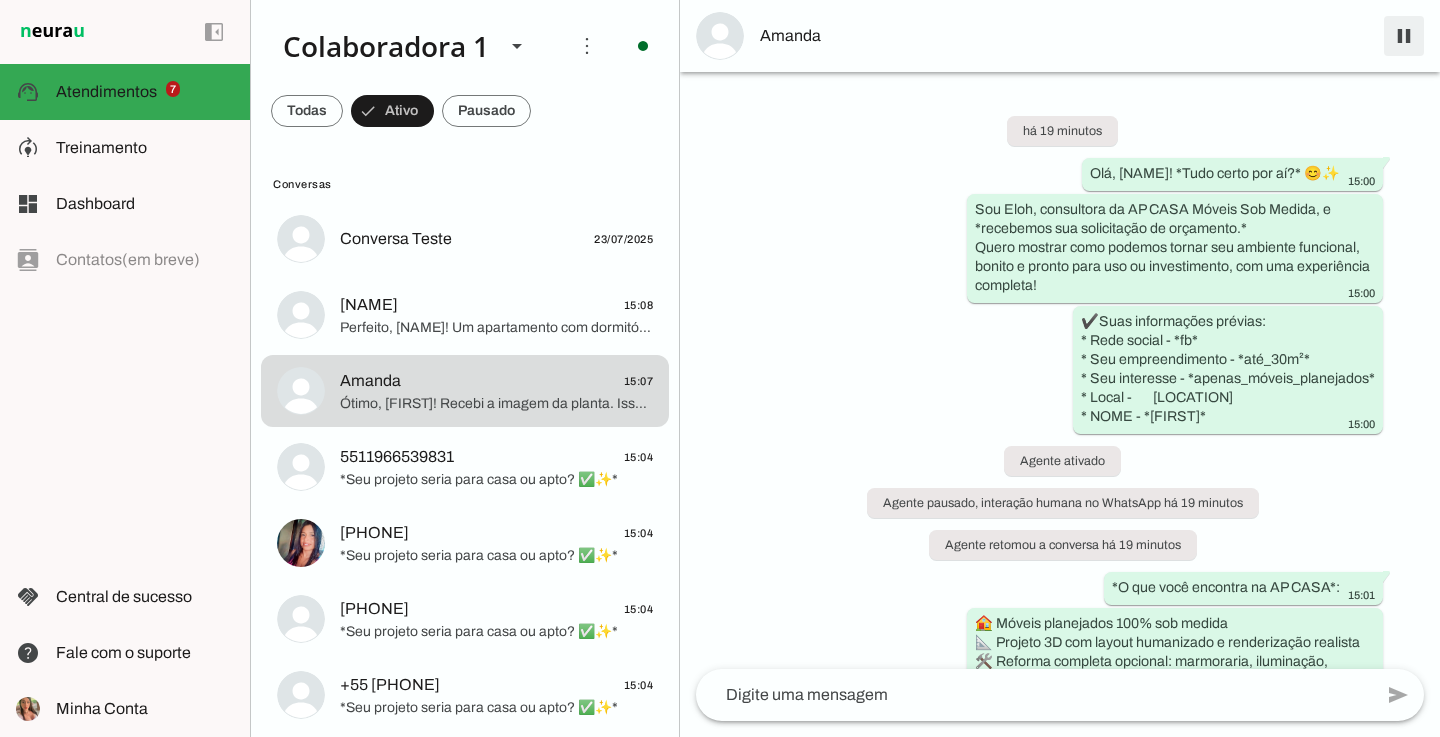 click at bounding box center (1404, 36) 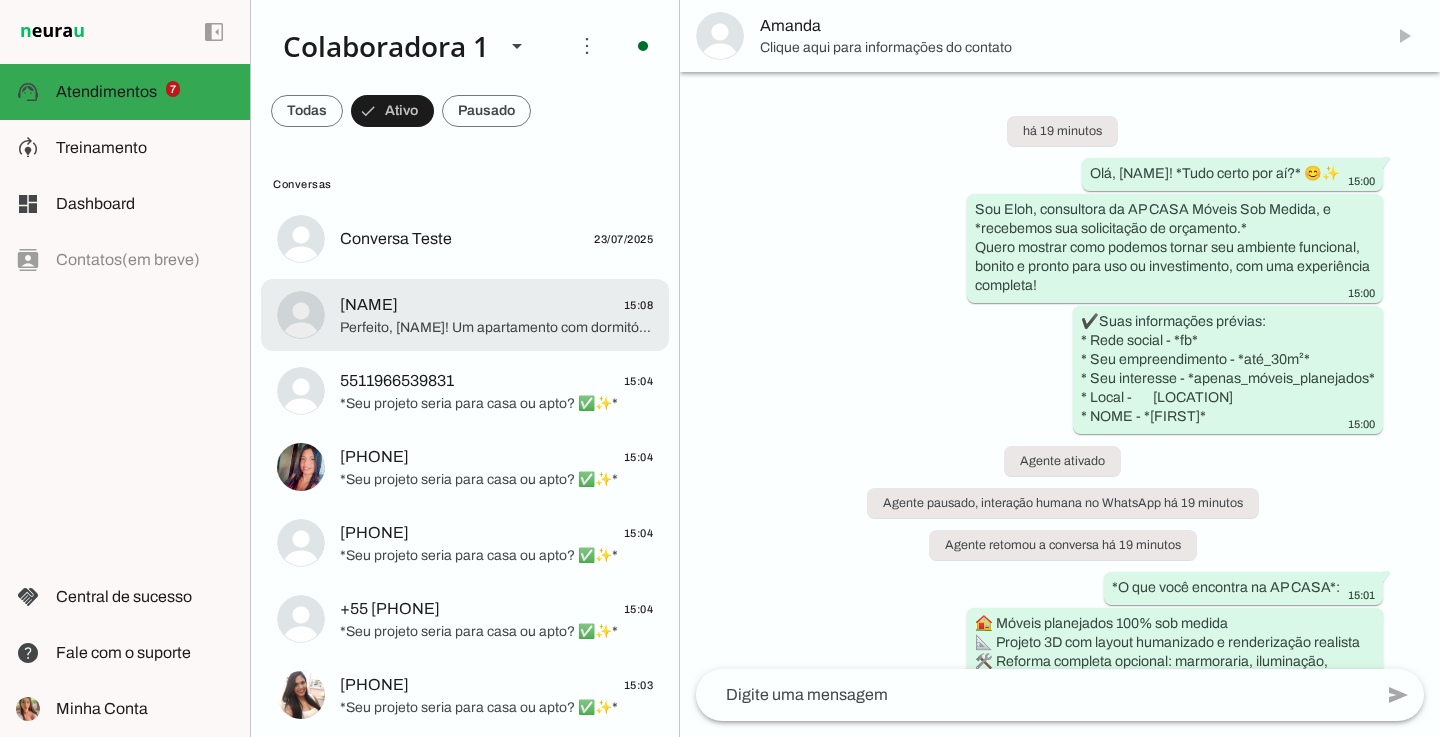 click on "Perfeito, Sergio! Um apartamento com dormitório, sala, cozinha e garden. Nosso designer vai te ajudar a criar algo incrível para o garden! ✨
Agora, para darmos sequência, *seu imóvel já está pronto, está em obra ou ainda está na planta?* 🔨" 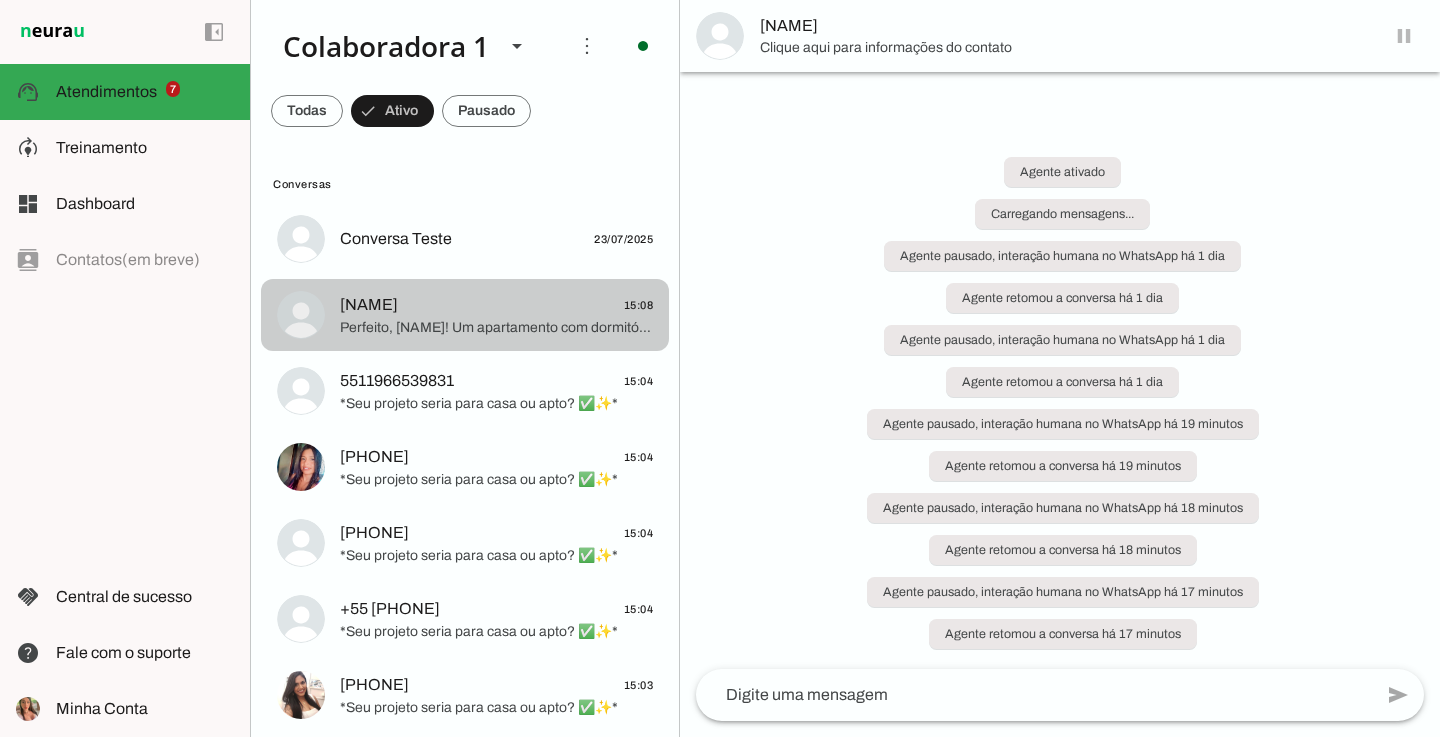 scroll, scrollTop: 1665, scrollLeft: 0, axis: vertical 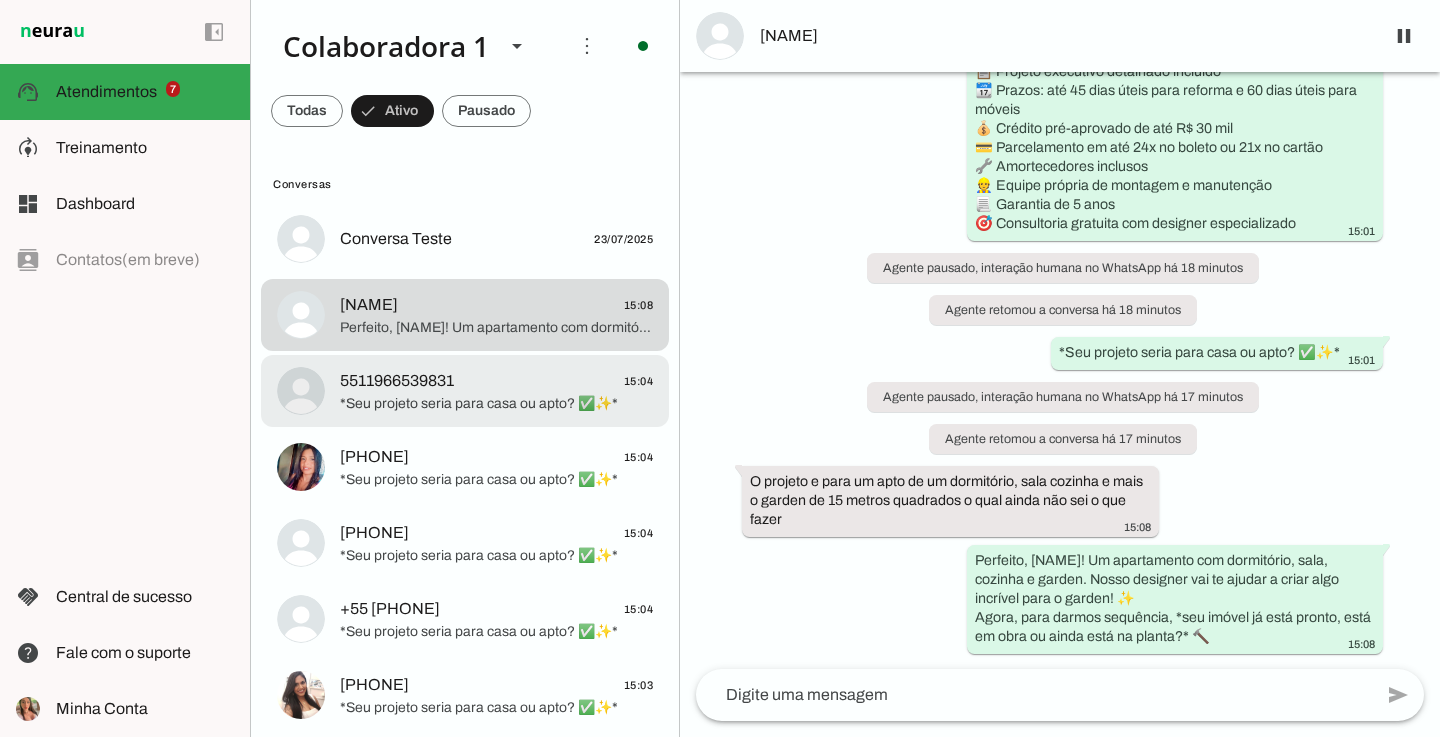 click on "5511966539831
15:04" 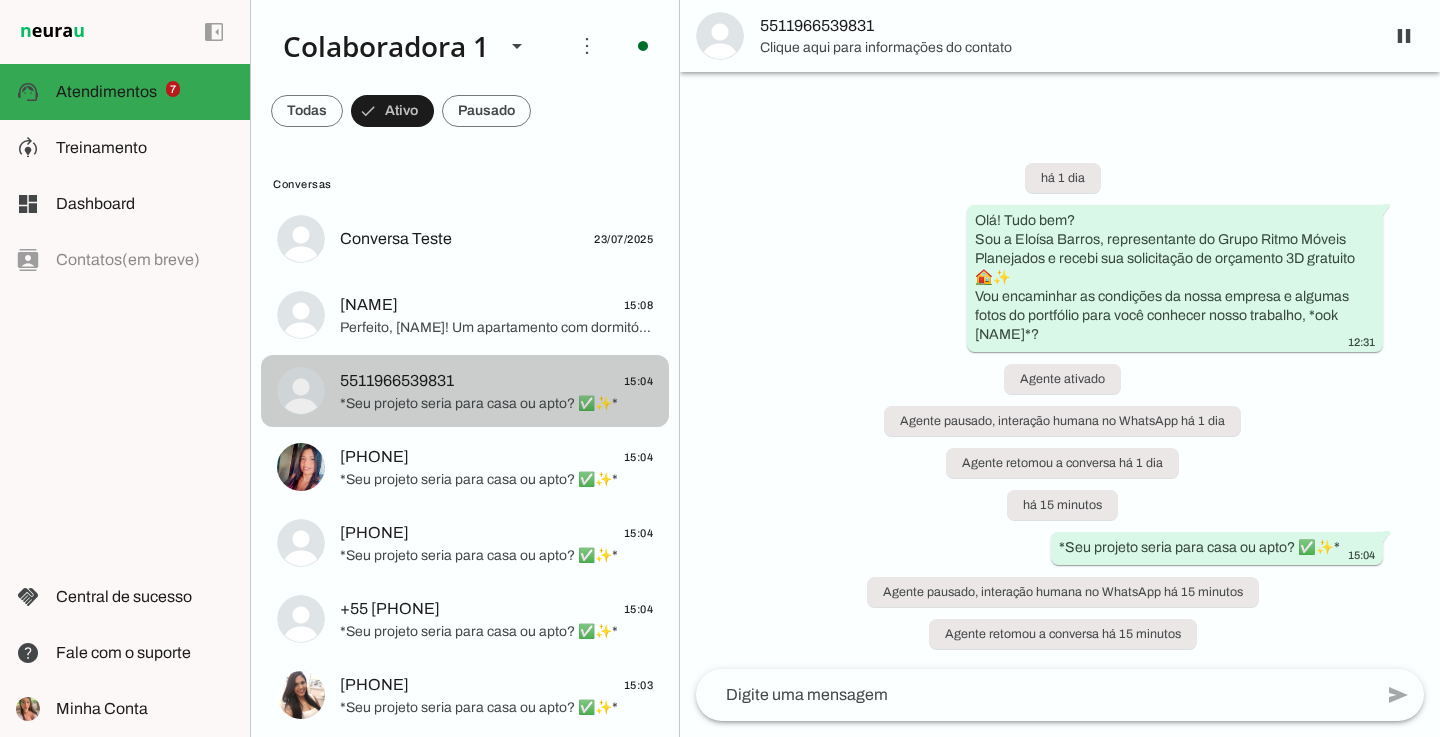 scroll, scrollTop: 0, scrollLeft: 0, axis: both 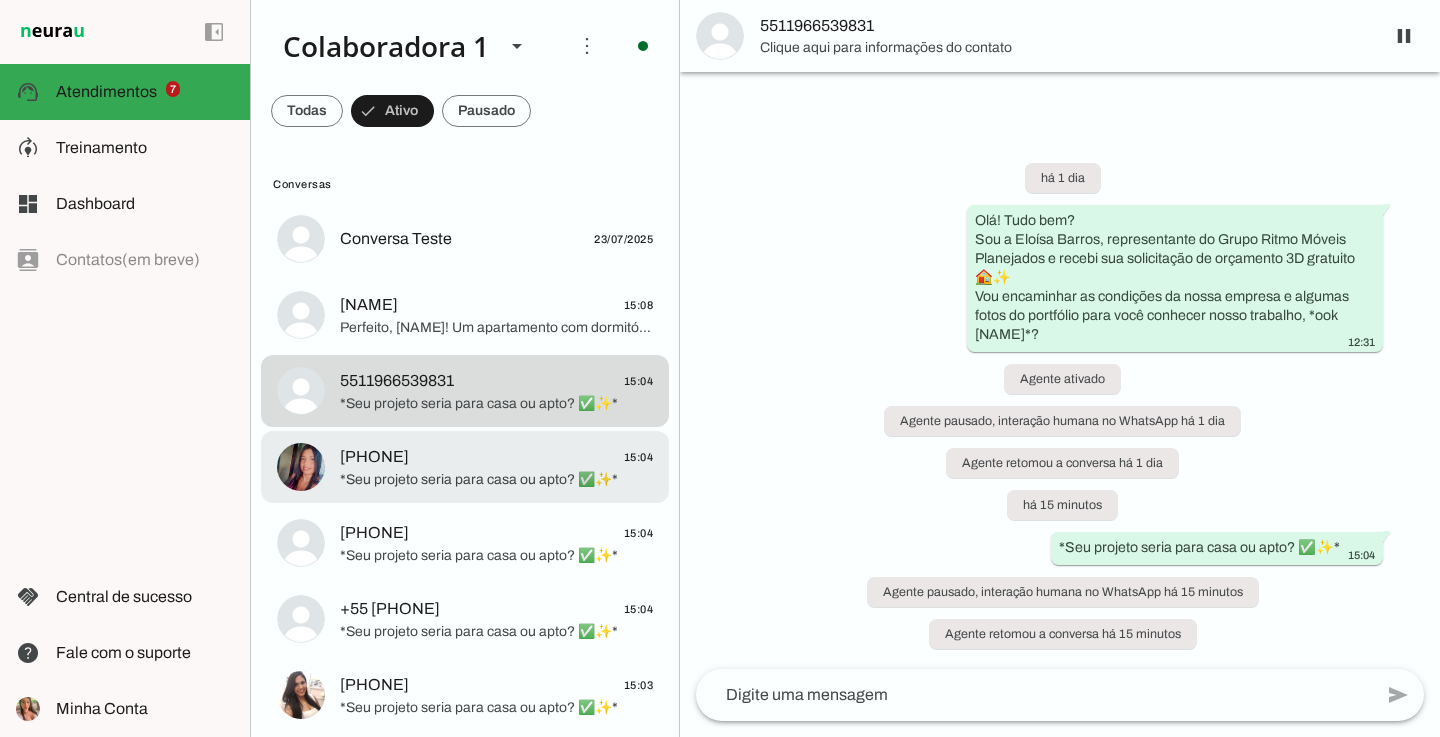 click on "*Seu projeto seria para casa ou apto? ✅✨*" 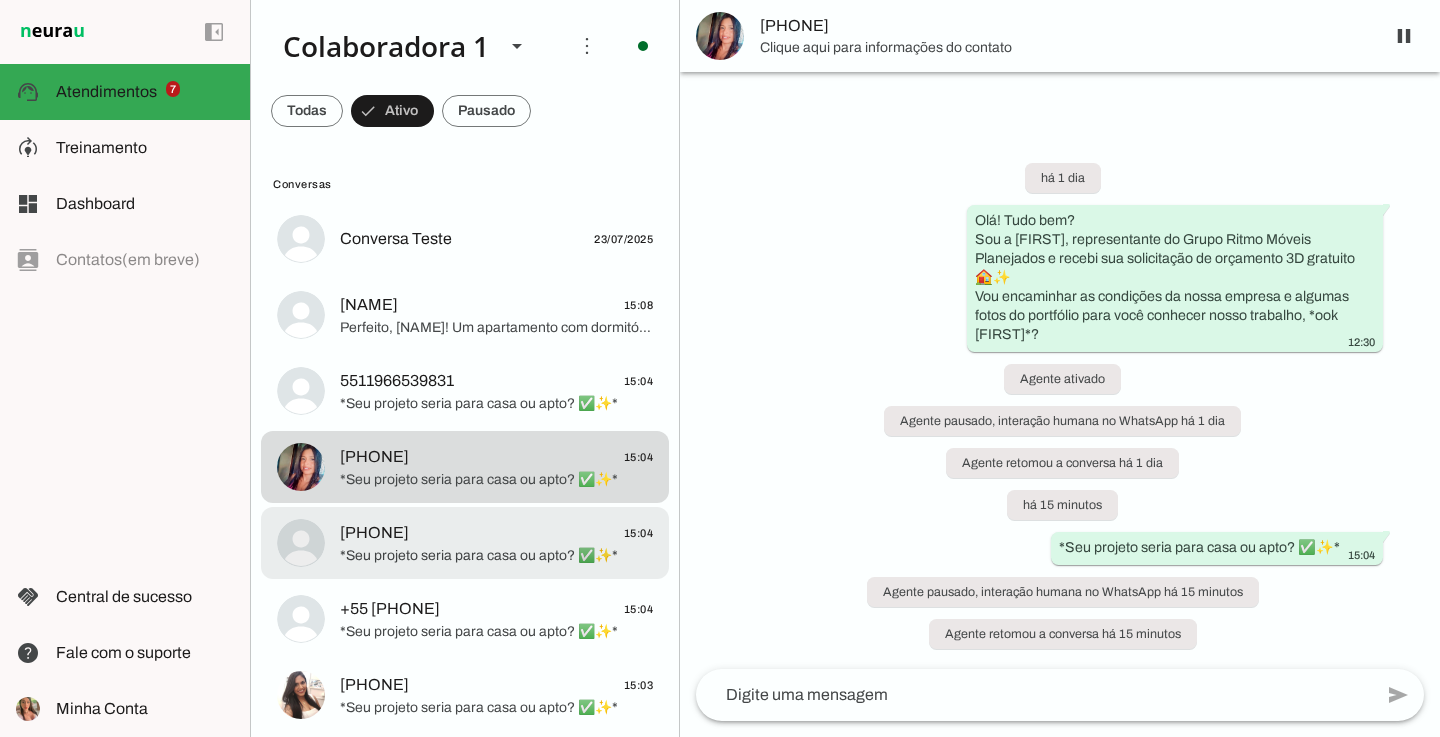 click on "5511994829176
15:04" 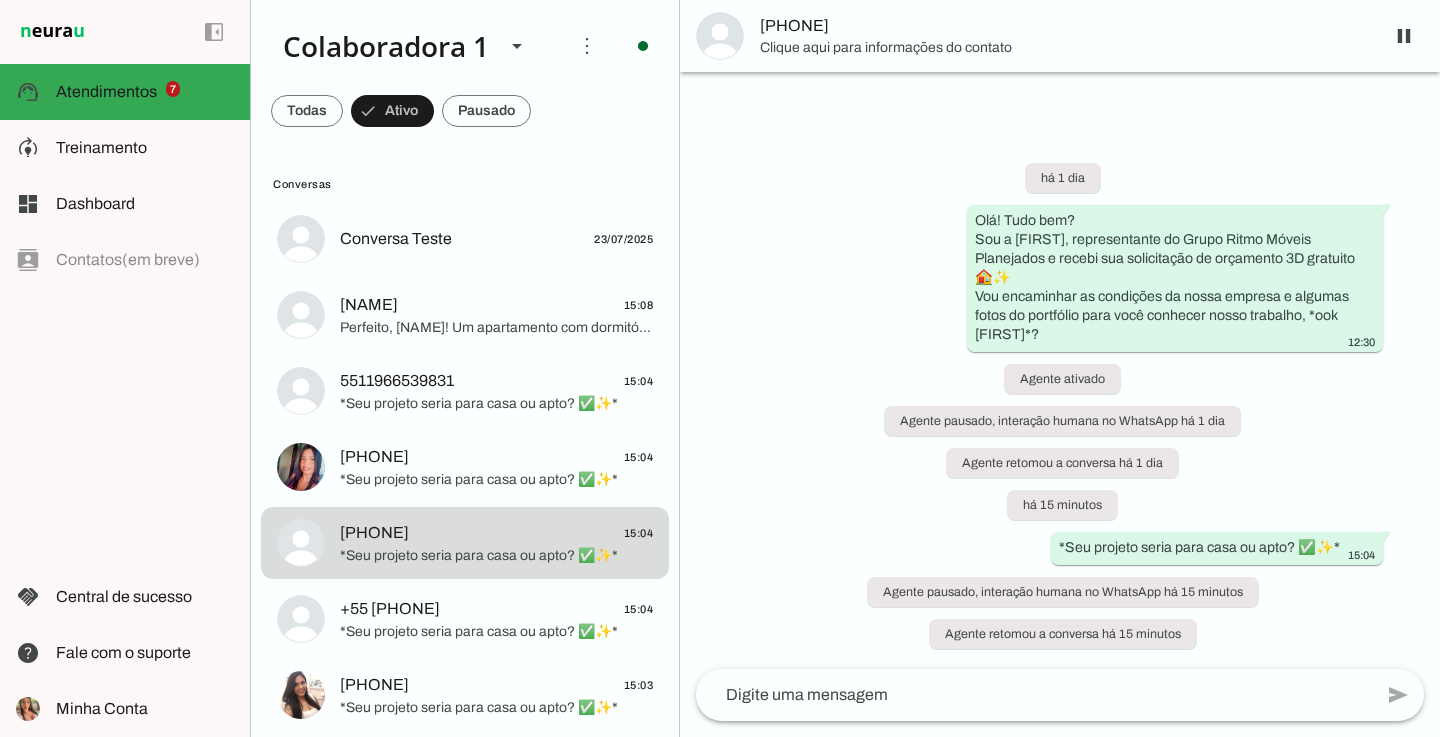 click on "Conversa Teste
23/07/2025
Serginho
15:08
Perfeito, Sergio! Um apartamento com dormitório, sala, cozinha e garden. Nosso designer vai te ajudar a criar algo incrível para o garden! ✨
Agora, para darmos sequência, *seu imóvel já está pronto, está em obra ou ainda está na planta?* 🔨
5511966539831
15:04
*Seu projeto seria para casa ou apto? ✅✨*
5516999921219
15:04
*Seu projeto seria para casa ou apto? ✅✨*" 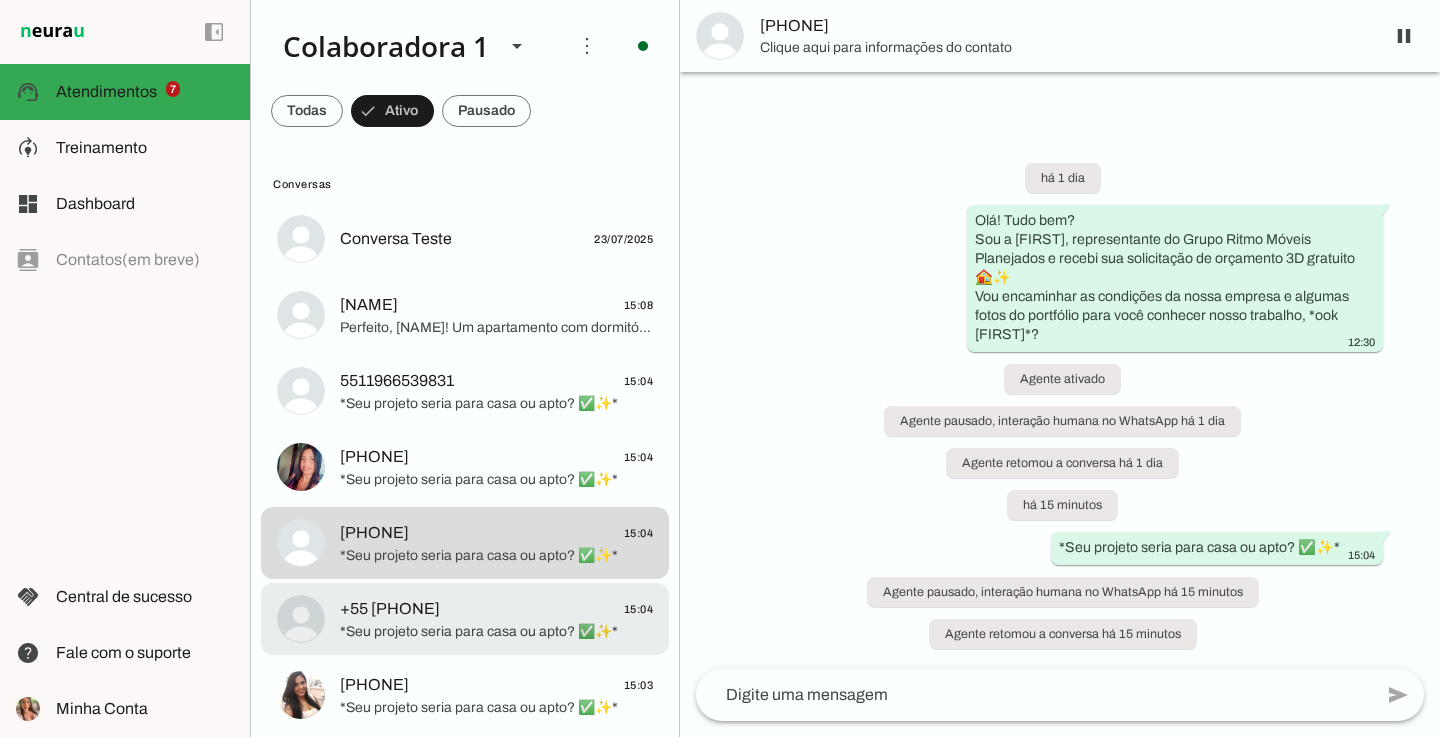 click on "5511956587201
15:04" 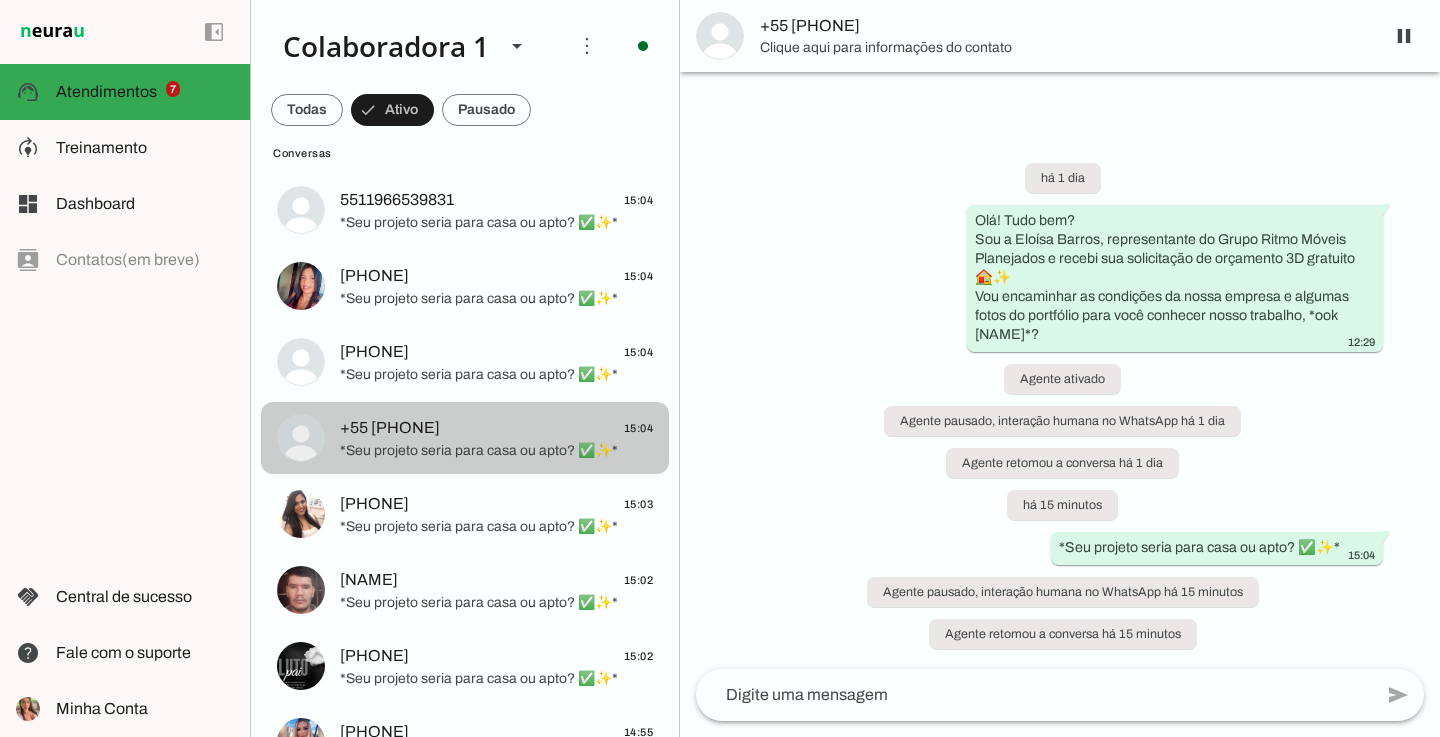 scroll, scrollTop: 194, scrollLeft: 0, axis: vertical 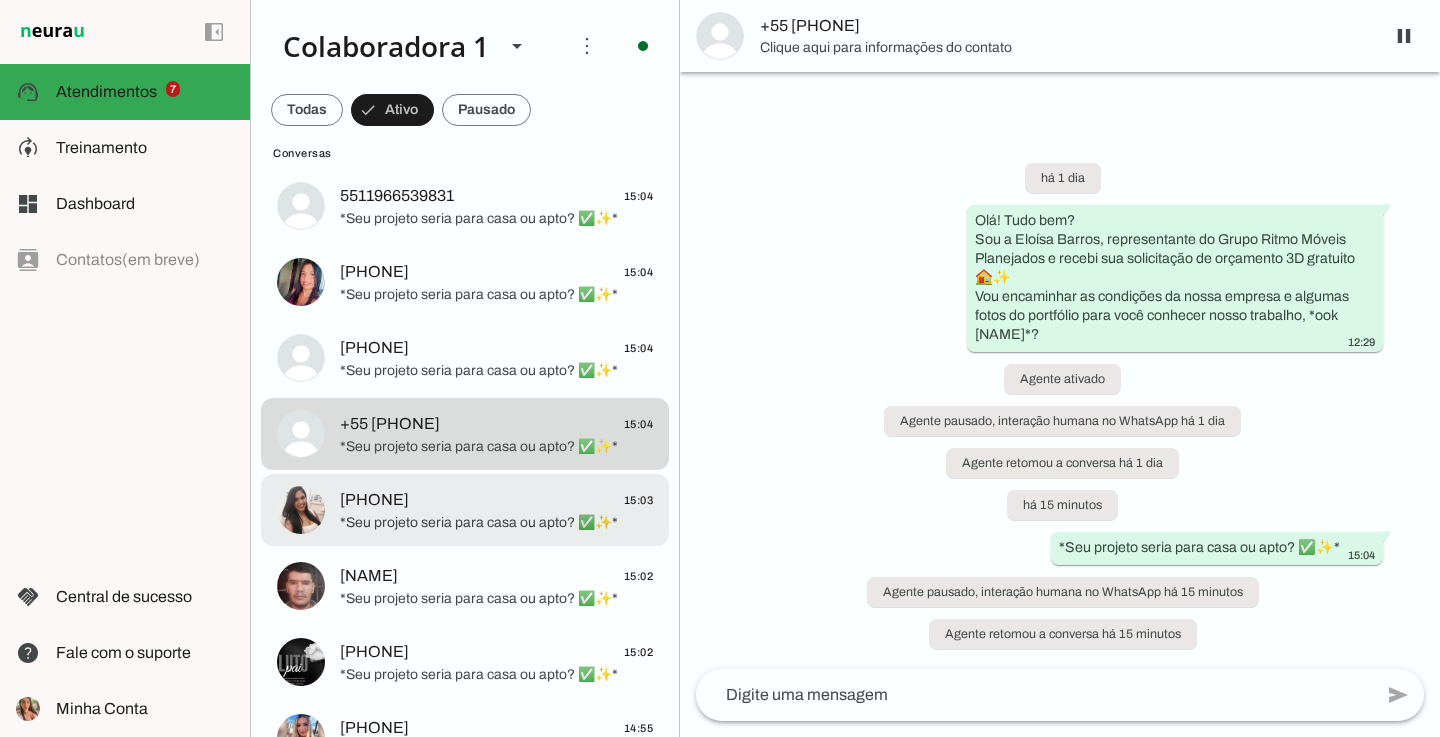 click on "*Seu projeto seria para casa ou apto? ✅✨*" 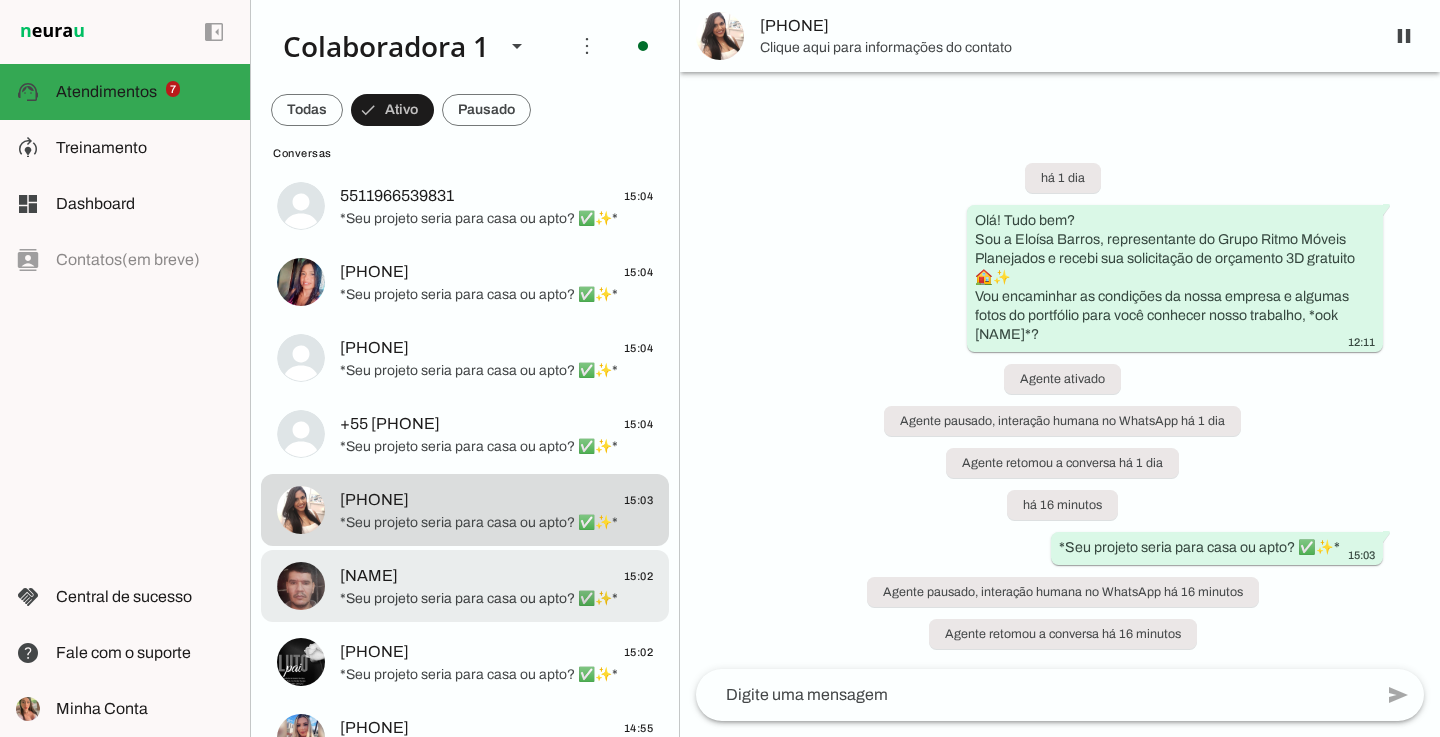 click on "Pedro
15:02" 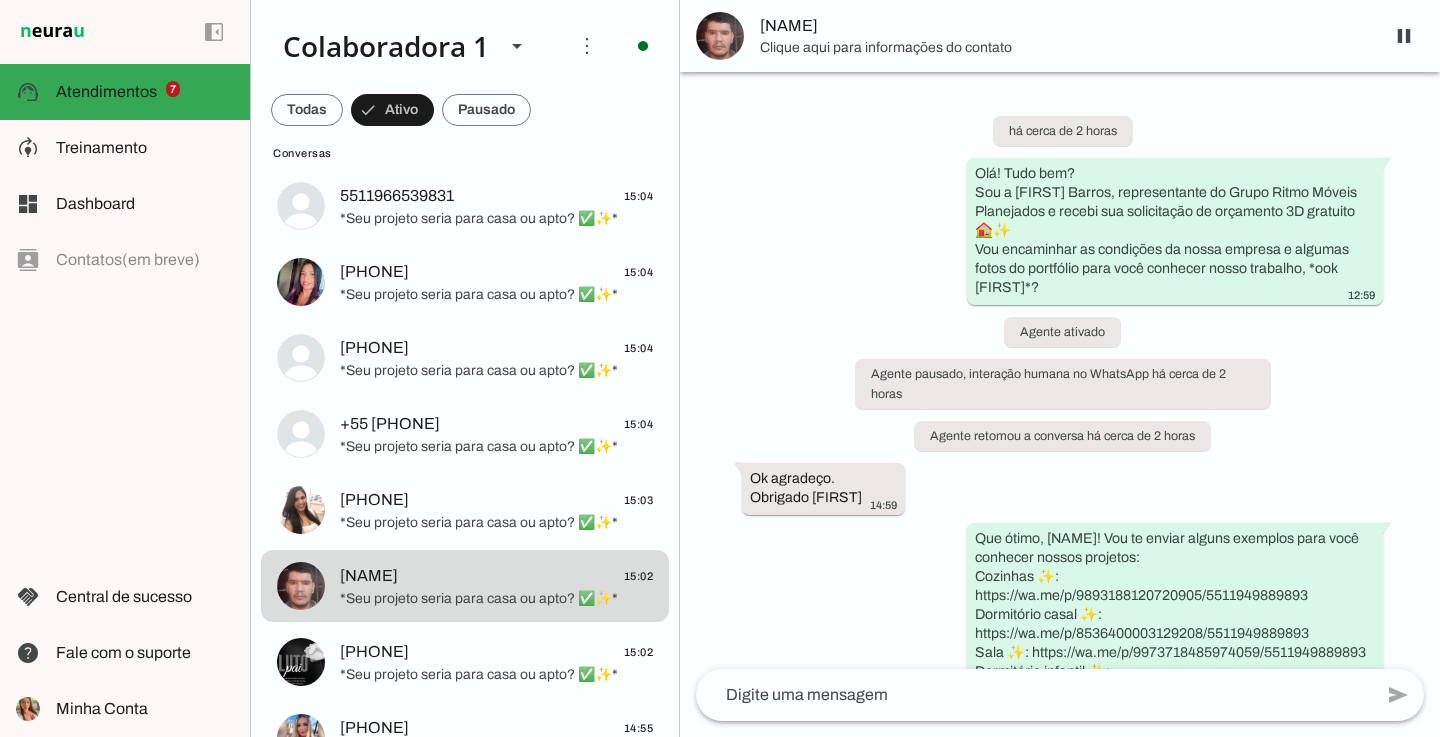 scroll, scrollTop: 0, scrollLeft: 0, axis: both 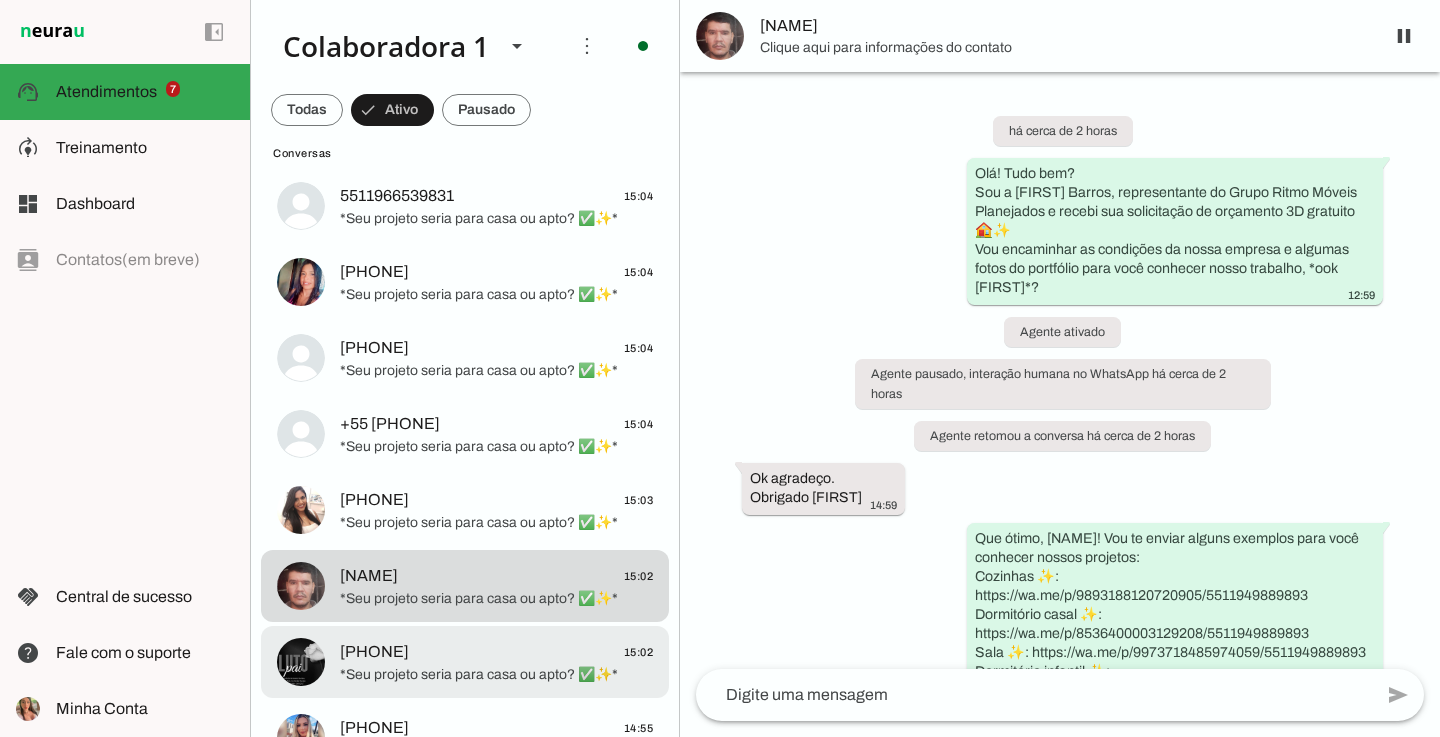 click on "*Seu projeto seria para casa ou apto? ✅✨*" 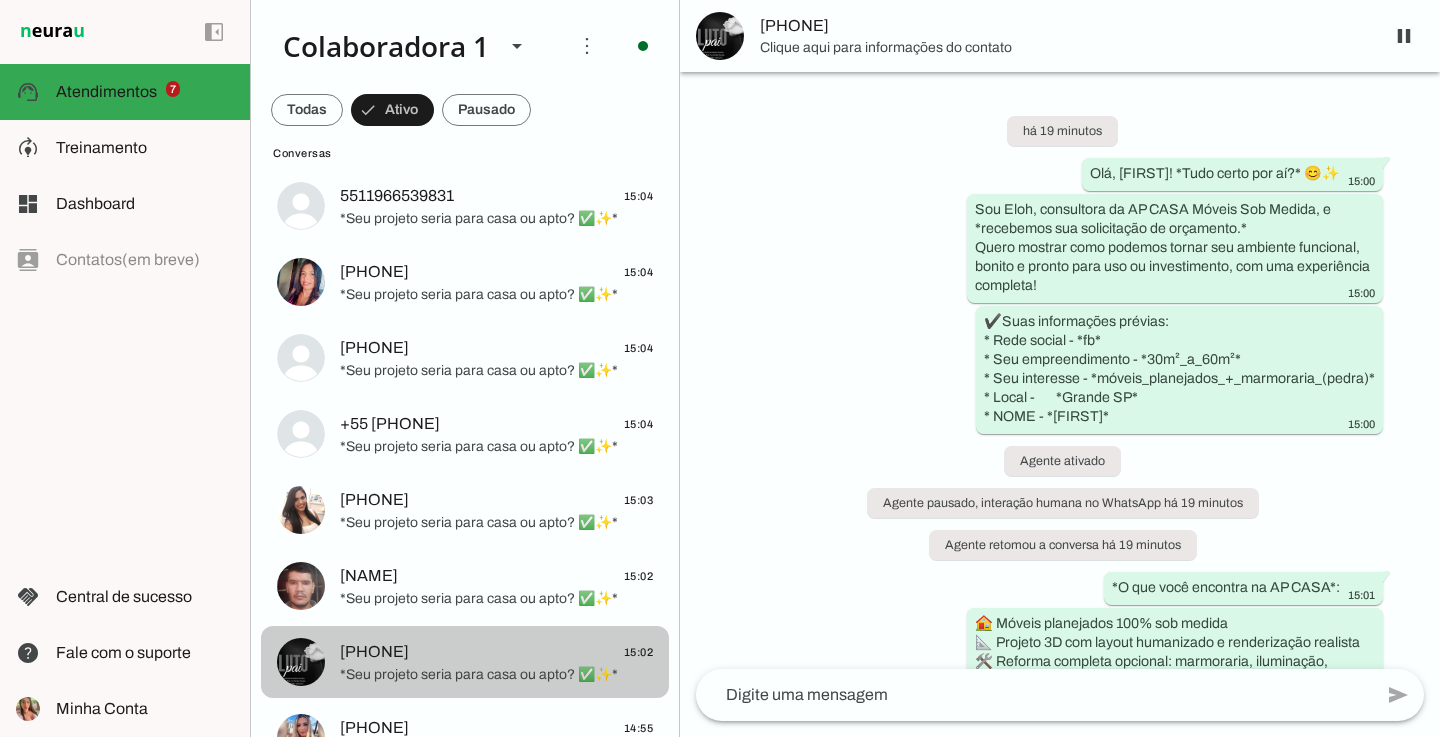 scroll, scrollTop: 452, scrollLeft: 0, axis: vertical 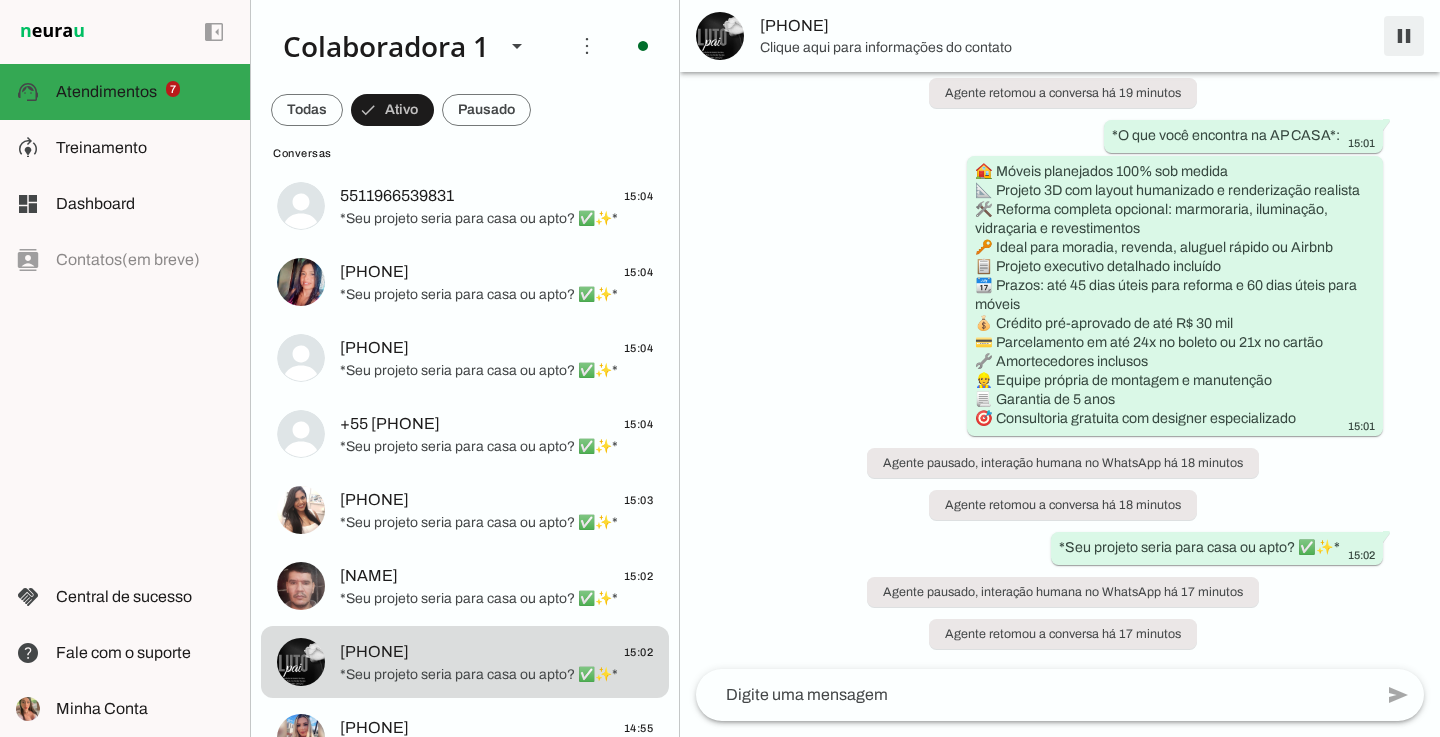 click at bounding box center (1404, 36) 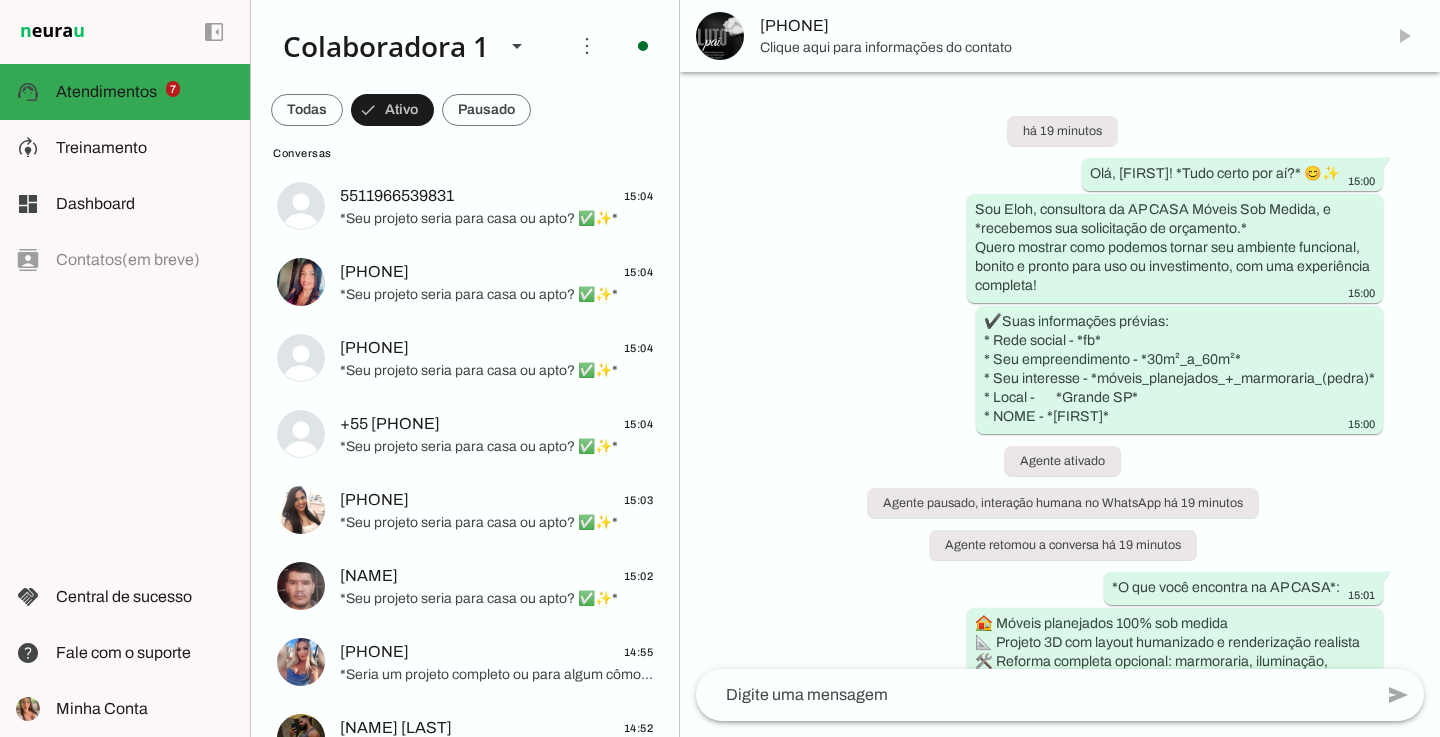 scroll, scrollTop: 0, scrollLeft: 0, axis: both 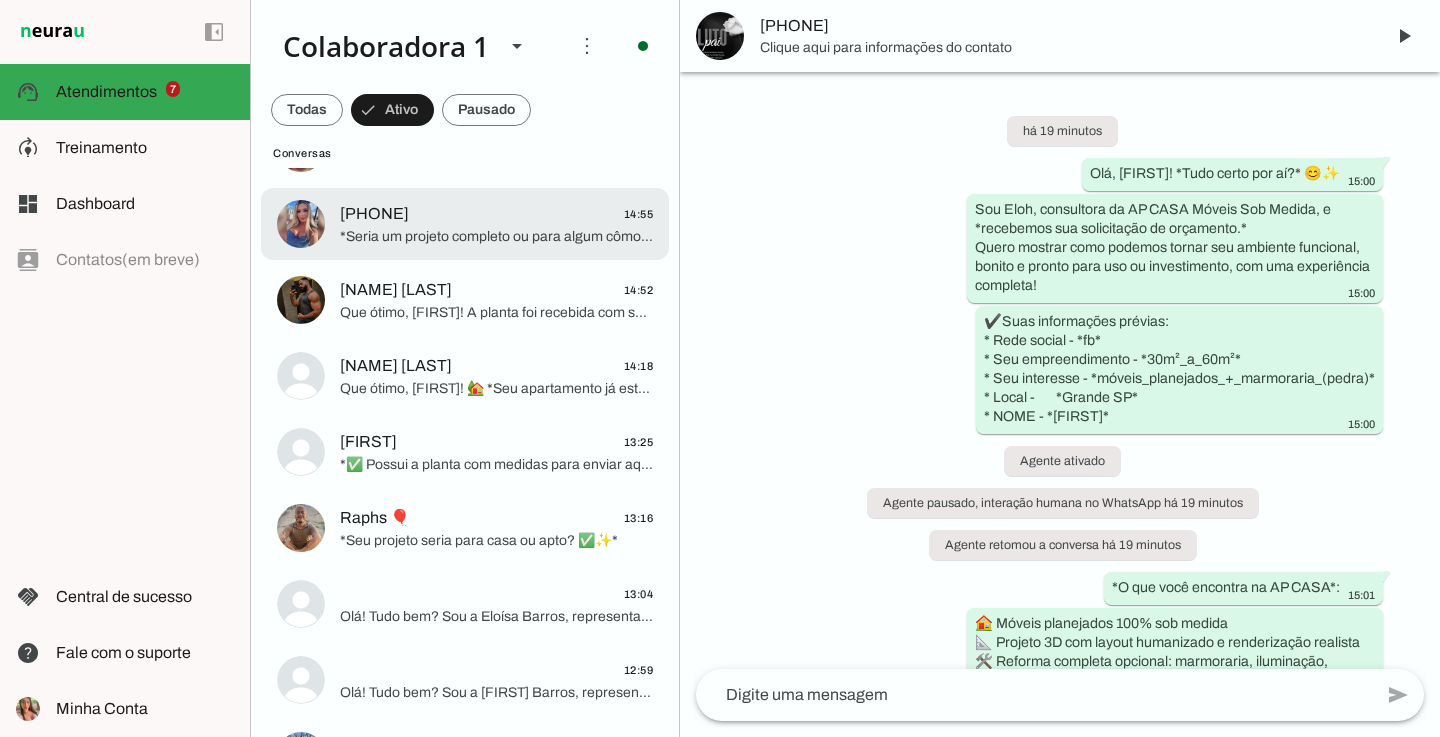 click on "5511965518077
14:55" 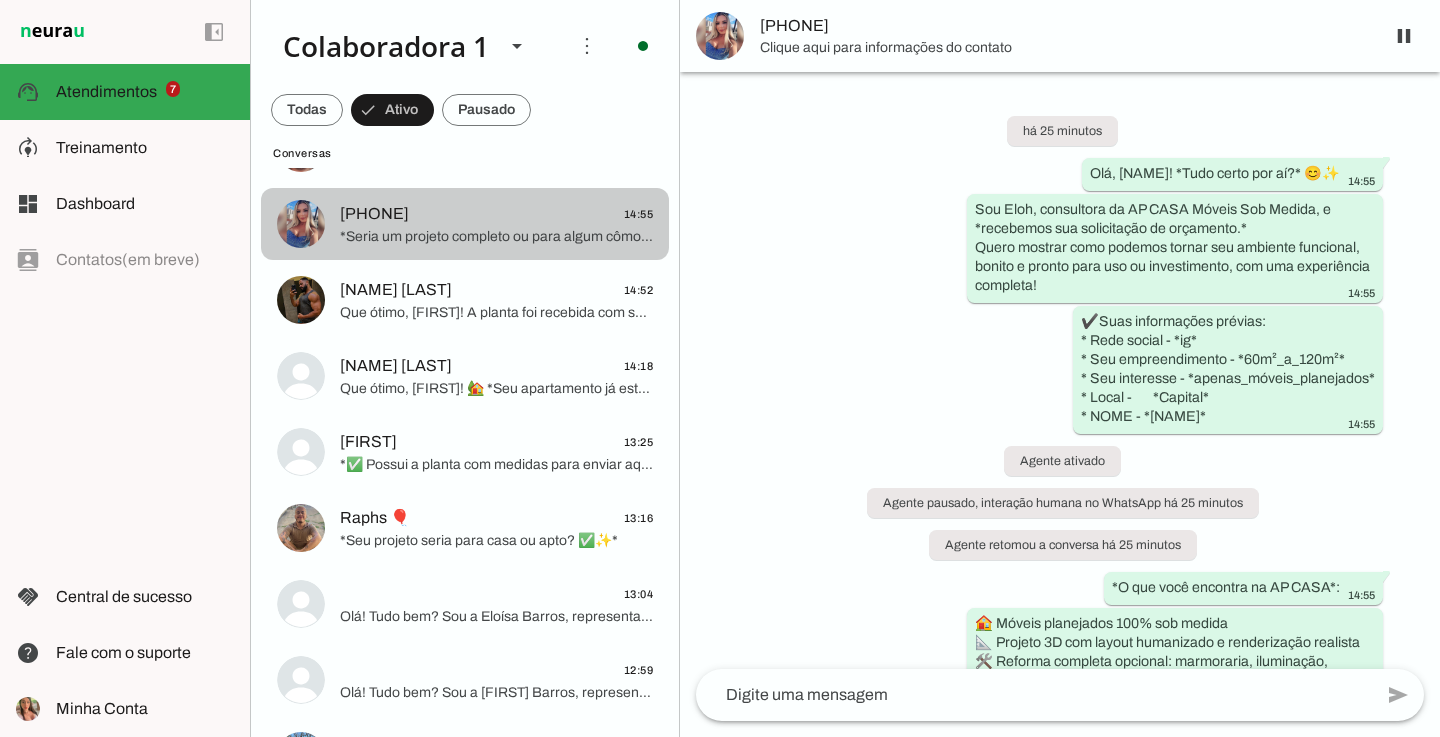 scroll, scrollTop: 471, scrollLeft: 0, axis: vertical 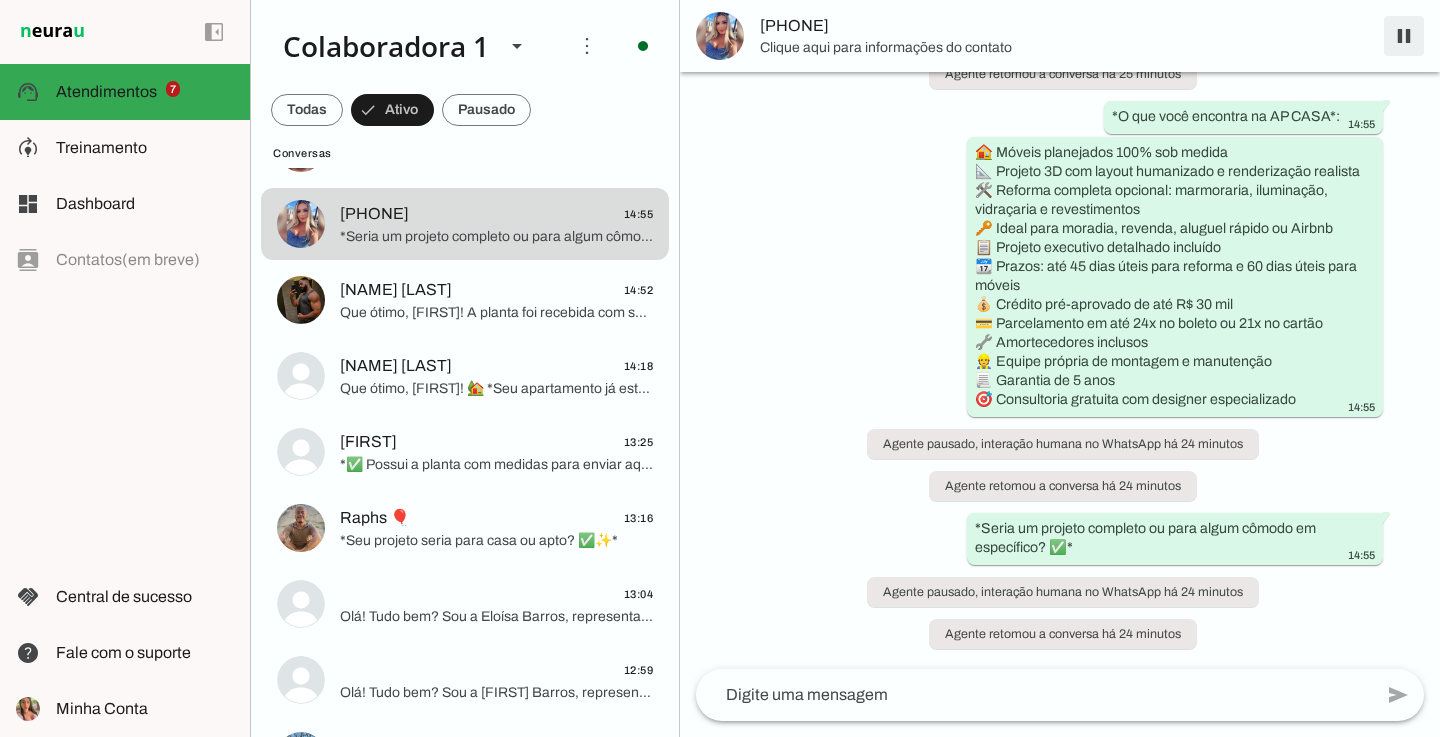 click at bounding box center (1404, 36) 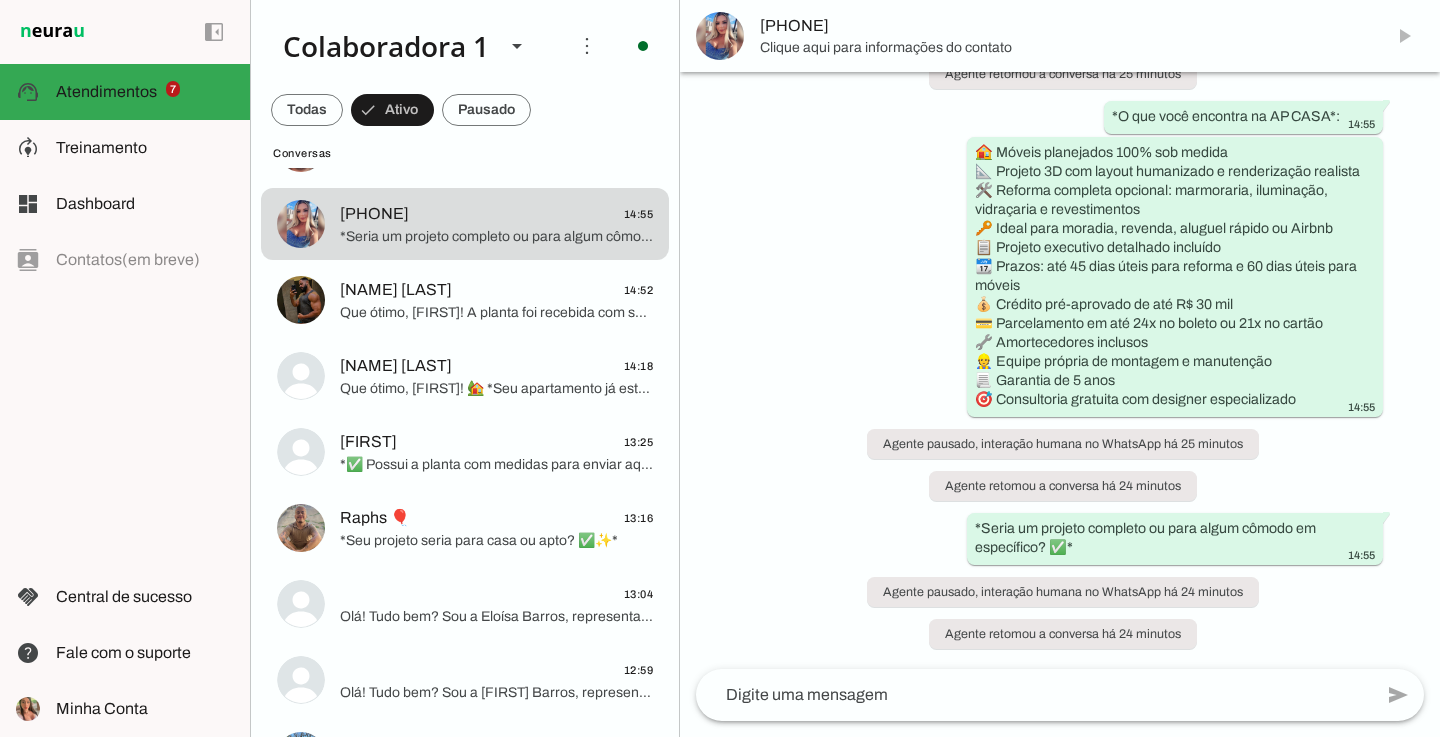 scroll, scrollTop: 0, scrollLeft: 0, axis: both 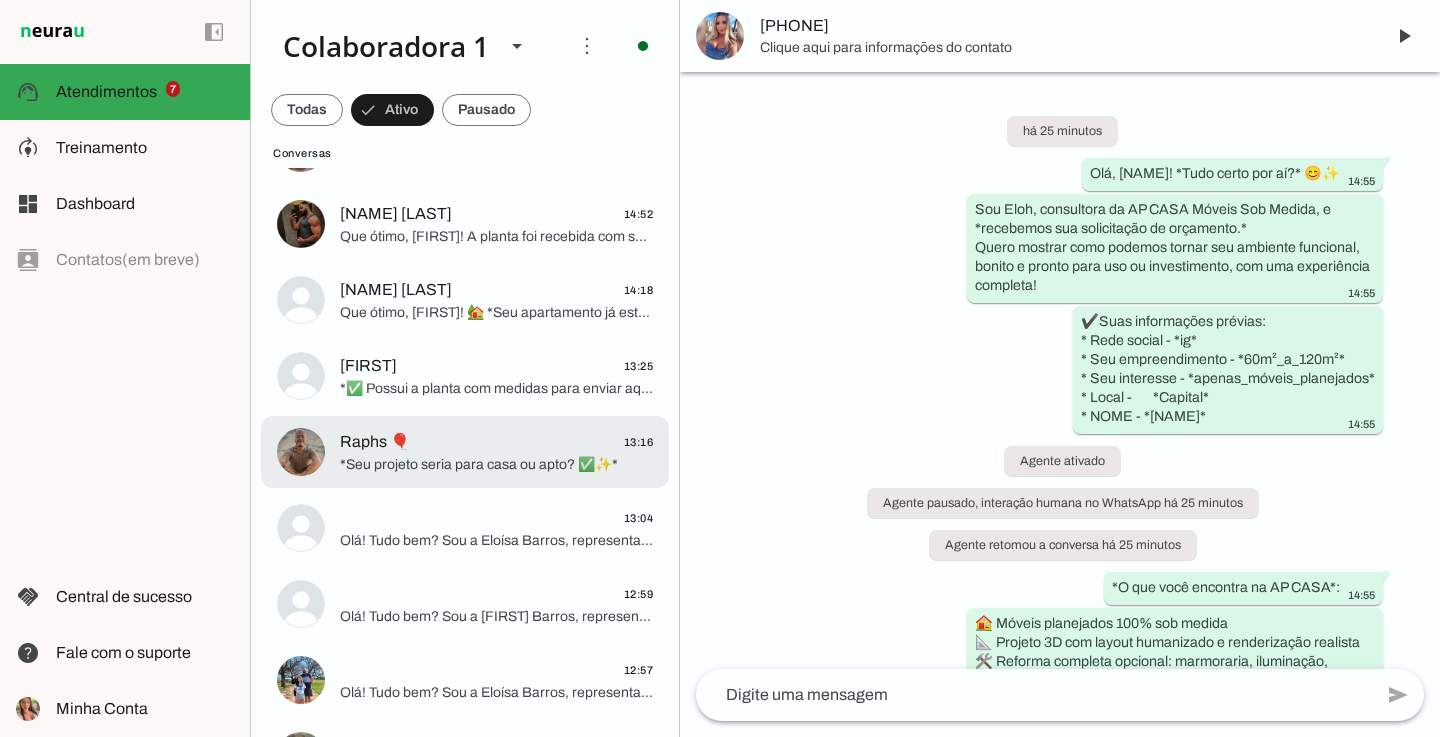 click on "*Seu projeto seria para casa ou apto? ✅✨*" 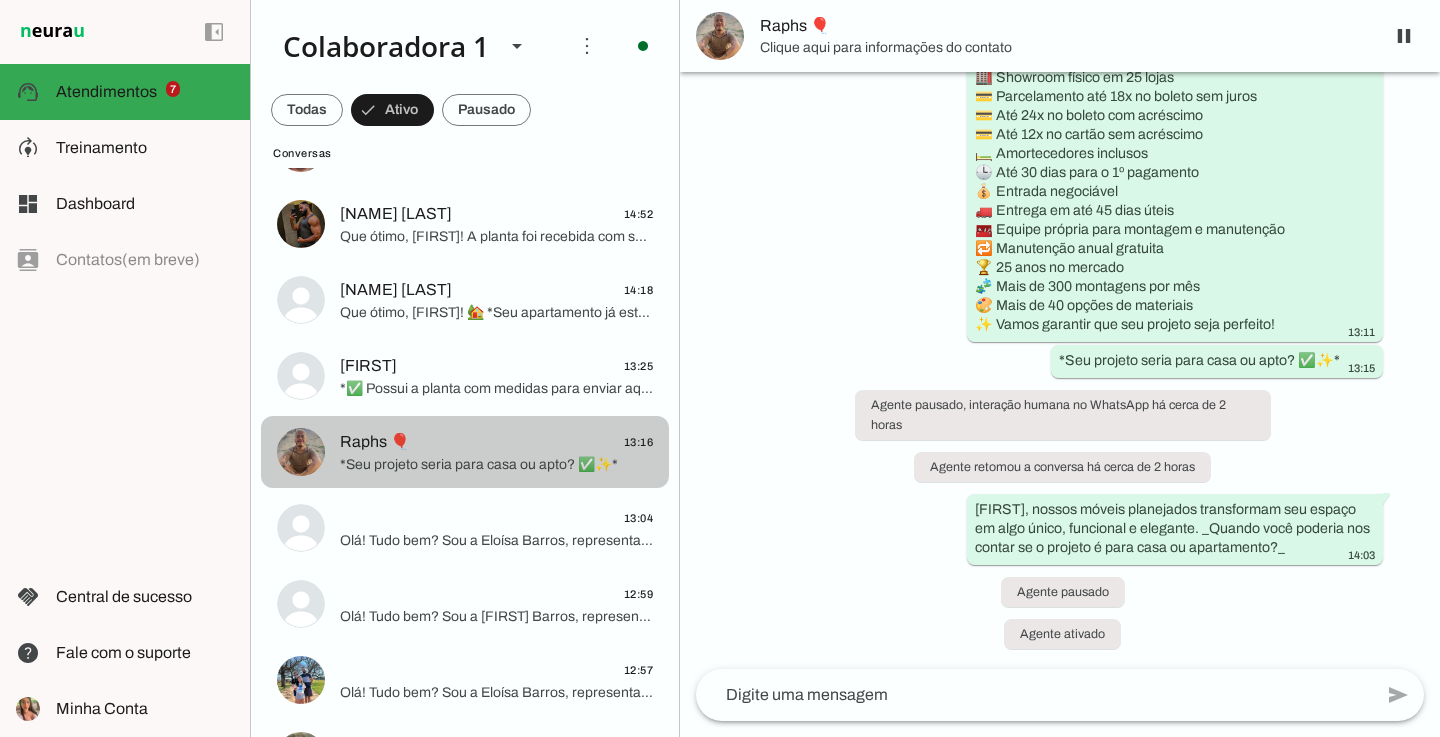 scroll, scrollTop: 0, scrollLeft: 0, axis: both 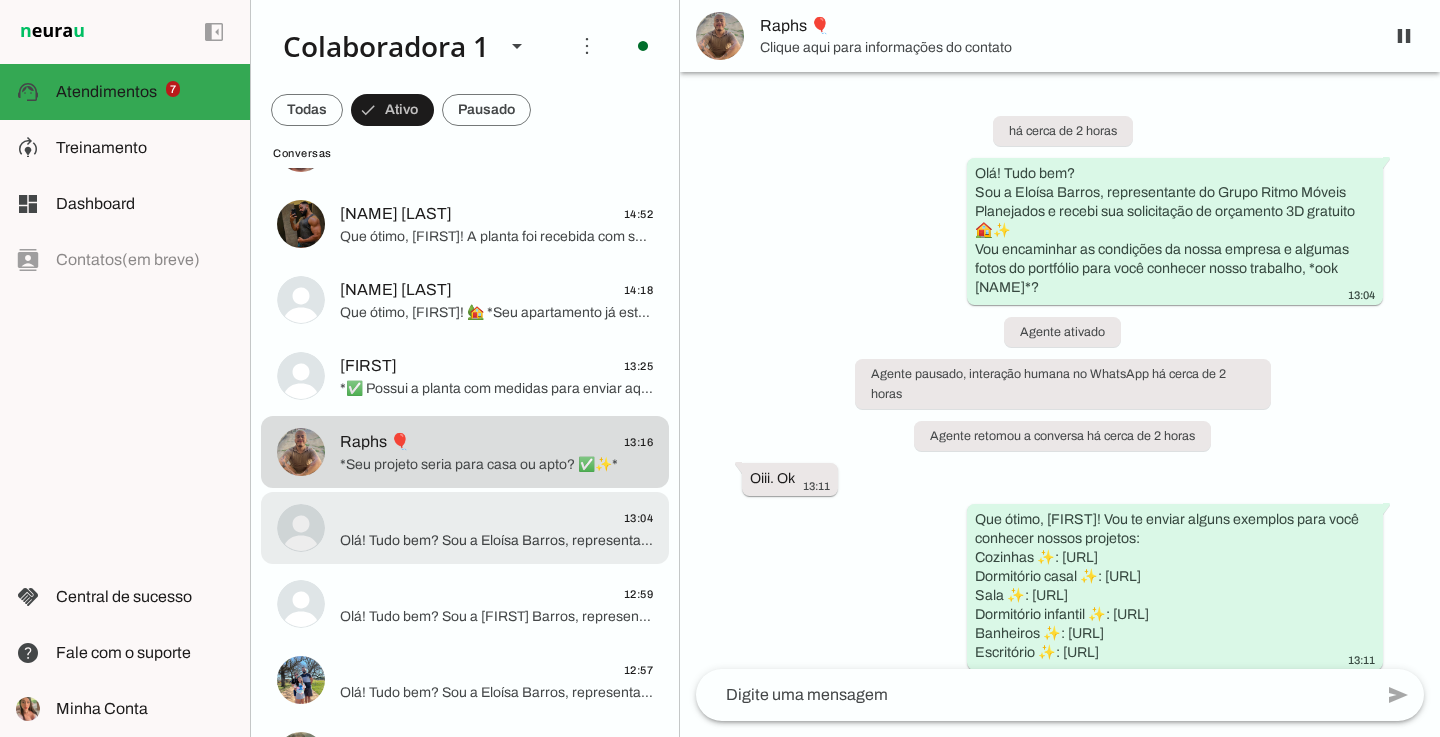 click on "13:04" 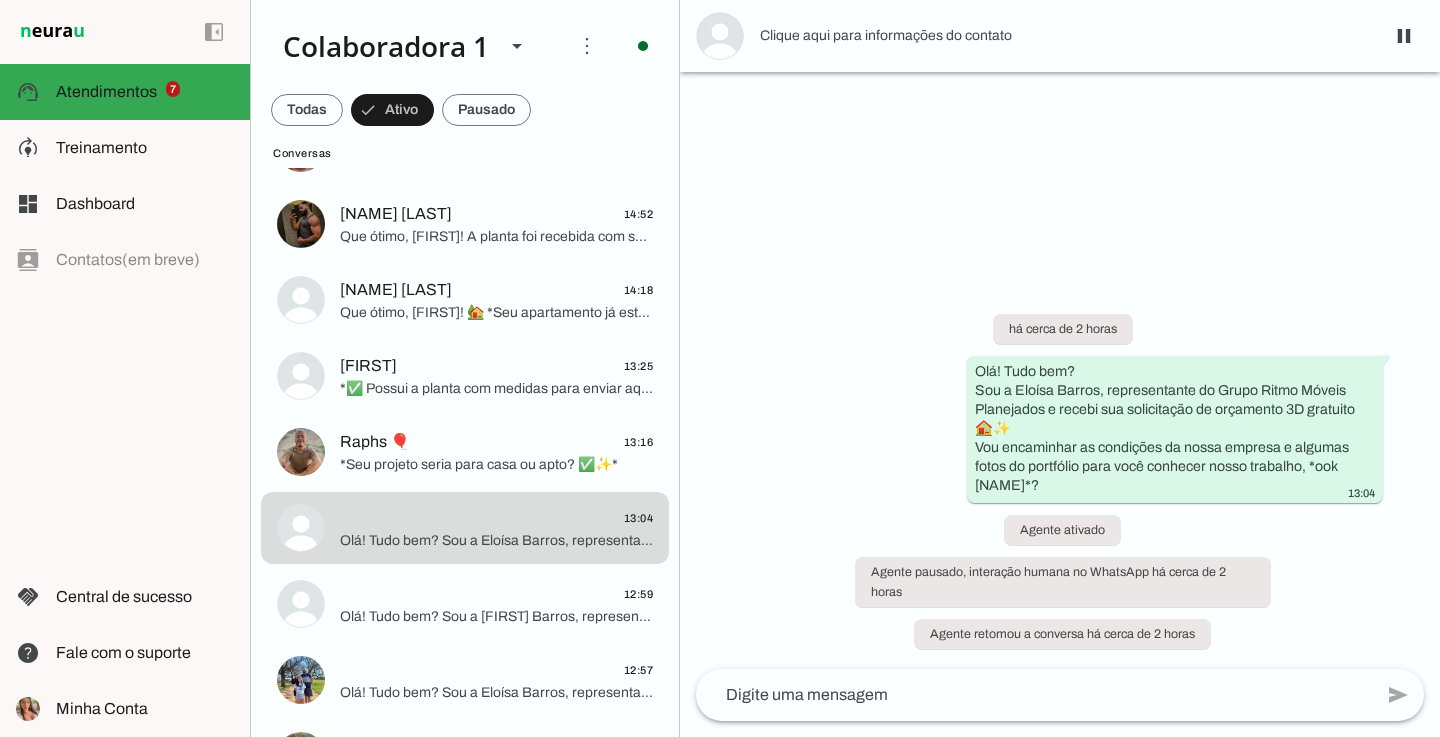 click on "há cerca de 2 horas
Olá! Tudo bem?
Sou a Eloísa Barros, representante do Grupo Ritmo Móveis Planejados e recebi sua solicitação de orçamento 3D gratuito 🏠✨
Vou encaminhar as condições da nossa empresa e algumas fotos do portfólio para você conhecer nosso trabalho, *ook Elisangela*? 13:04
Agente ativado
Agente pausado, interação humana no WhatsApp há cerca de 2 horas
Agente retomou a conversa há cerca de 2 horas" at bounding box center [1060, 469] 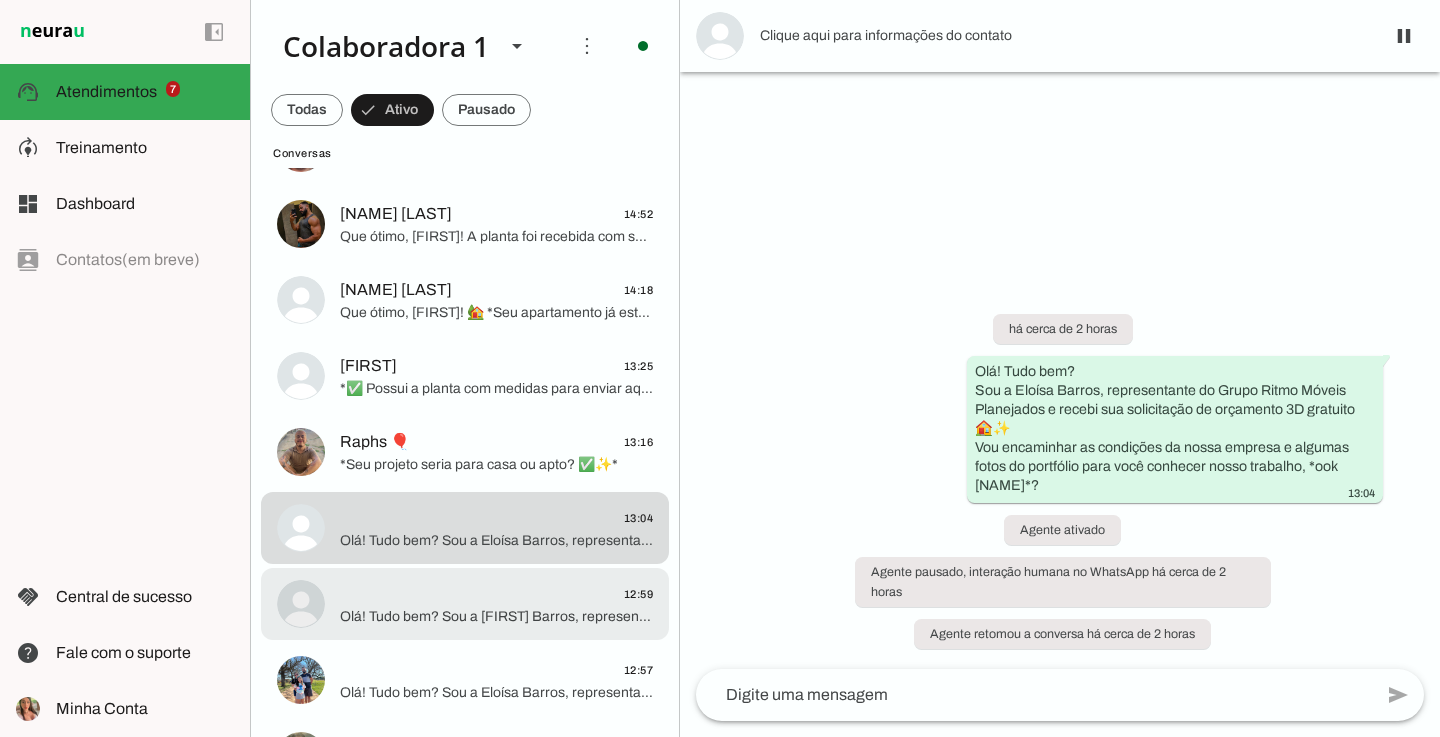 click on "12:59" 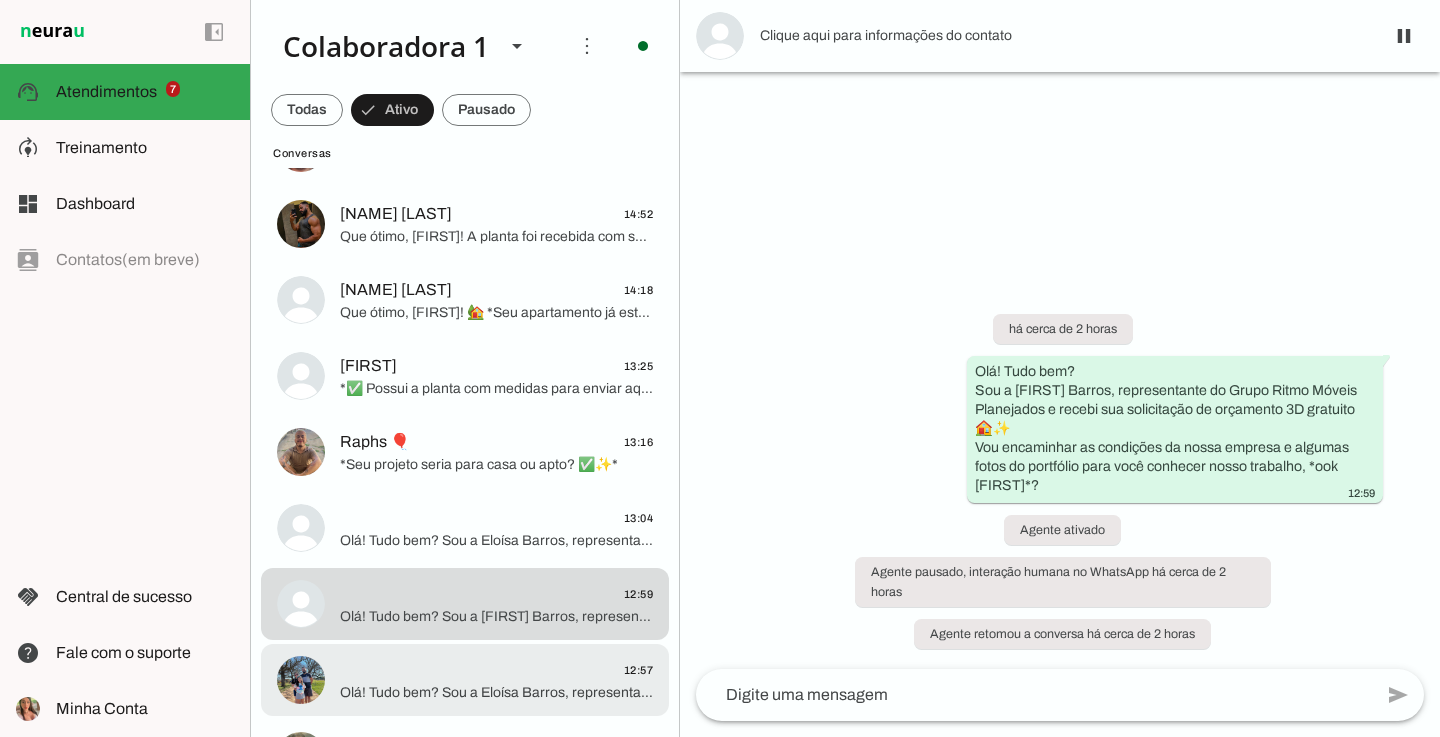 click on "Olá! Tudo bem?
Sou a [FIRST] [LAST], representante do Grupo Ritmo Móveis Planejados e recebi sua solicitação de orçamento 3D gratuito 🏠✨
Vou encaminhar as condições da nossa empresa e algumas fotos do portfólio para você conhecer nosso trabalho, *ook [FIRST]*?" 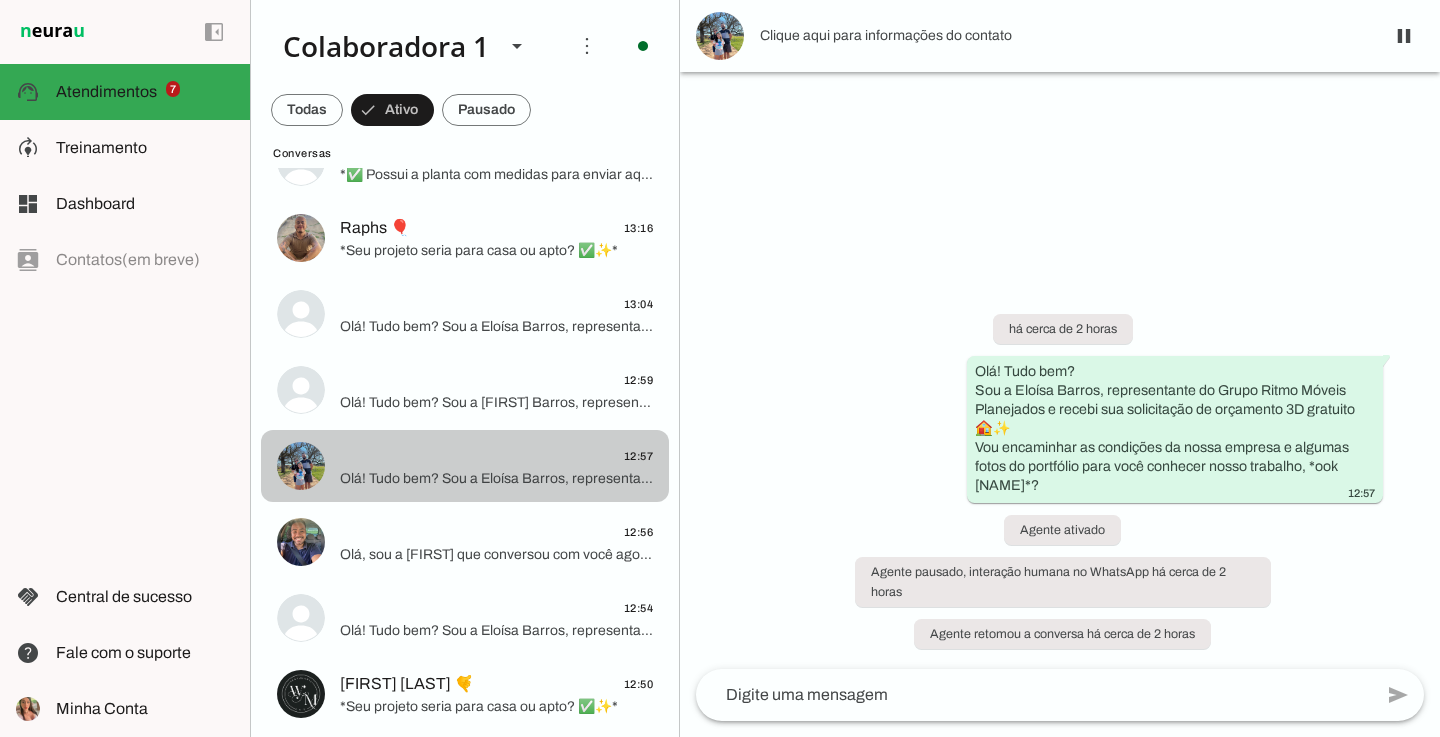 scroll, scrollTop: 854, scrollLeft: 0, axis: vertical 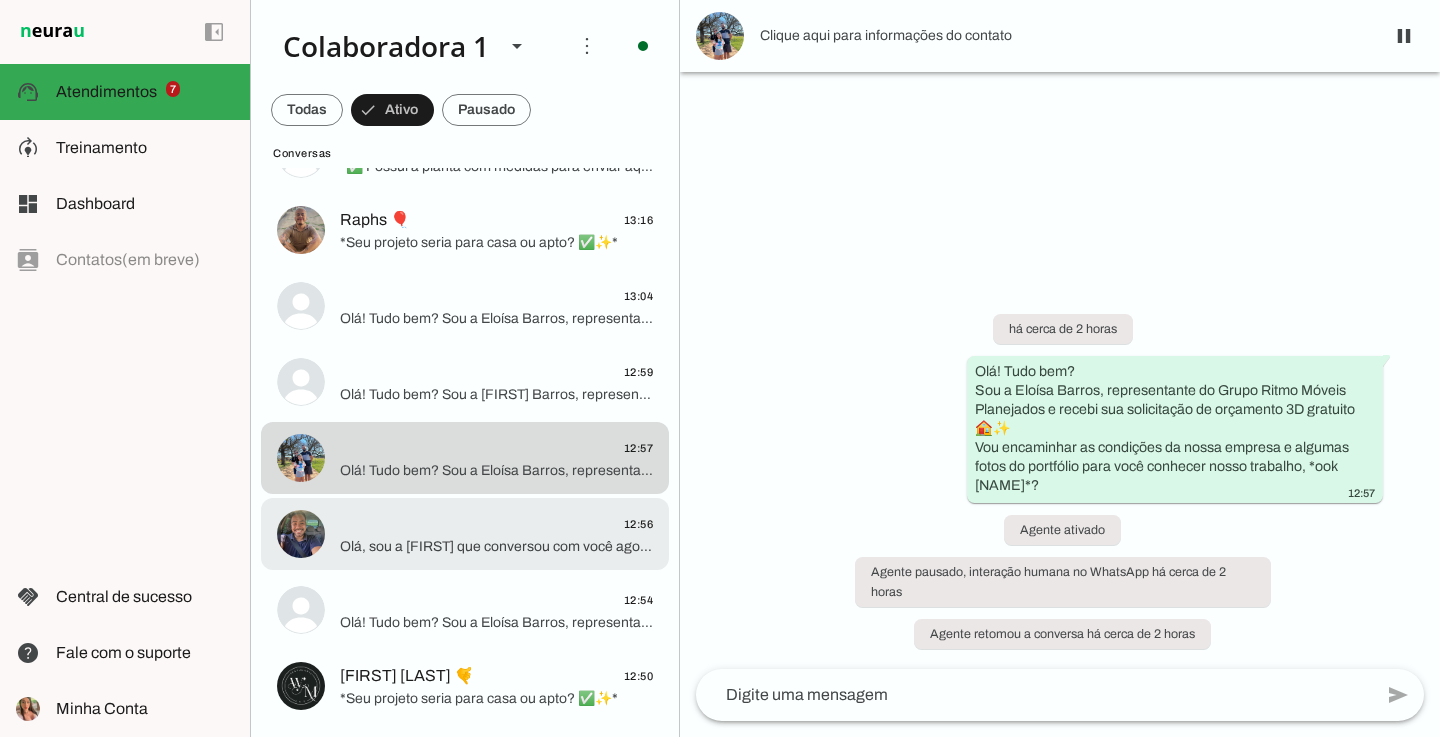 click on "Olá, sou a Eloísa que conversou com você agora há pouco na ligação ✨🏡
Vou encaminhar as condições da nossa empresa Grupo Ritmo Móveis Planejados e algumas fotos do portfólio para você conhecer nosso trabalho, *ook Sandro* ?" 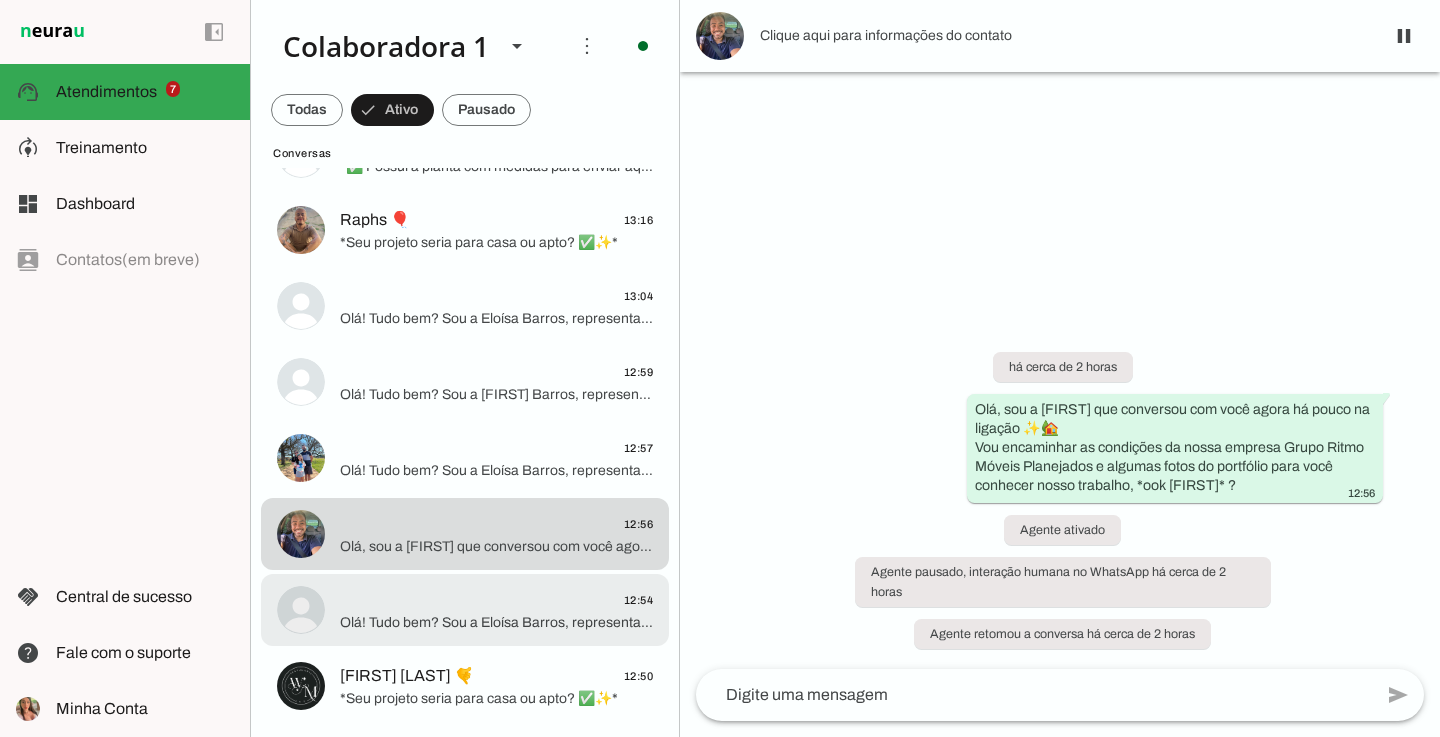 click on "12:54" 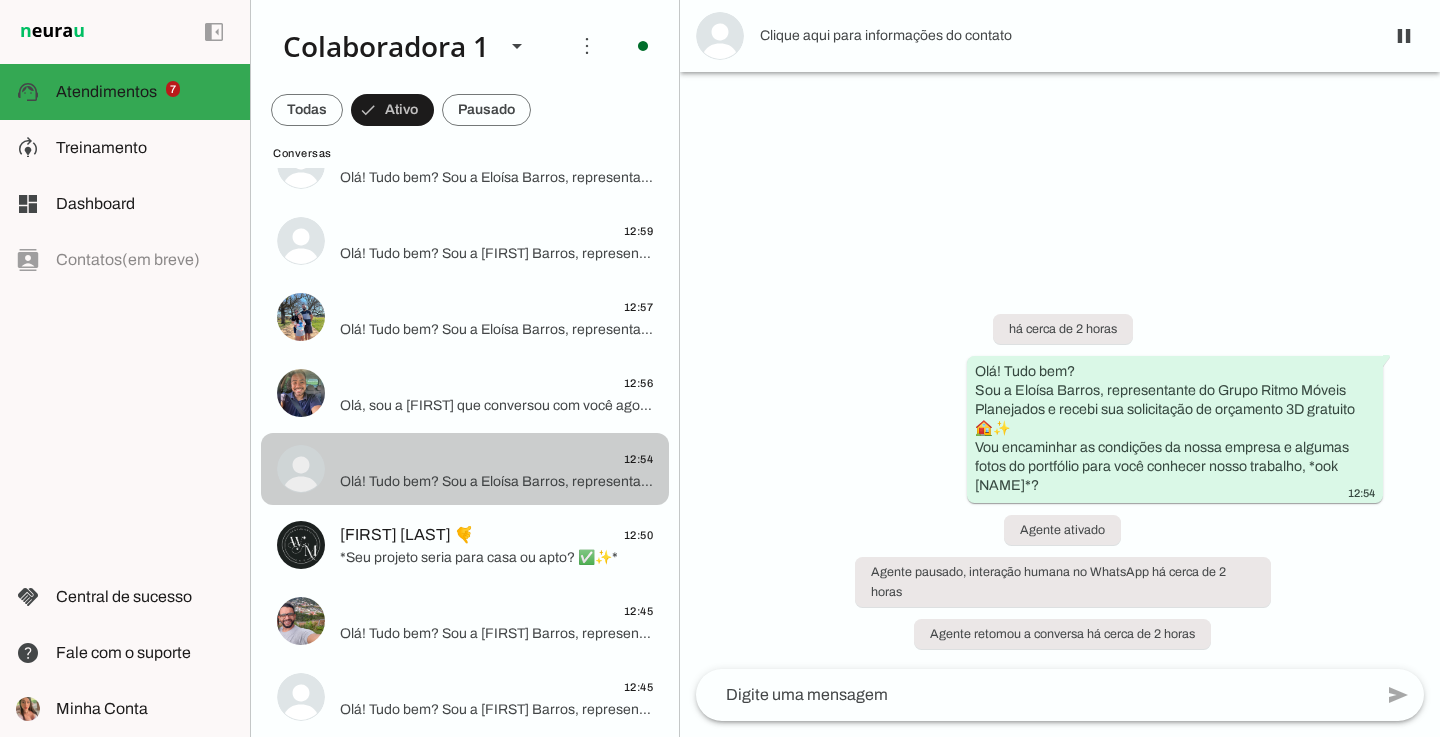 scroll, scrollTop: 1019, scrollLeft: 0, axis: vertical 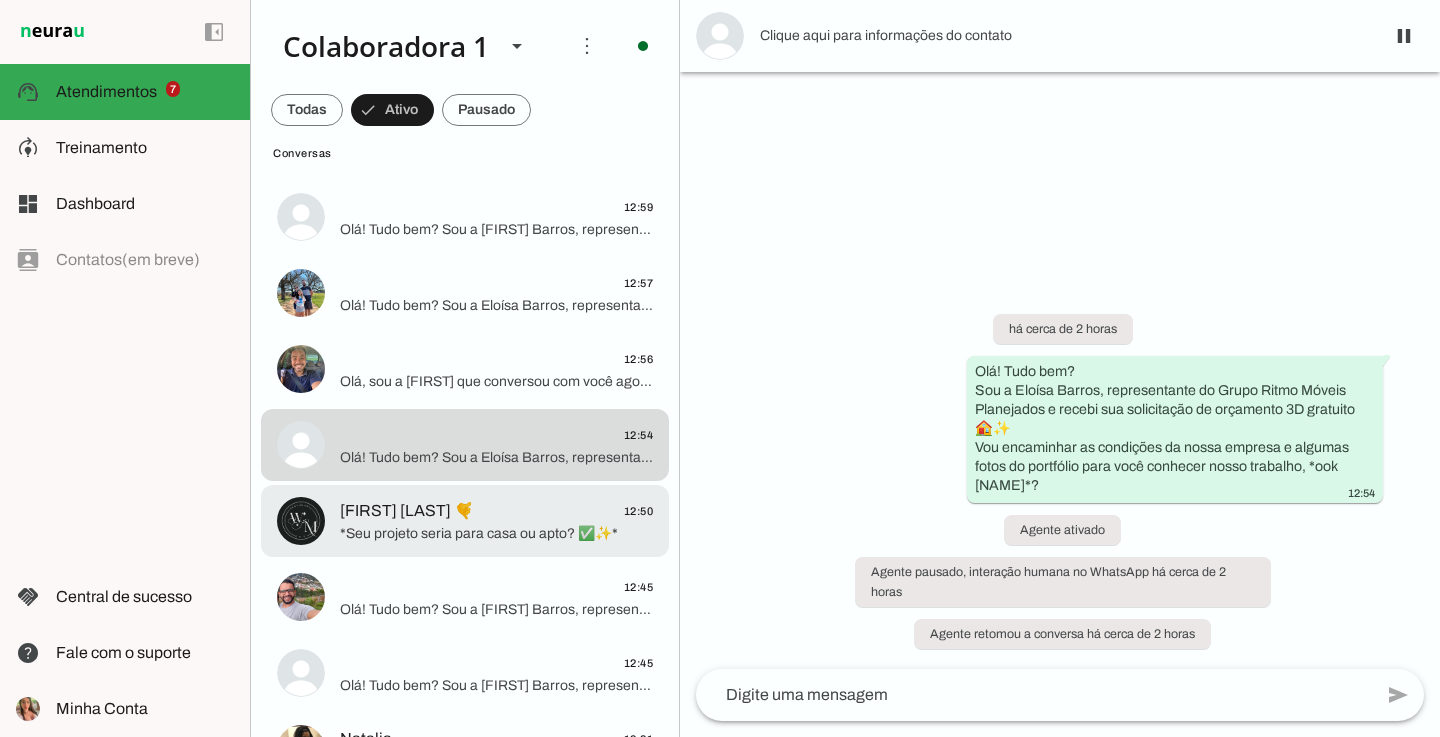 click on "*Seu projeto seria para casa ou apto? ✅✨*" 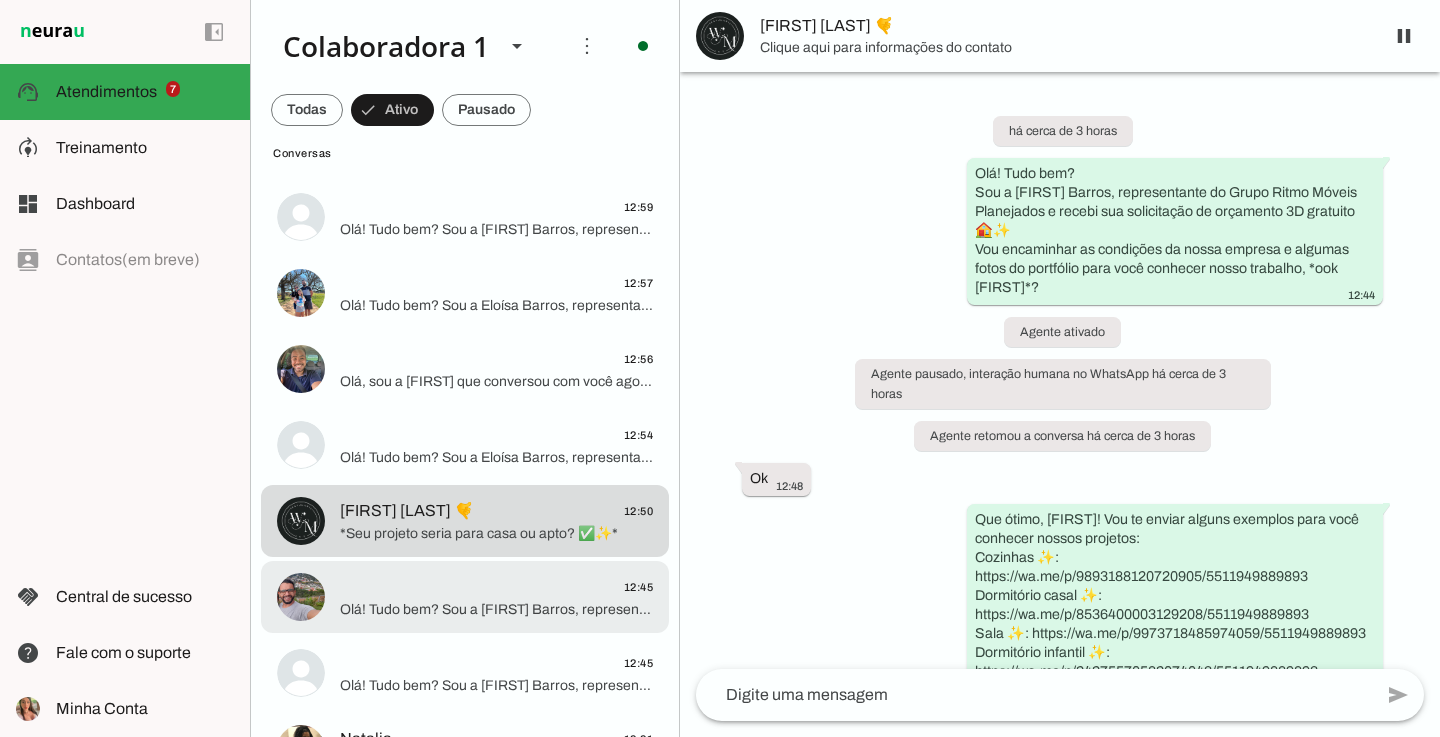 scroll, scrollTop: 750, scrollLeft: 0, axis: vertical 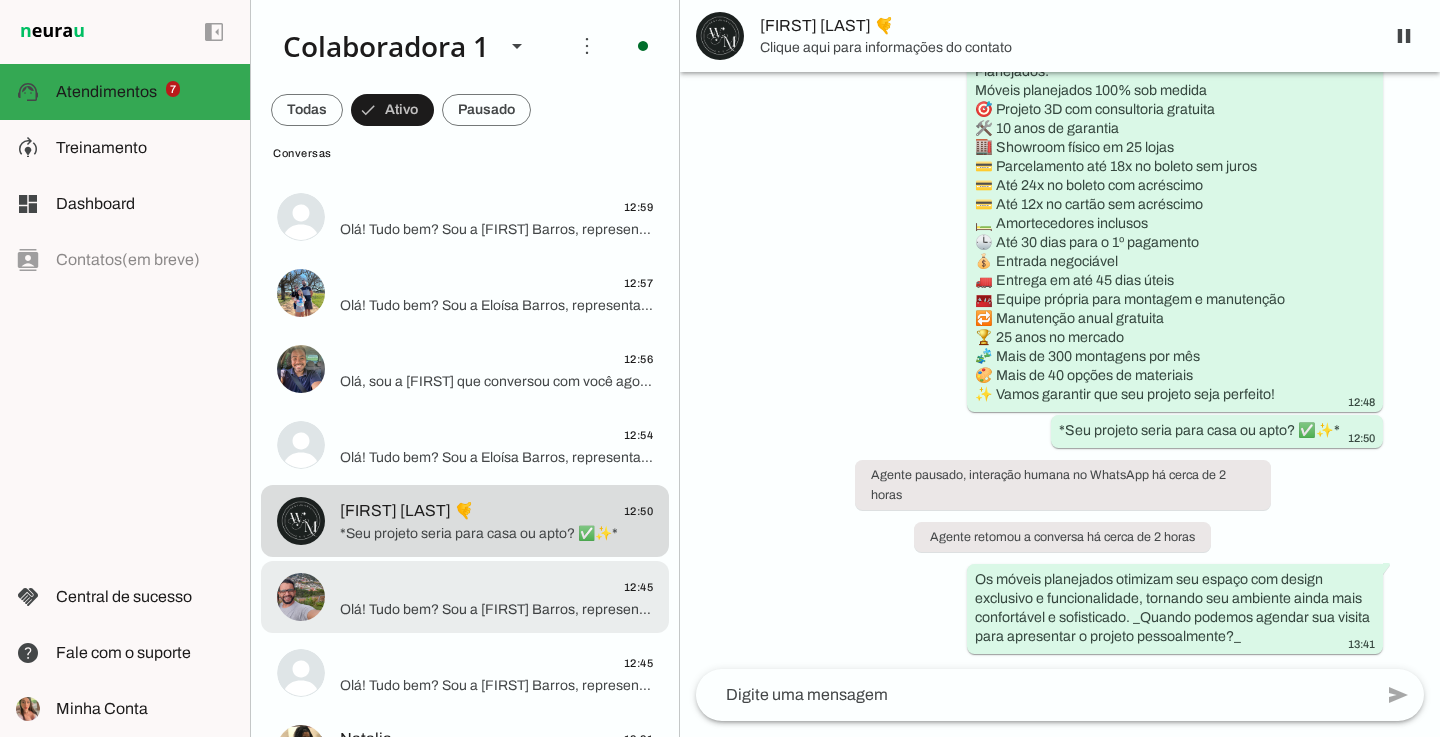 click on "12:45" 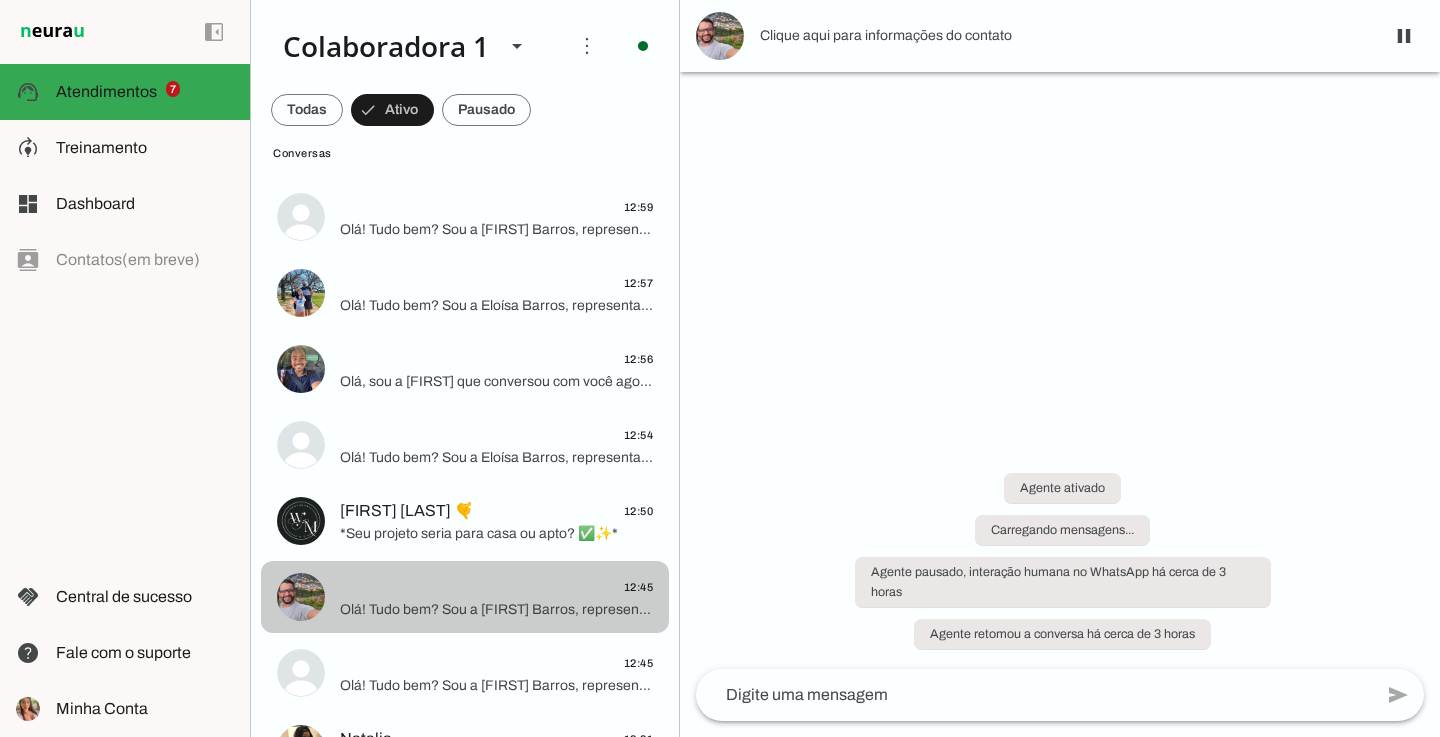 scroll, scrollTop: 0, scrollLeft: 0, axis: both 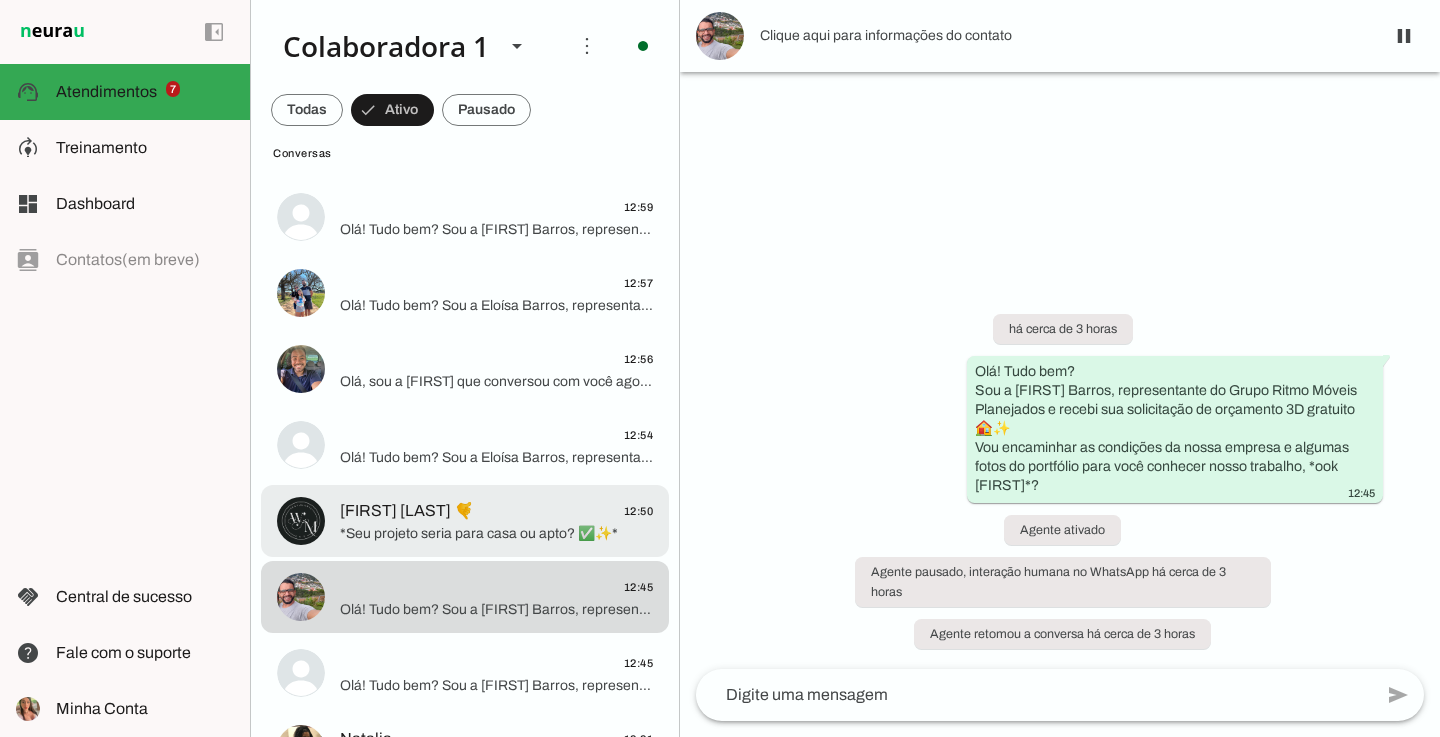 click on "*Seu projeto seria para casa ou apto? ✅✨*" 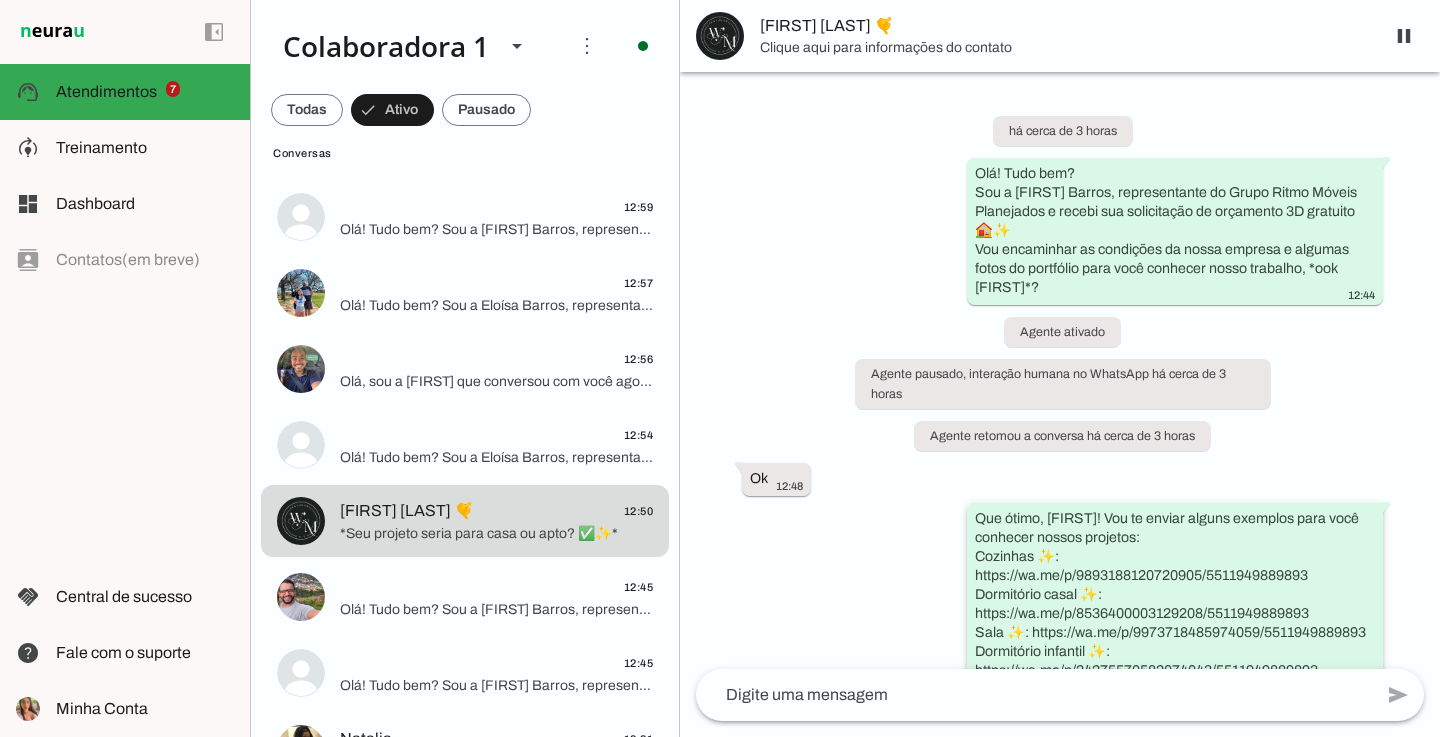 scroll, scrollTop: 0, scrollLeft: 0, axis: both 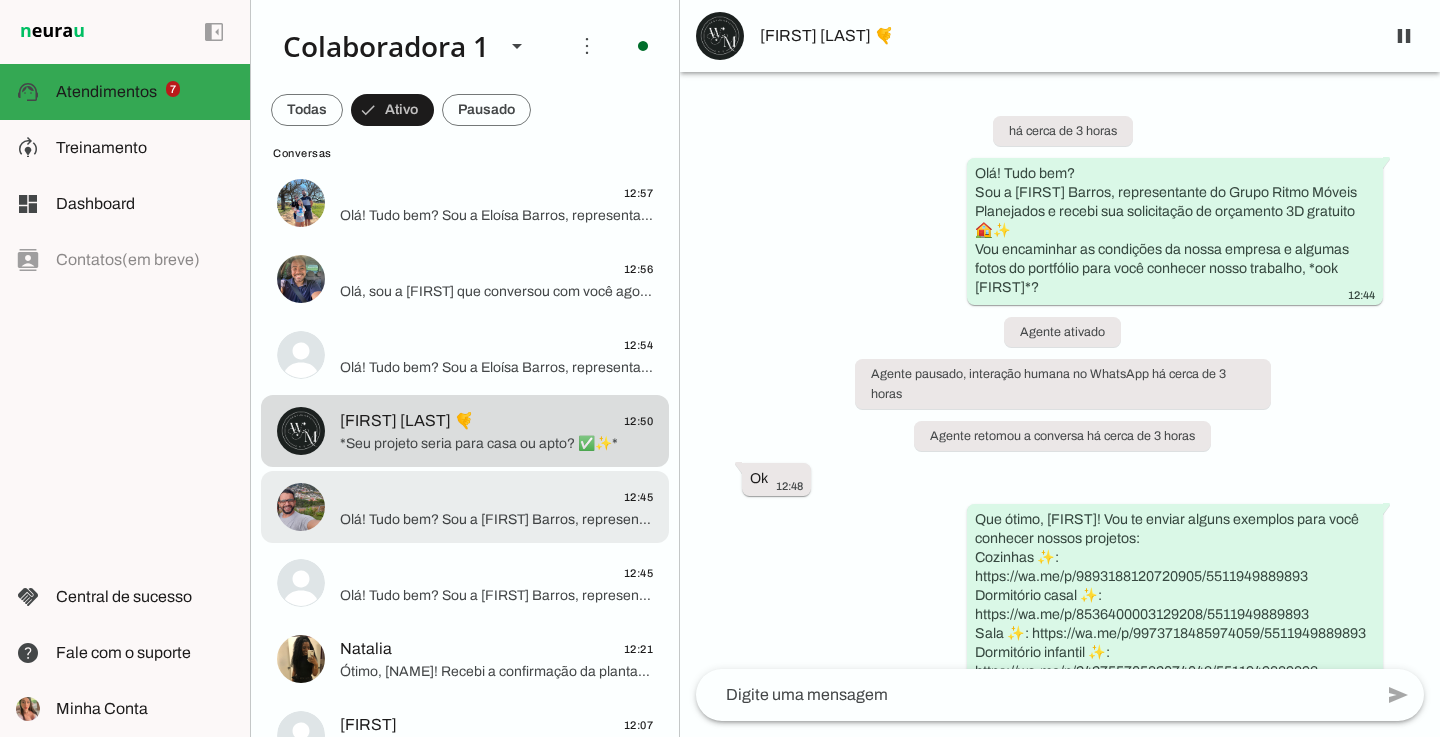 click on "12:45
Olá! Tudo bem?
Sou a Eloísa Barros, representante do Grupo Ritmo Móveis Planejados e recebi sua solicitação de orçamento 3D gratuito 🏠✨
Vou encaminhar as condições da nossa empresa e algumas fotos do portfólio para você conhecer nosso trabalho, *ook Udson*?" at bounding box center [465, -861] 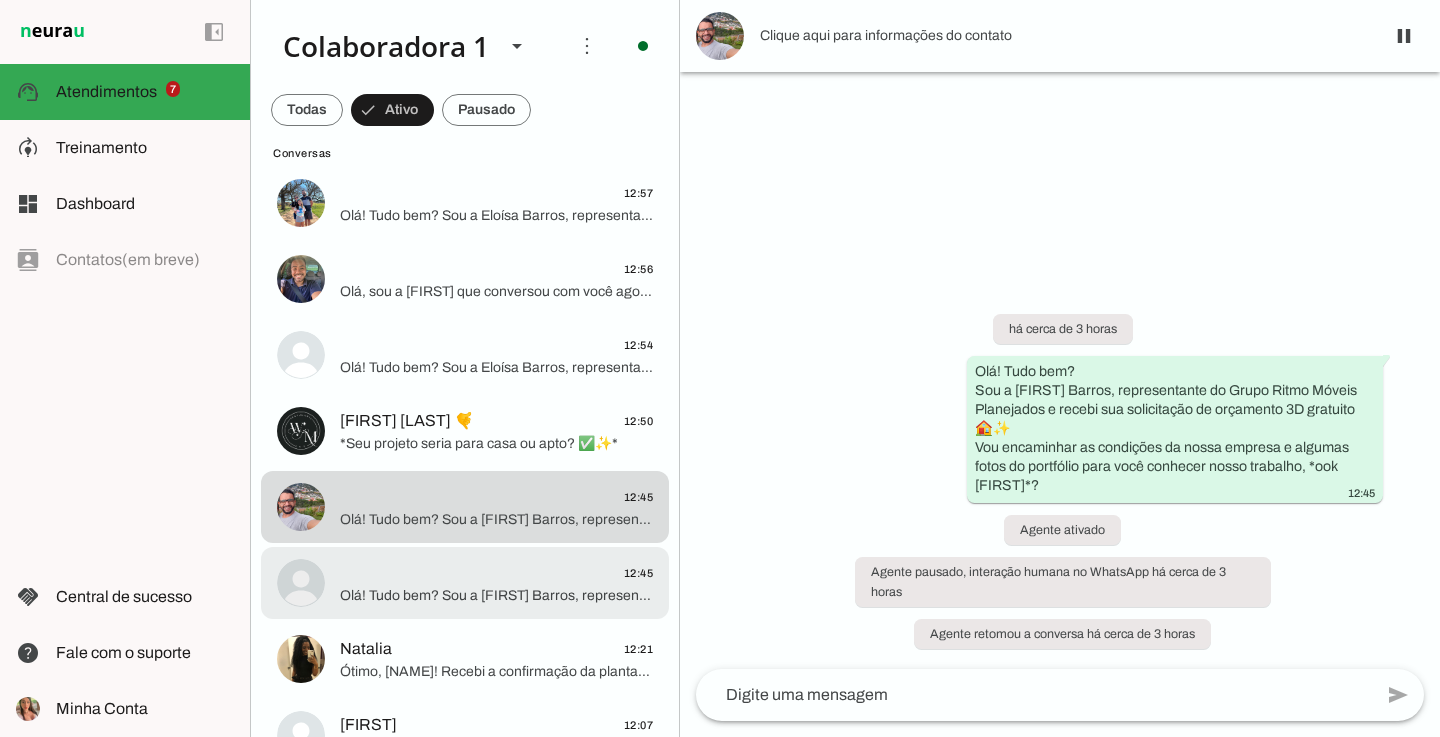 click on "12:45" 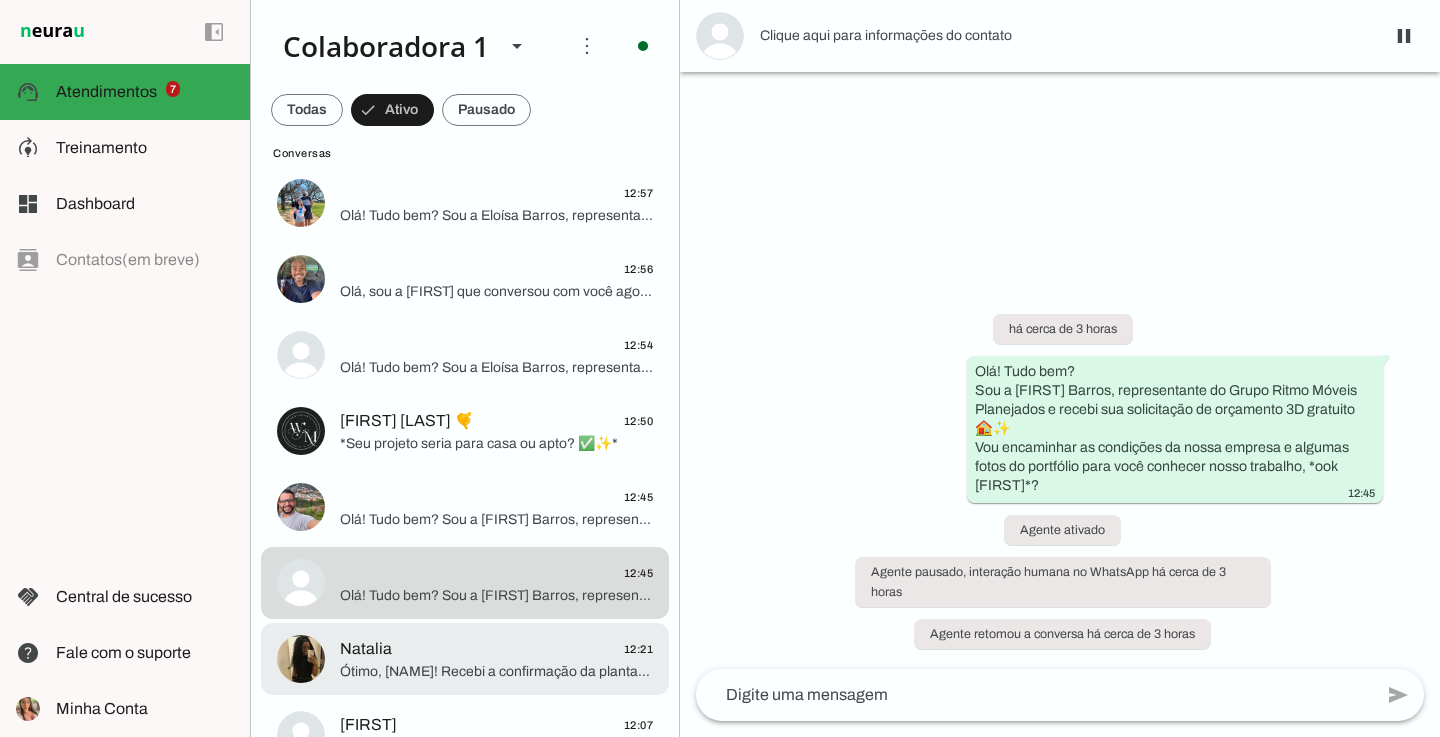 click on "Ótimo, Natalia! Recebi a confirmação da planta. Agora, para agilizarmos seu projeto, temos lojas físicas no estado de São Paulo nas seguintes localidades:
Pinheiros: R. Teodoro Sampaio, 1313
Osasco: R. Pedro Fioretti, 377
Cotia: Av. Ivo Mário Isaac Pires, 850 – Sala 5
Interlagos: Av. Interlagos, 4455
*Qual loja é mais fácil acesso para você, Natalia?* ✅ Ou prefere atendimento com visita técnica no local?" 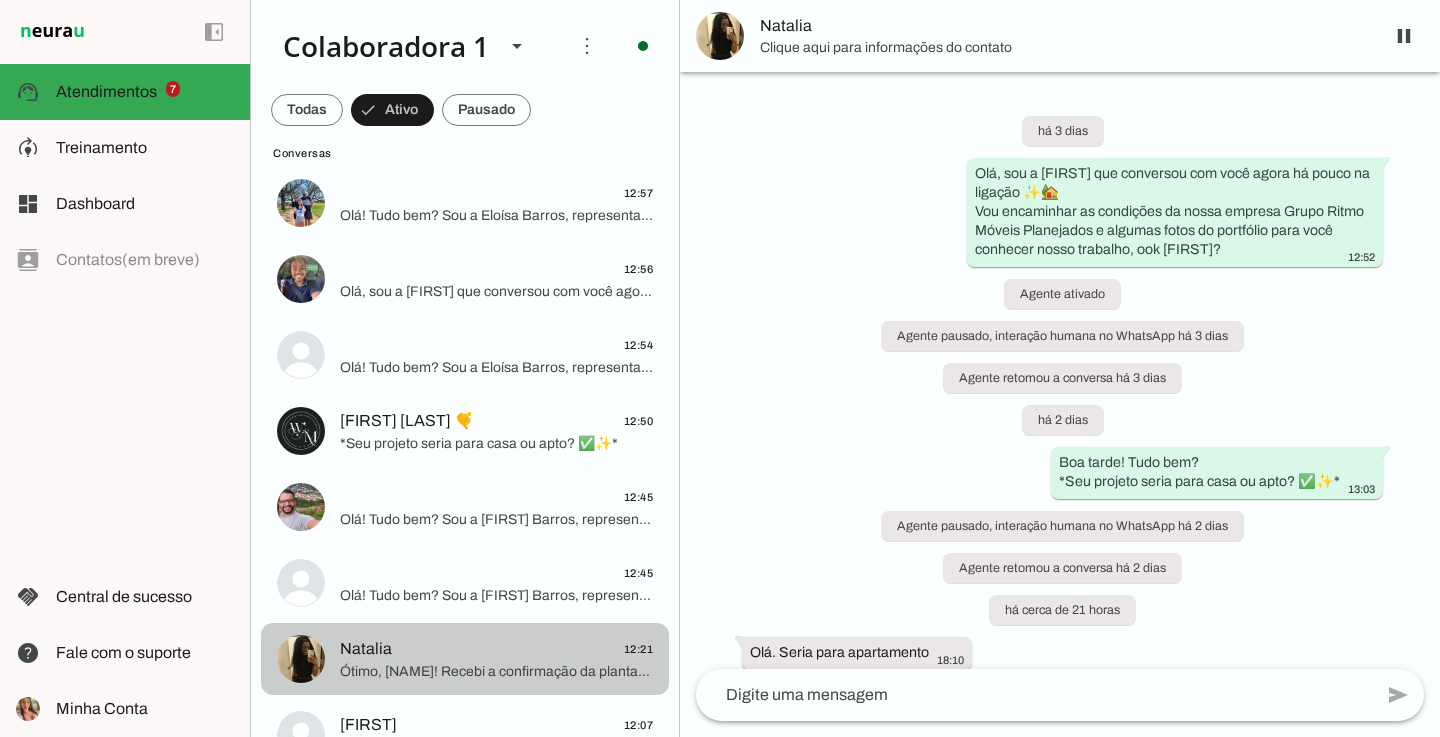 scroll, scrollTop: 1971, scrollLeft: 0, axis: vertical 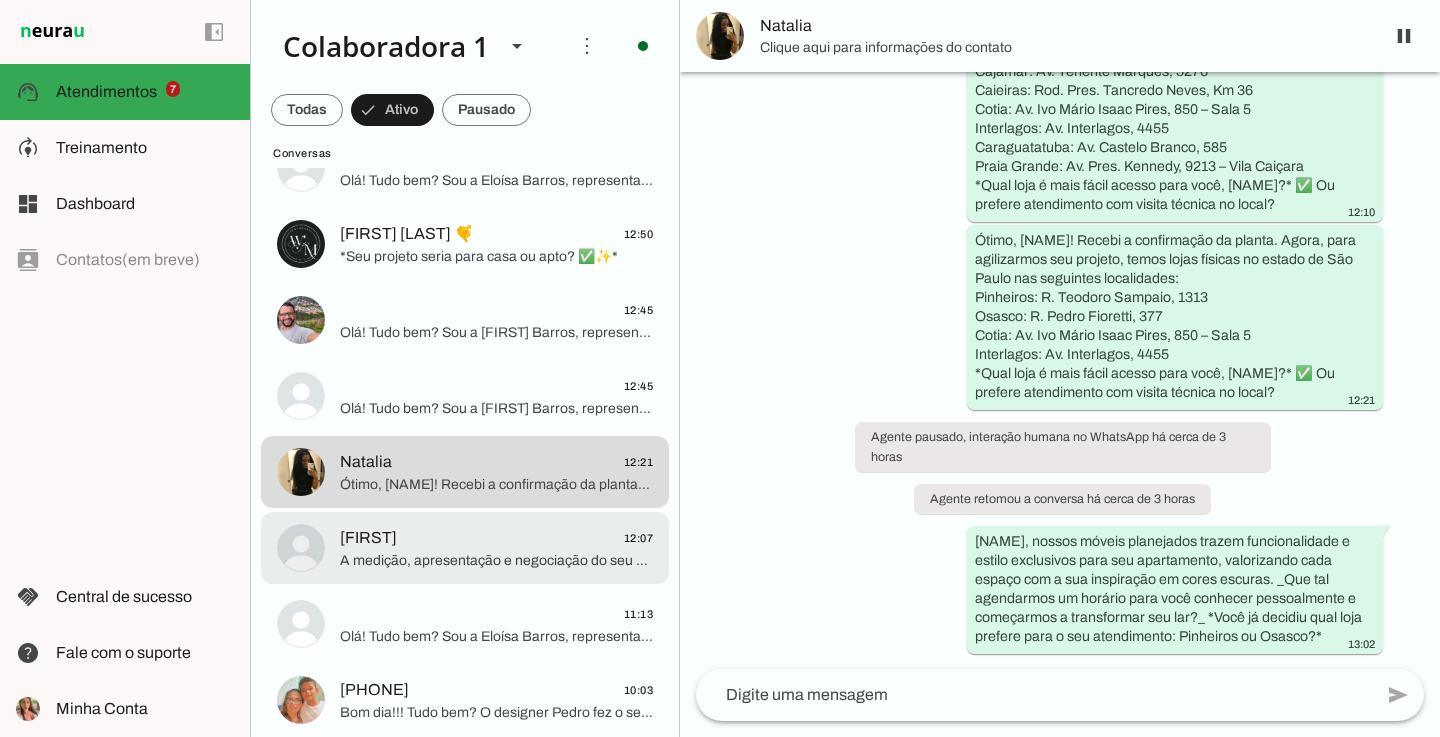 click on "Agnaldo
12:07" 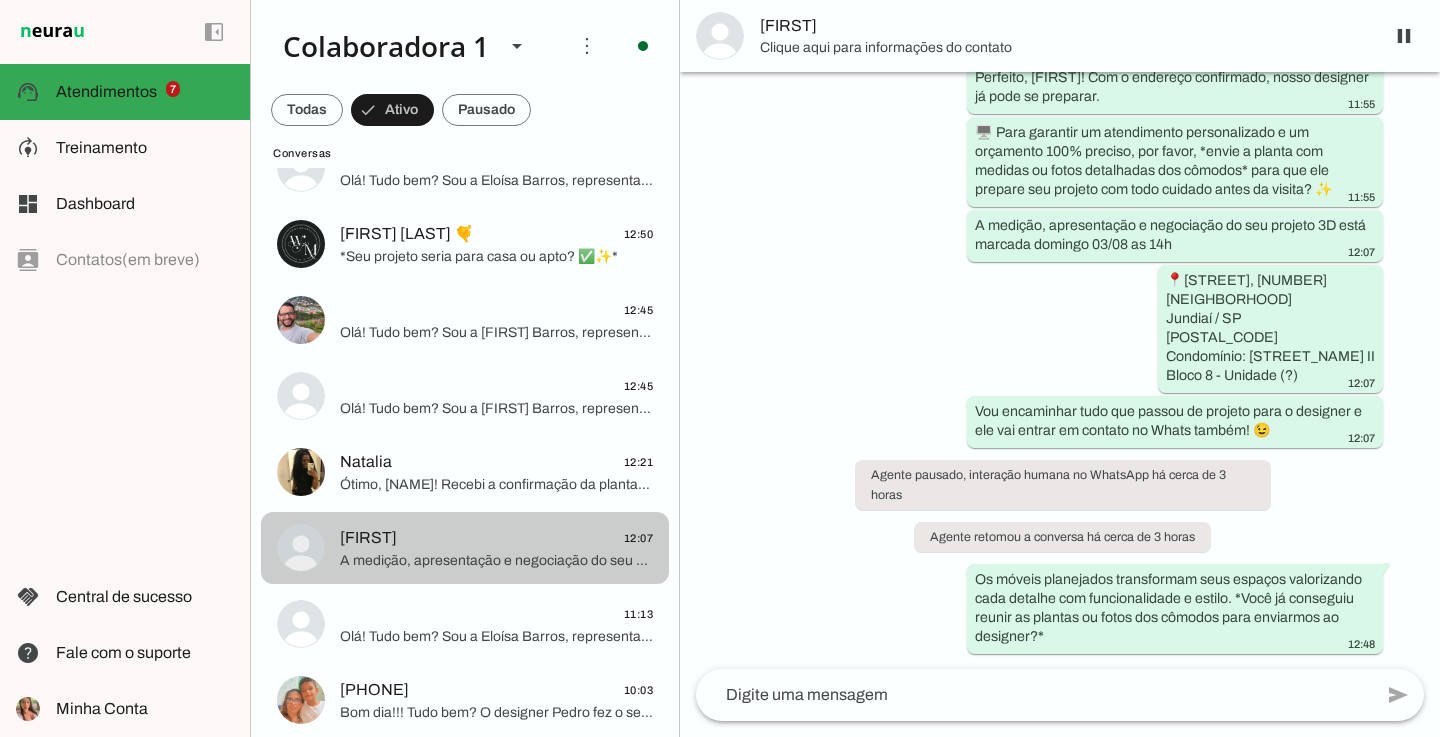 scroll, scrollTop: 1715, scrollLeft: 0, axis: vertical 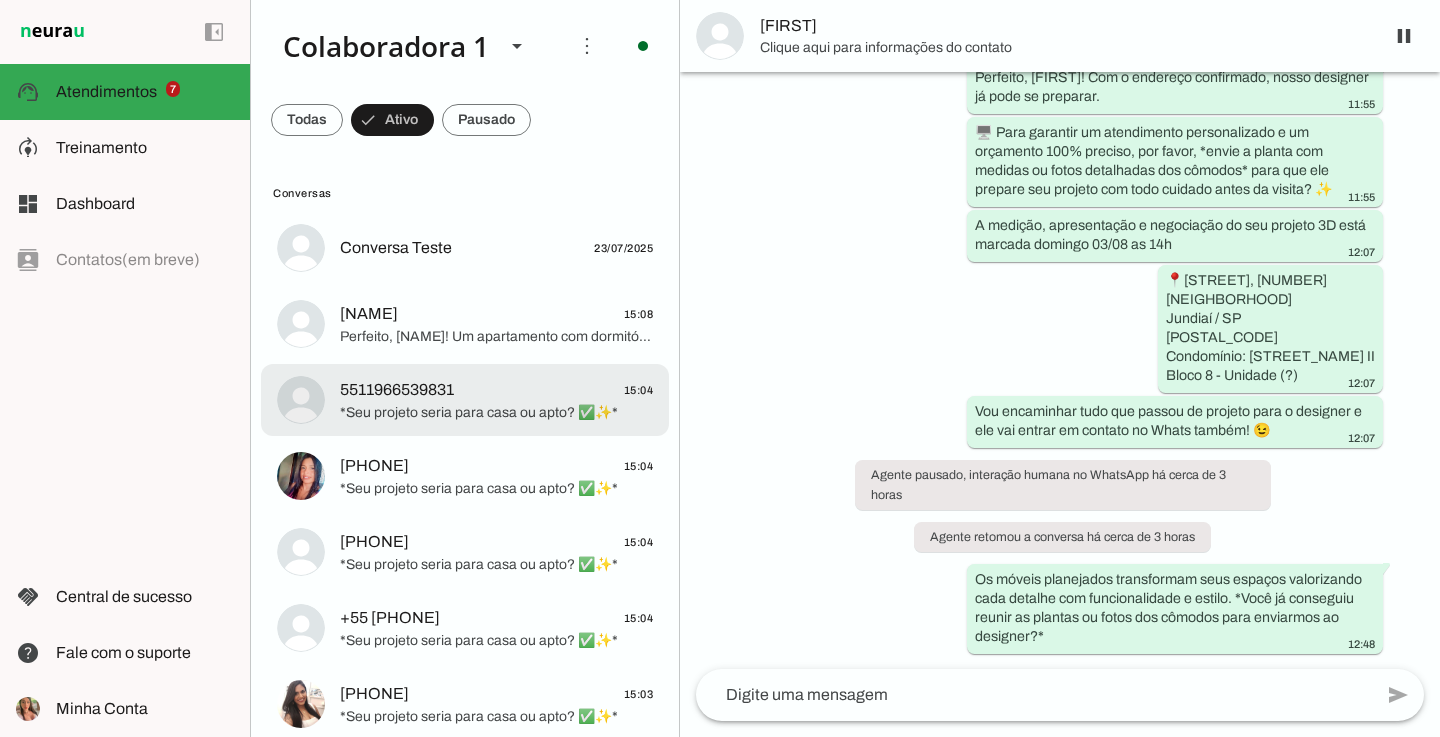 click on "5511966539831
15:04" 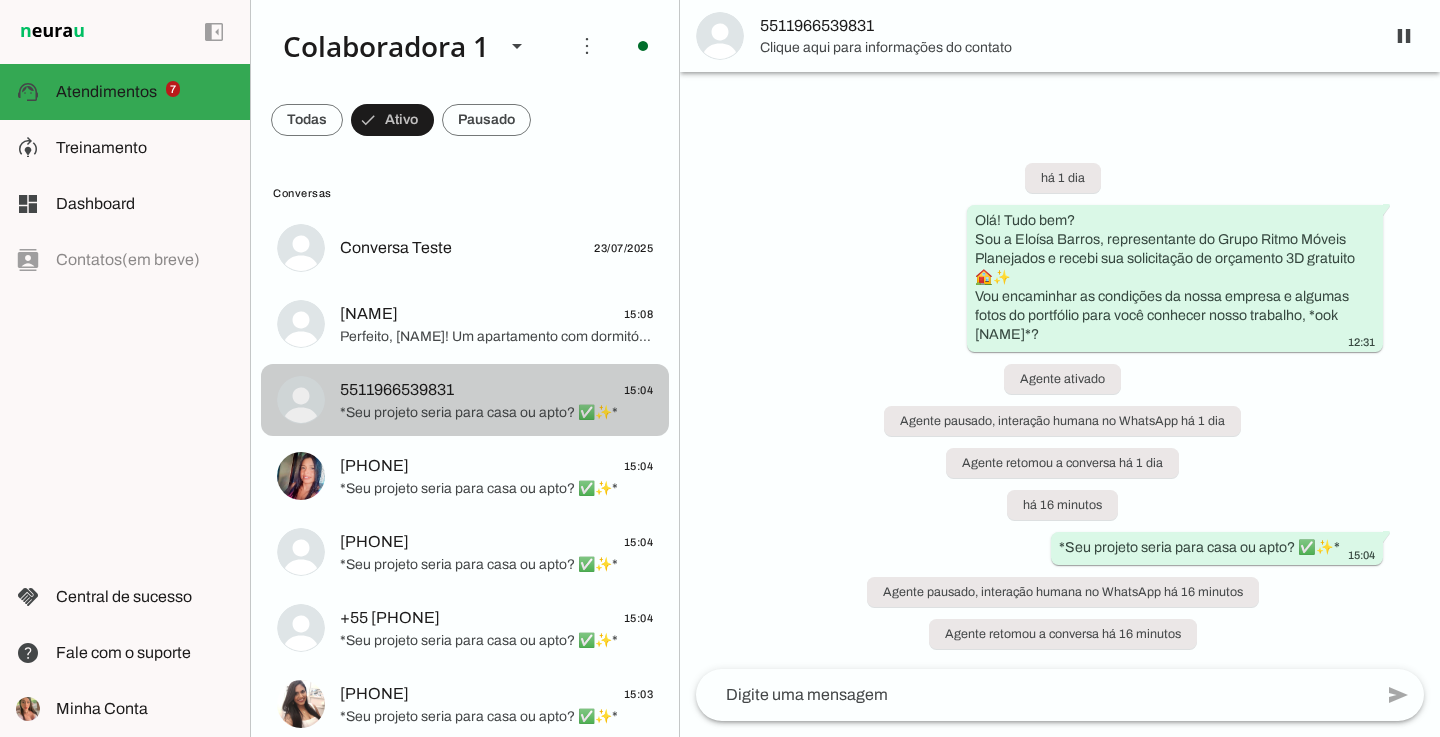scroll, scrollTop: 0, scrollLeft: 0, axis: both 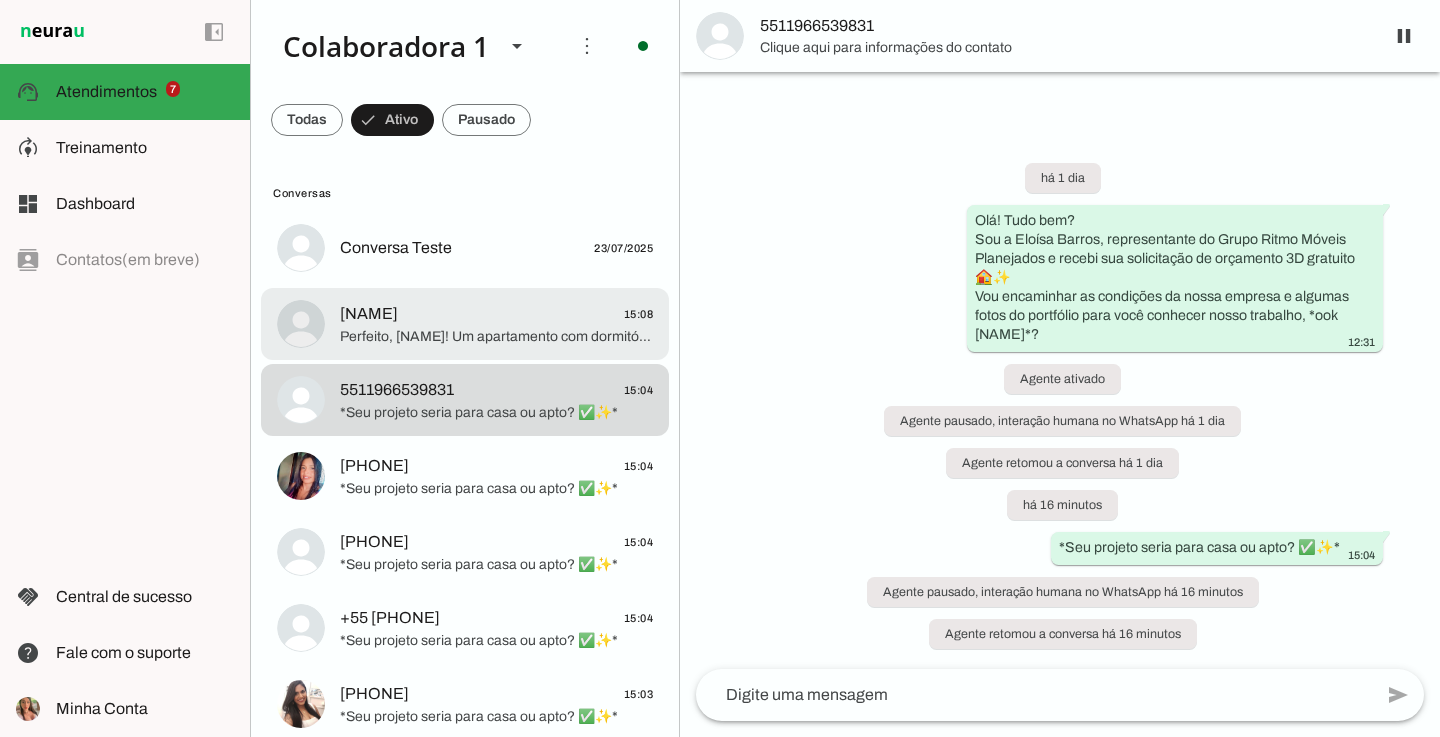 click on "Serginho
15:08" 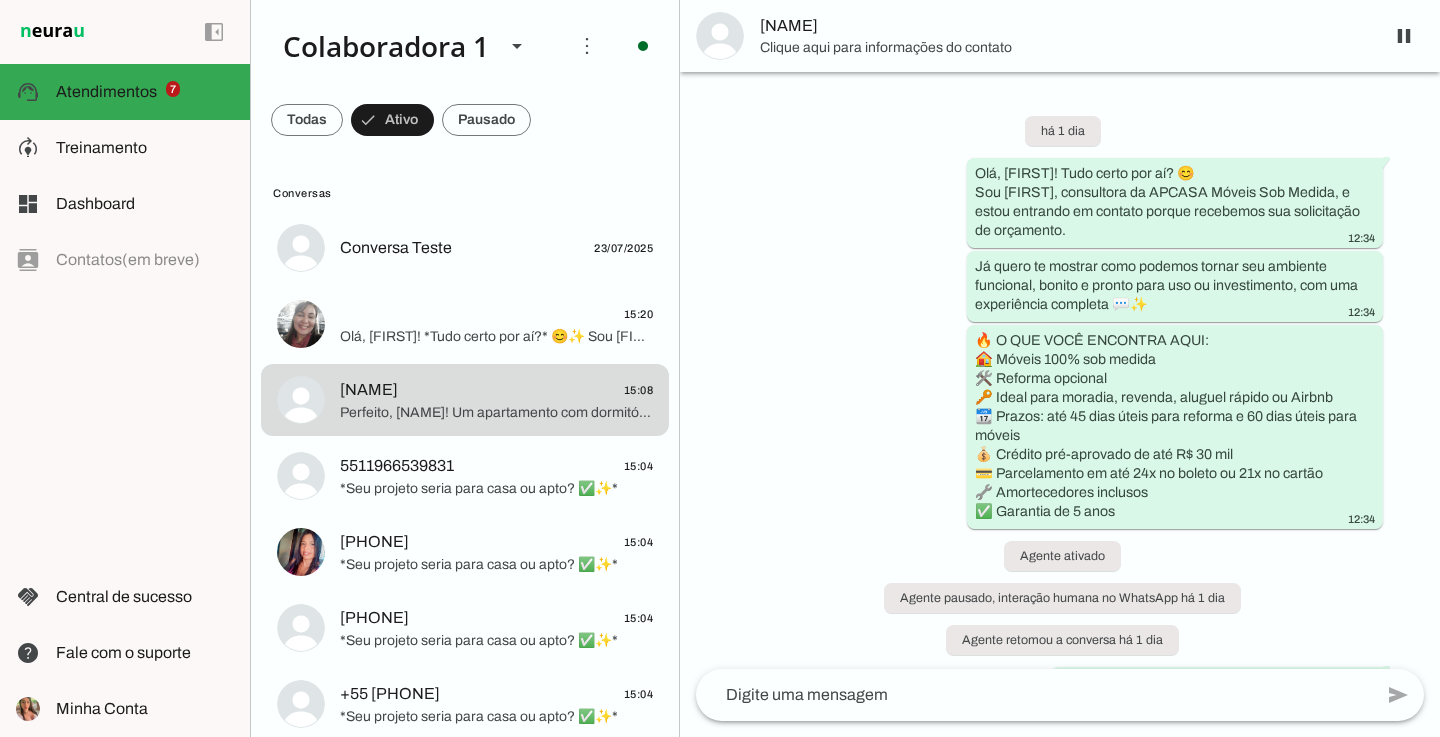scroll, scrollTop: 1665, scrollLeft: 0, axis: vertical 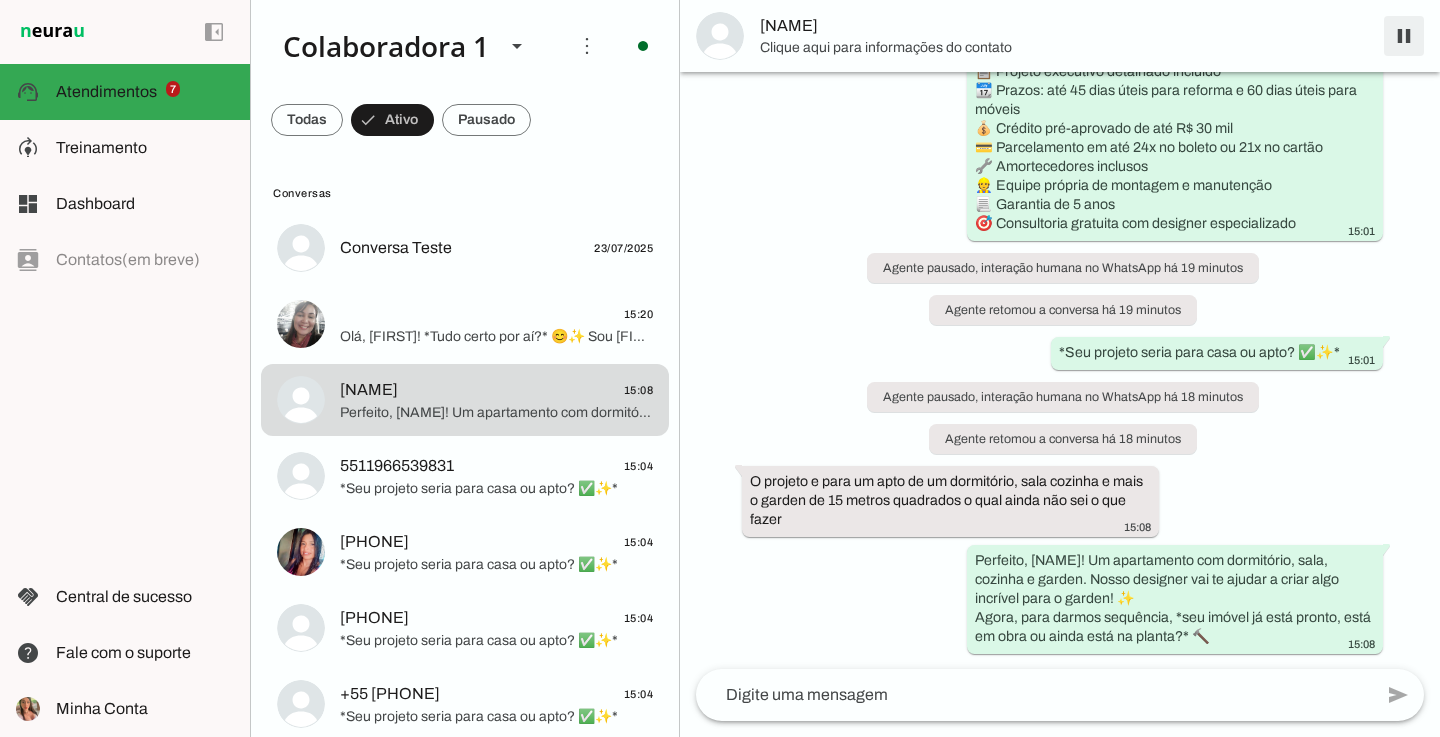 click at bounding box center (1404, 36) 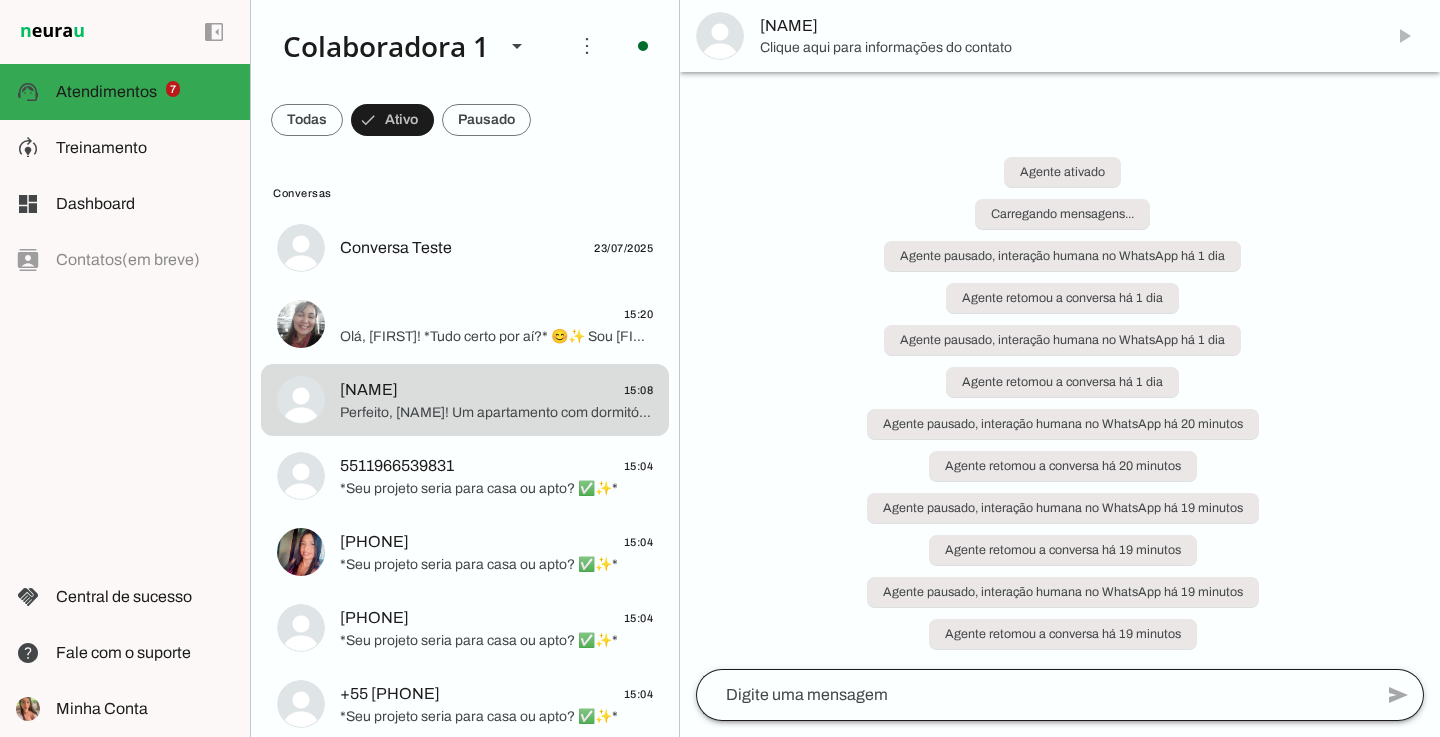 scroll, scrollTop: 0, scrollLeft: 0, axis: both 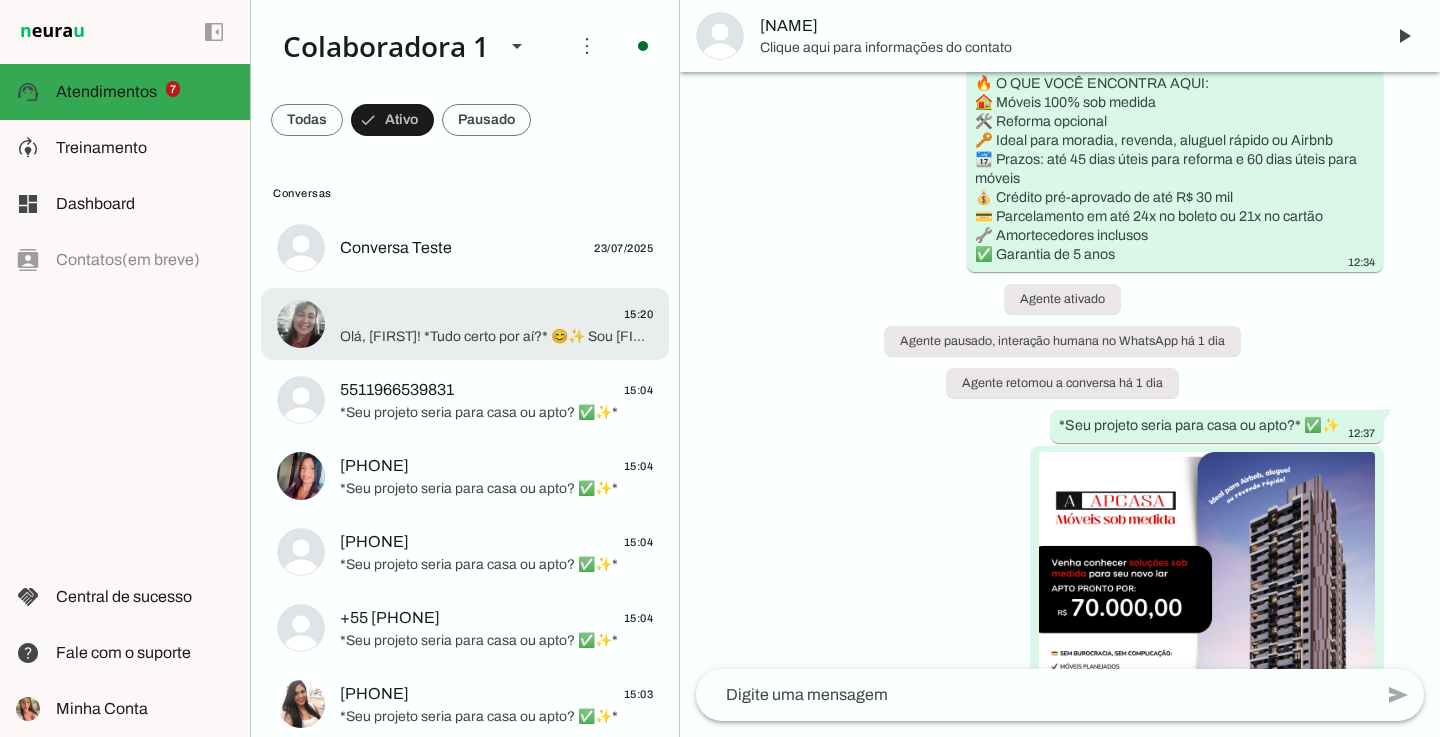 click on "15:20" 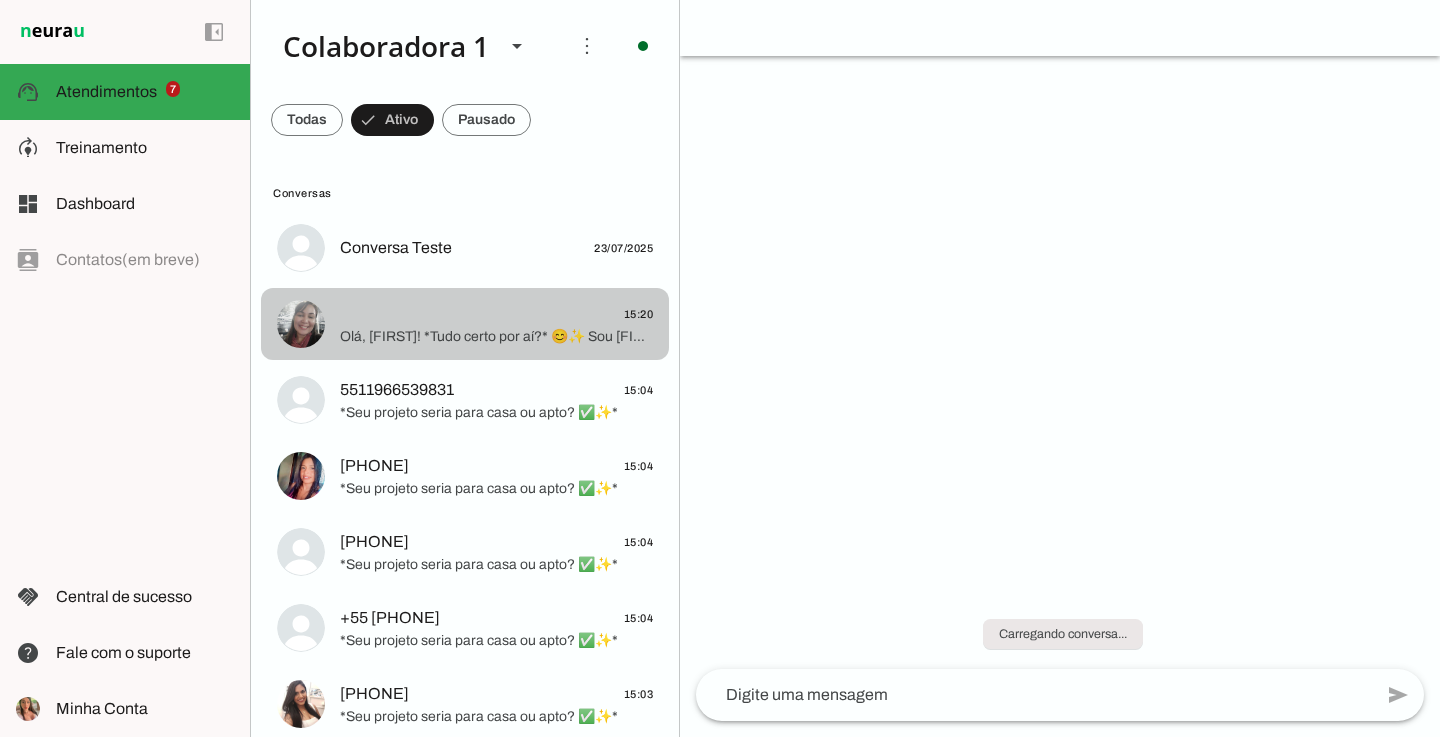 scroll, scrollTop: 0, scrollLeft: 0, axis: both 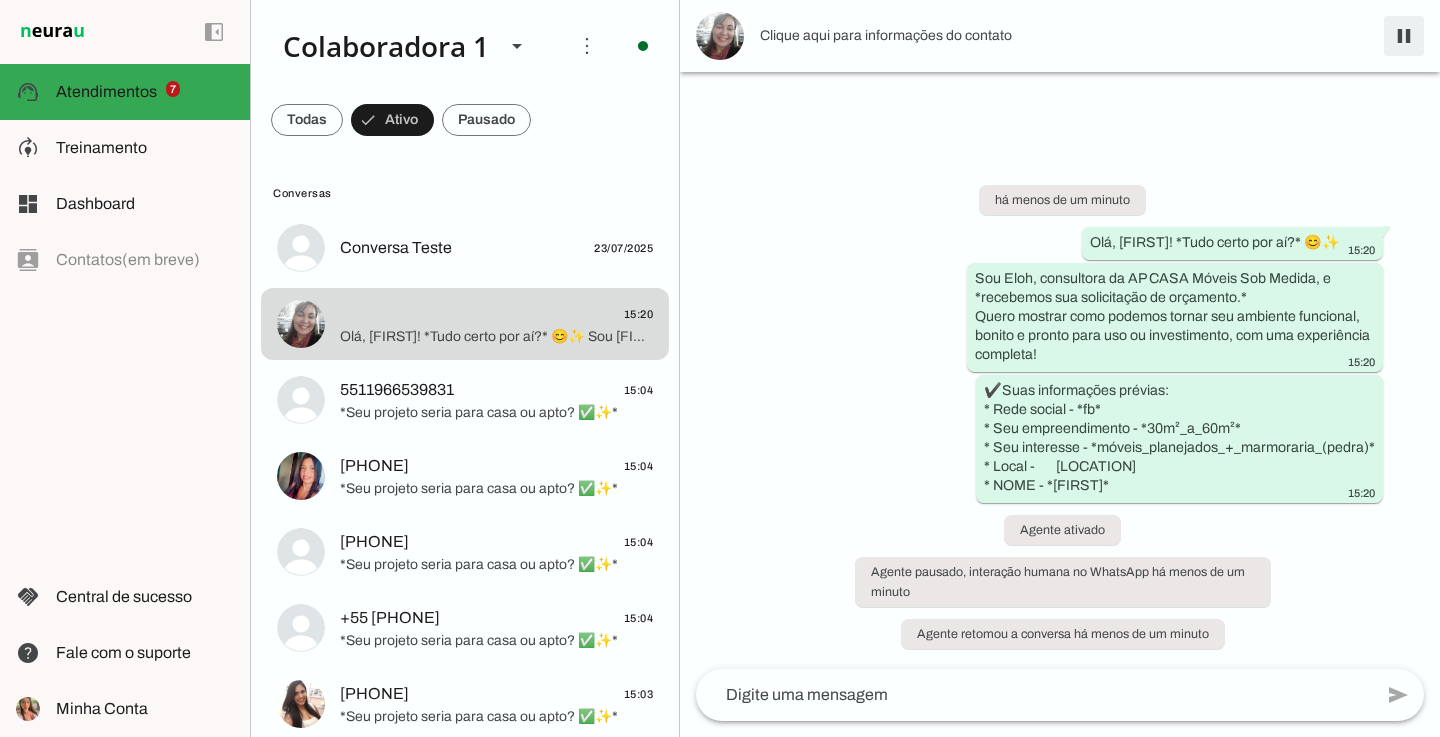 click at bounding box center [1404, 36] 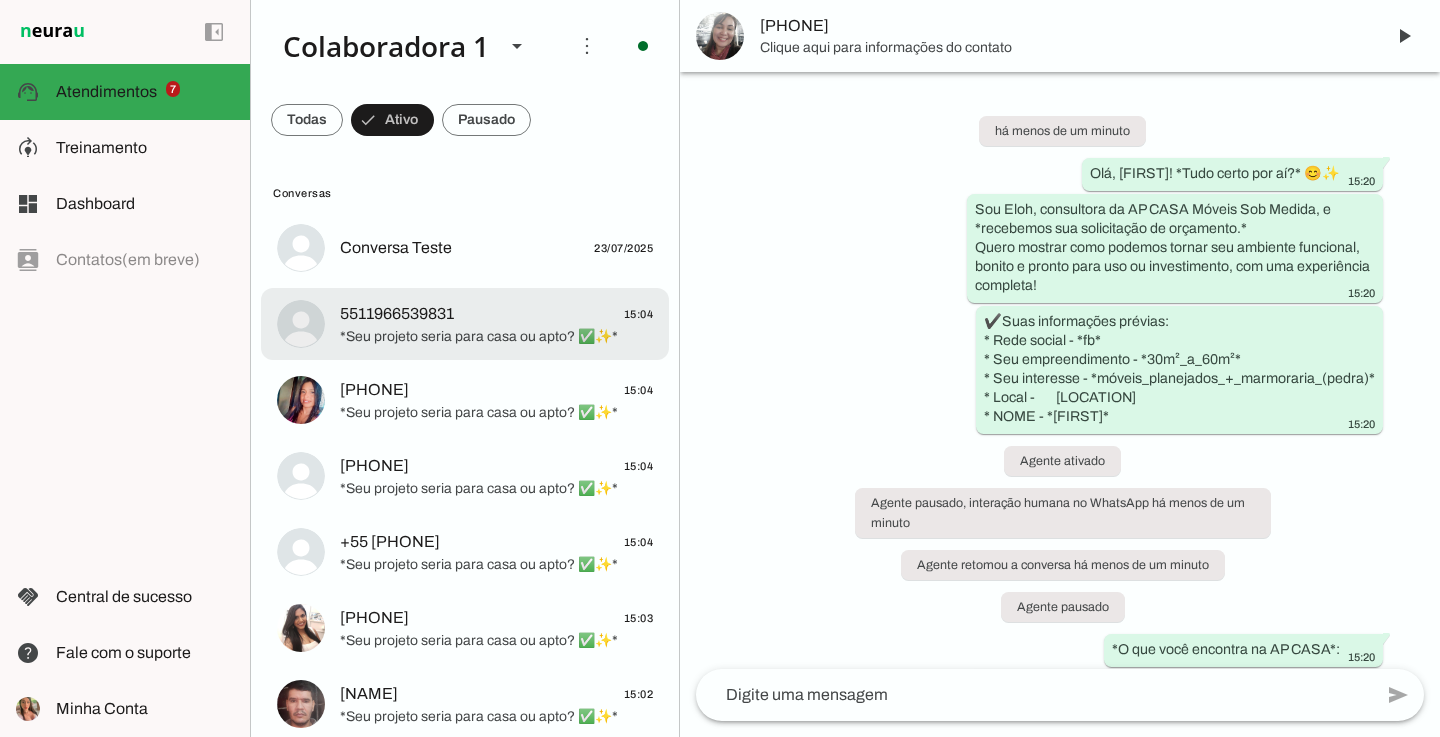 click on "*Seu projeto seria para casa ou apto? ✅✨*" 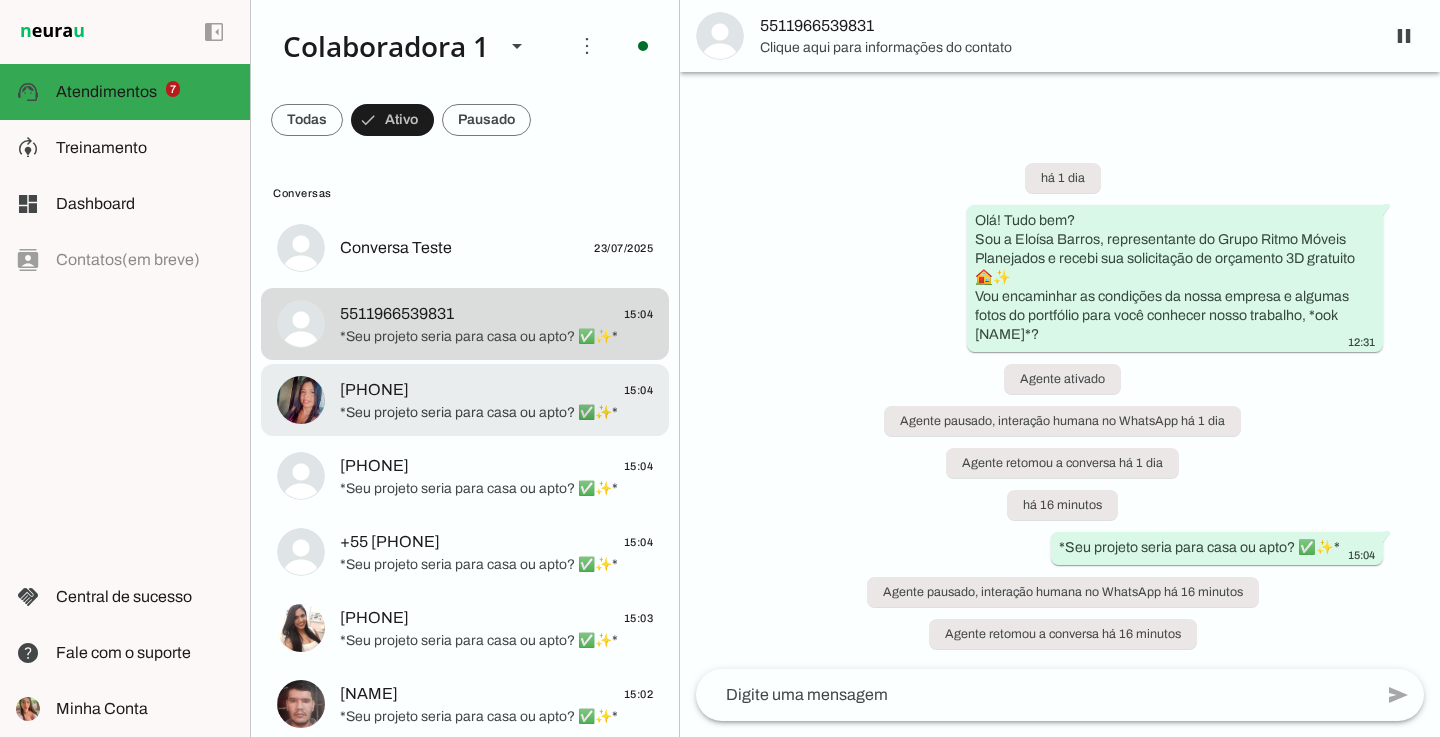 click on "5516999921219
15:04" 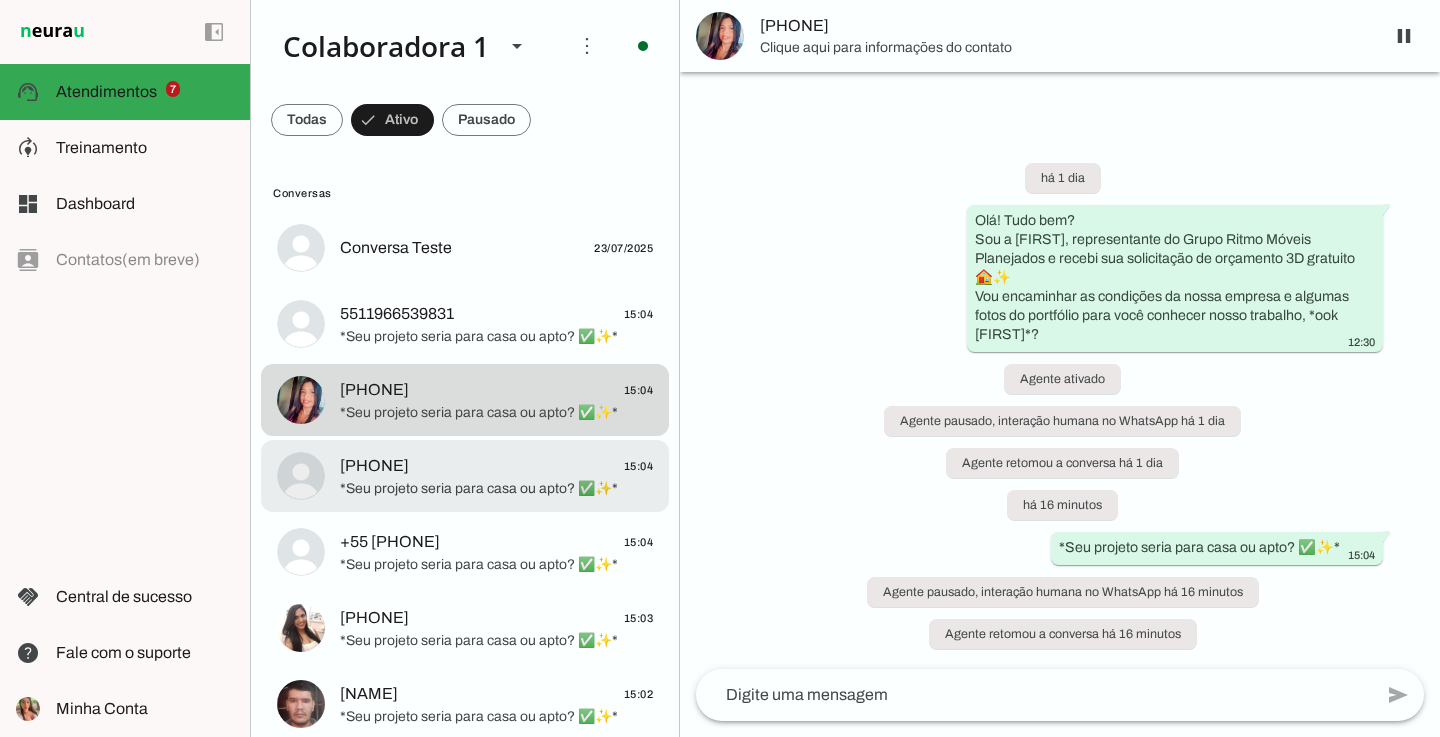 click on "5511994829176
15:04" 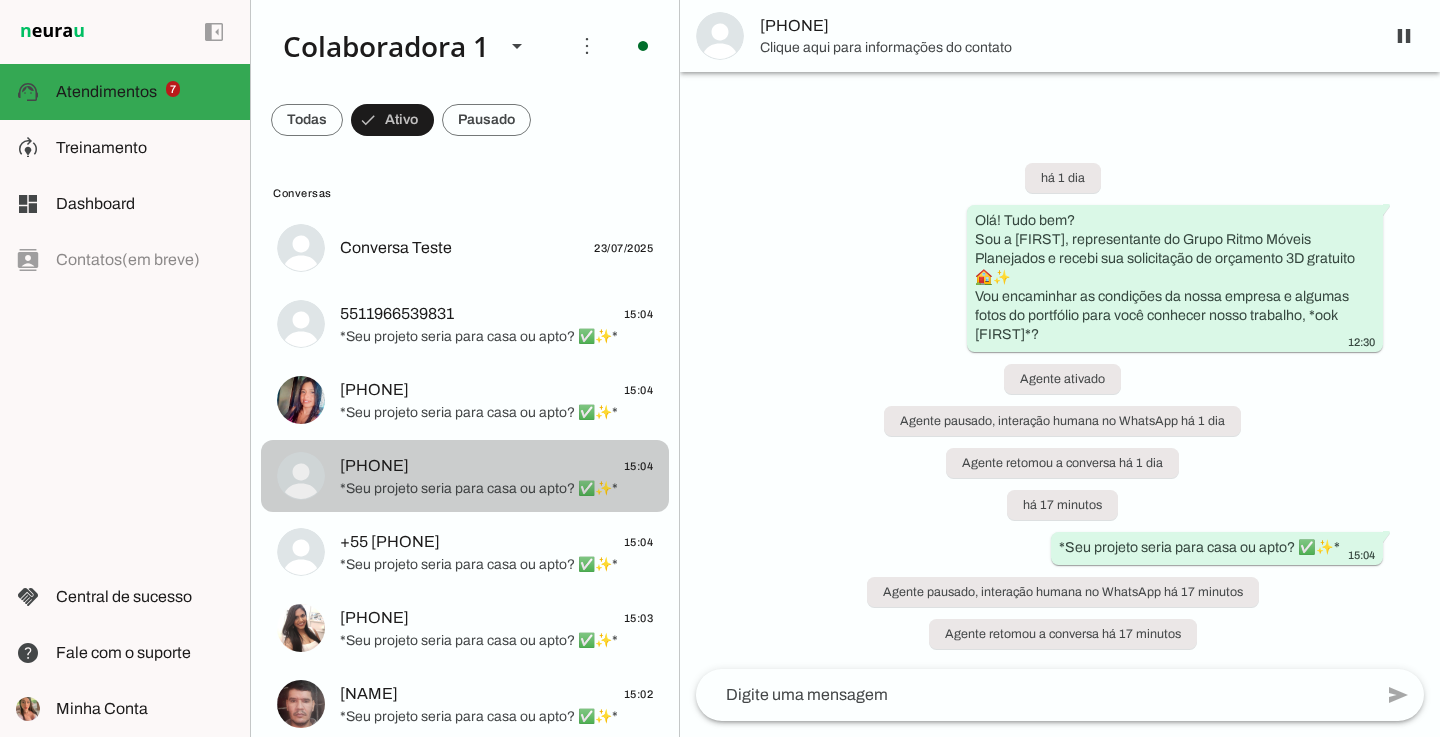 click on "5511994829176
15:04" 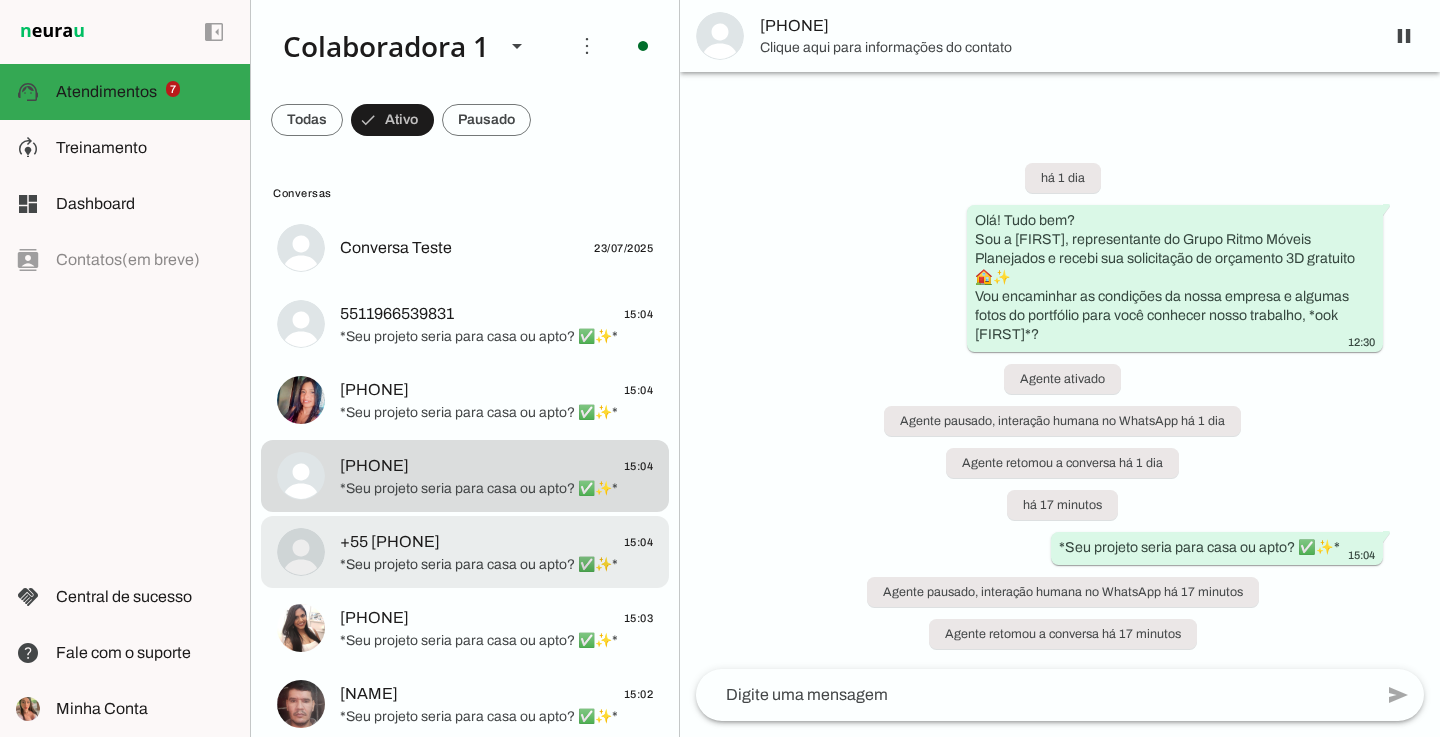 click on "5511956587201
15:04" 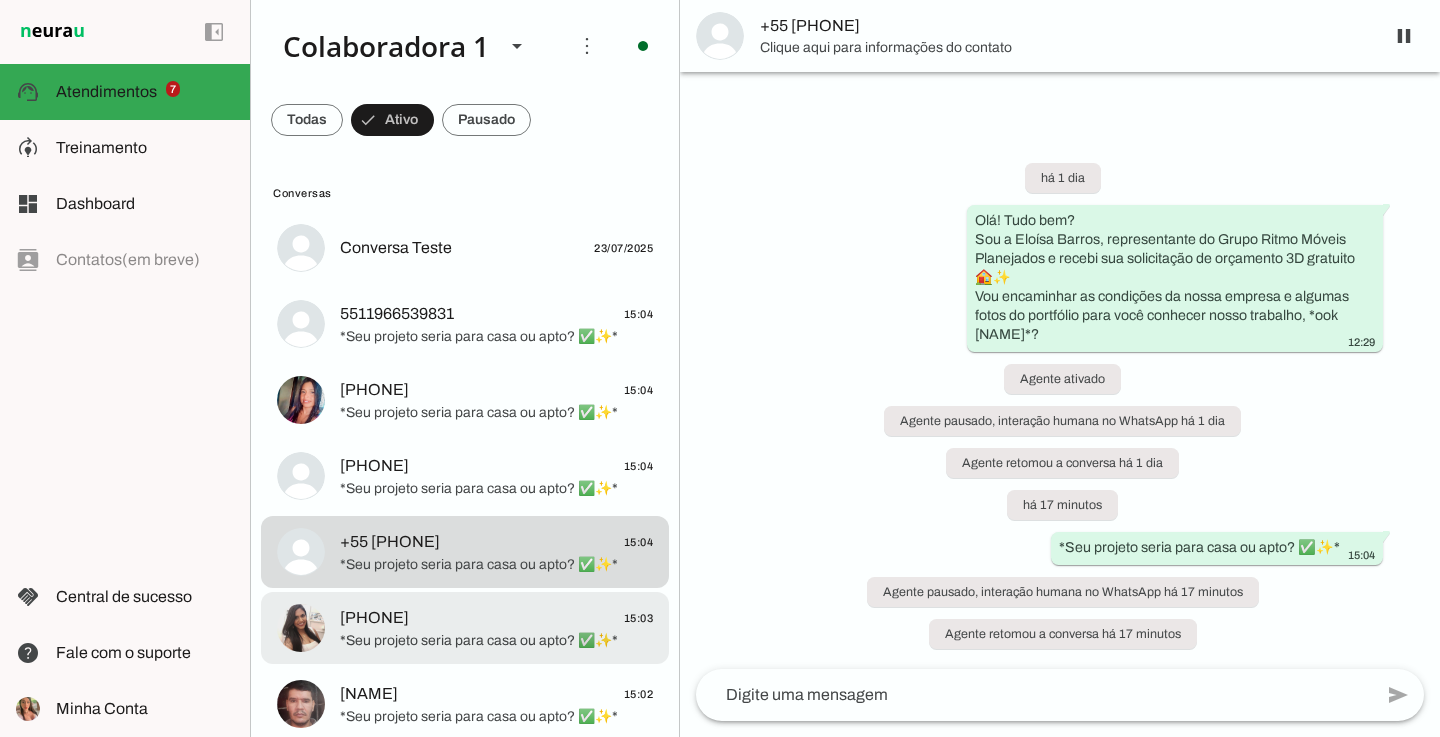 click on "5511962424687
15:03" 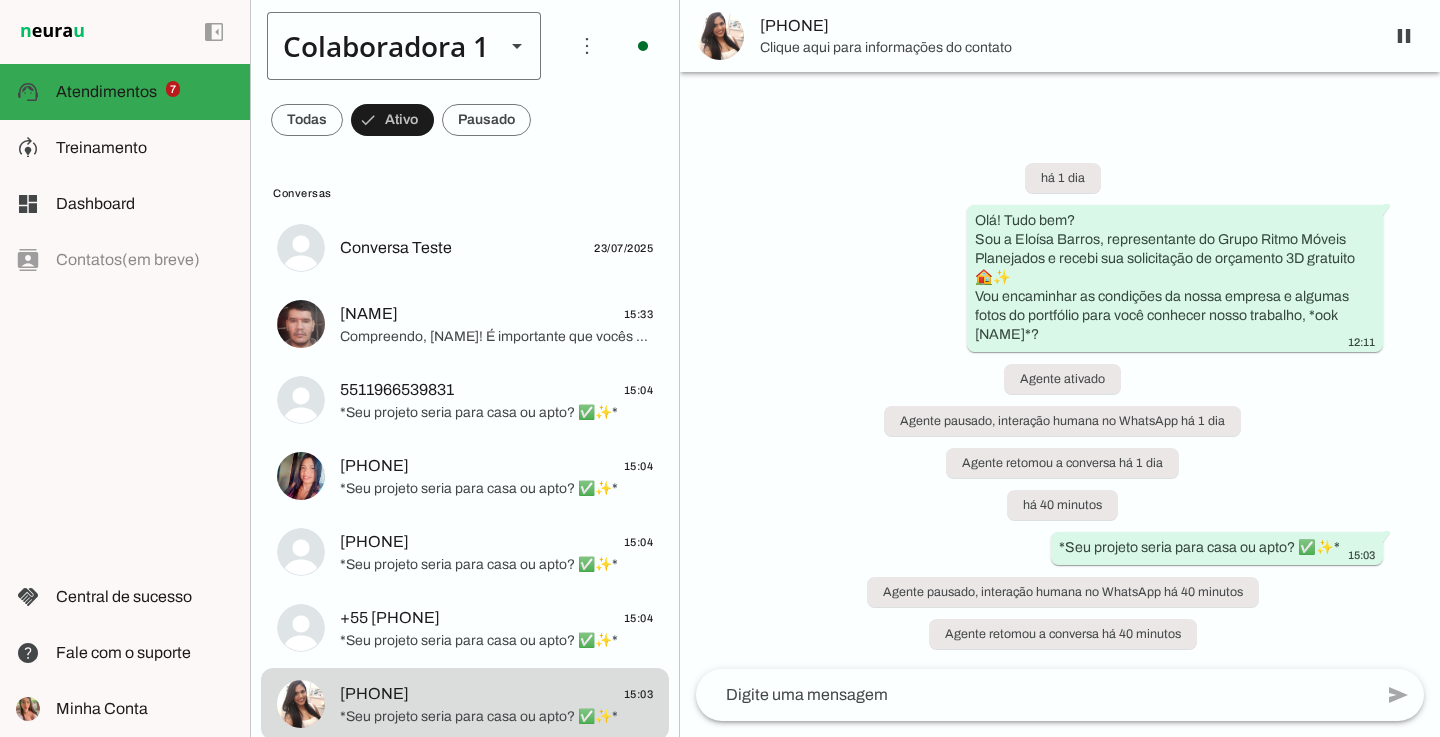 click on "Colaboradora 1" at bounding box center [378, 46] 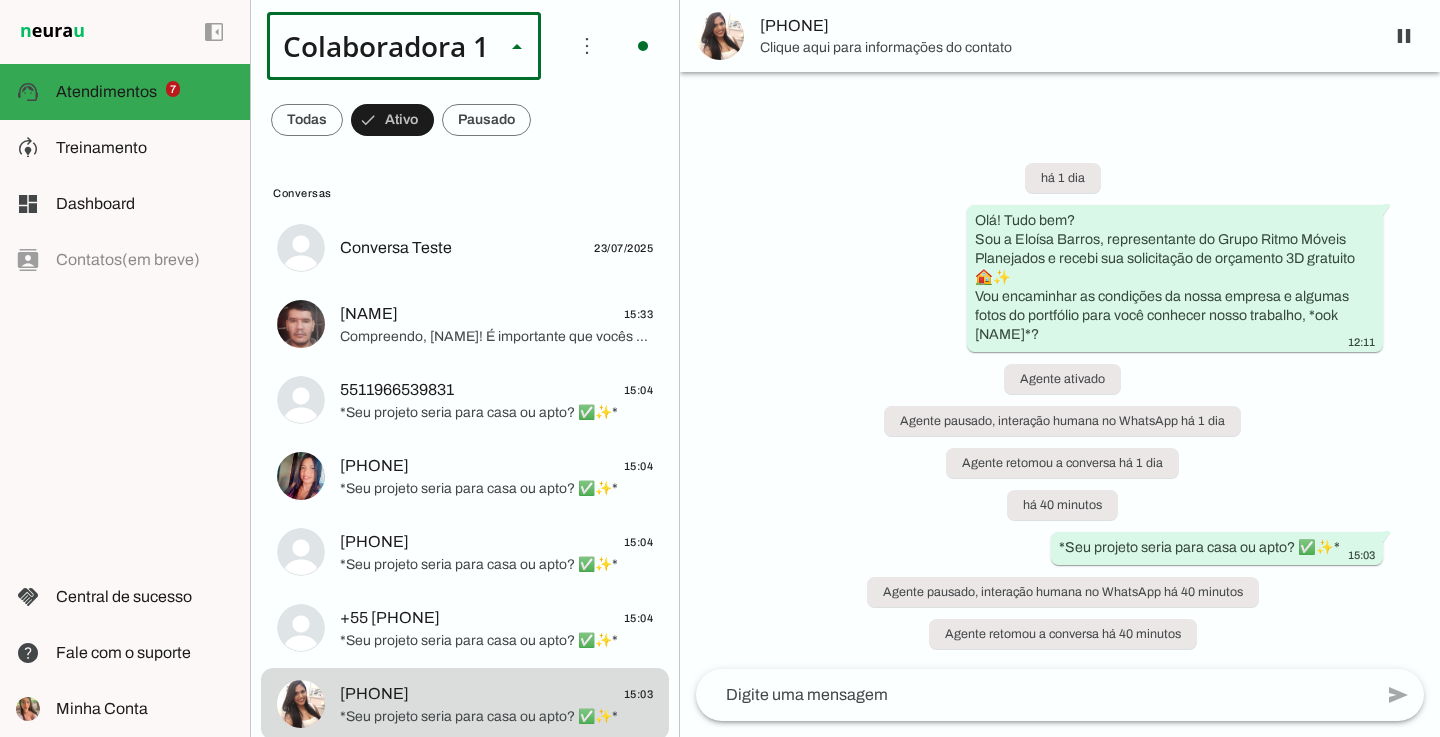 scroll, scrollTop: 0, scrollLeft: 0, axis: both 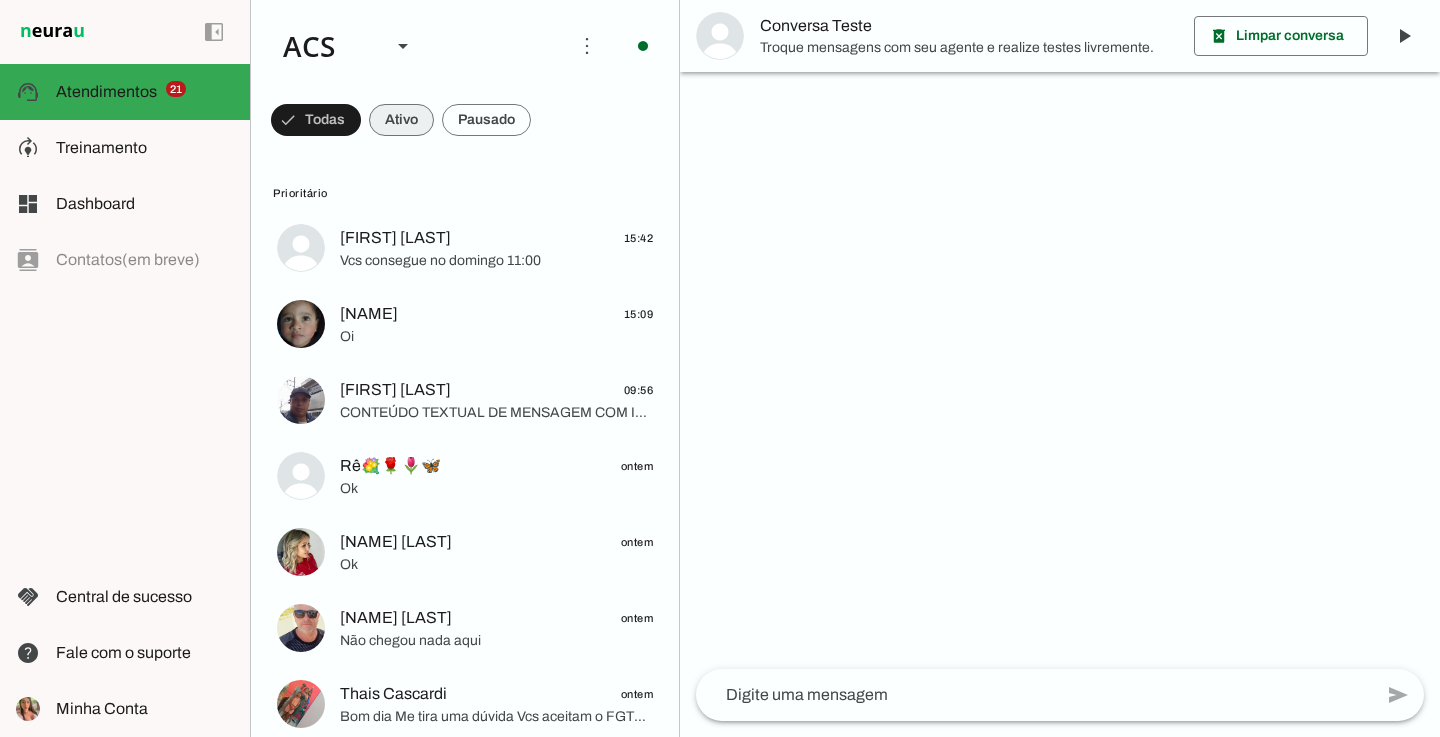 click at bounding box center [316, 120] 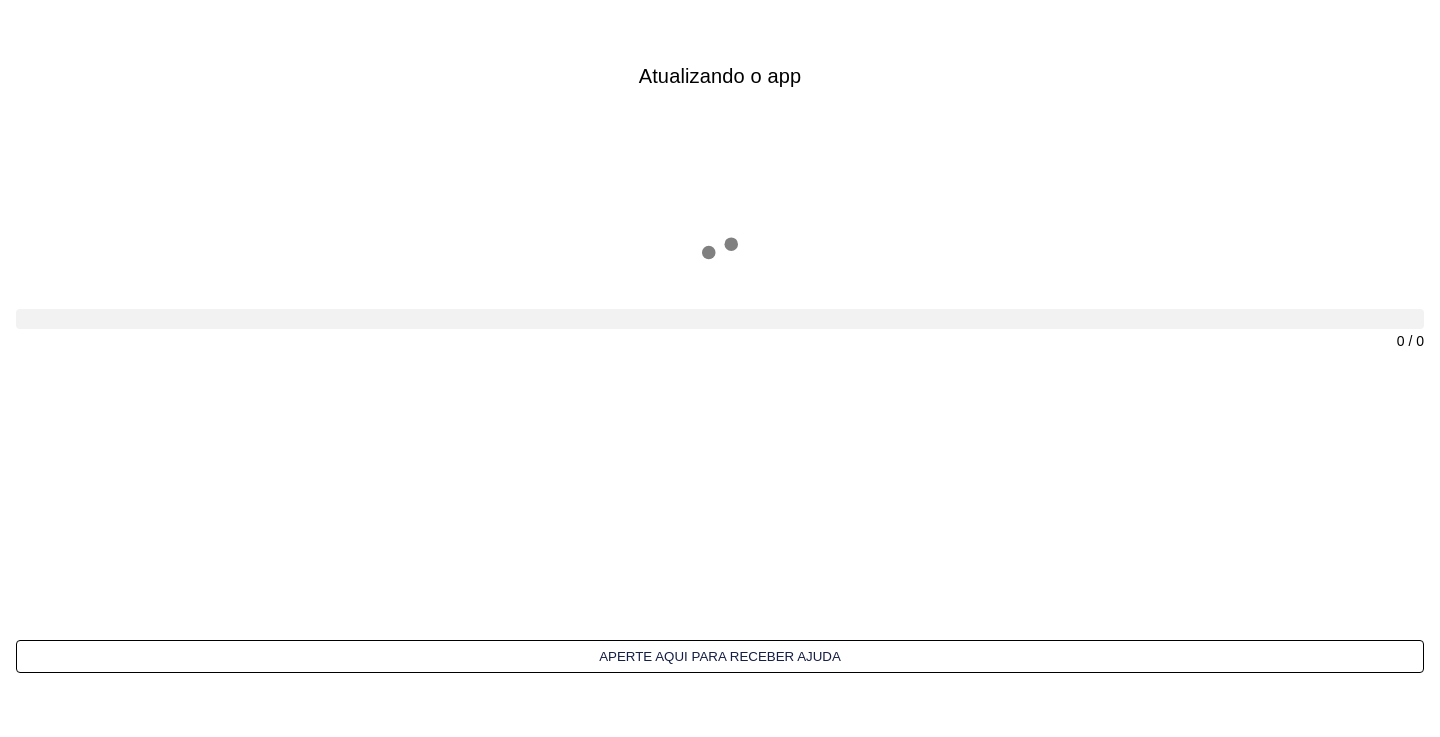 scroll, scrollTop: 0, scrollLeft: 0, axis: both 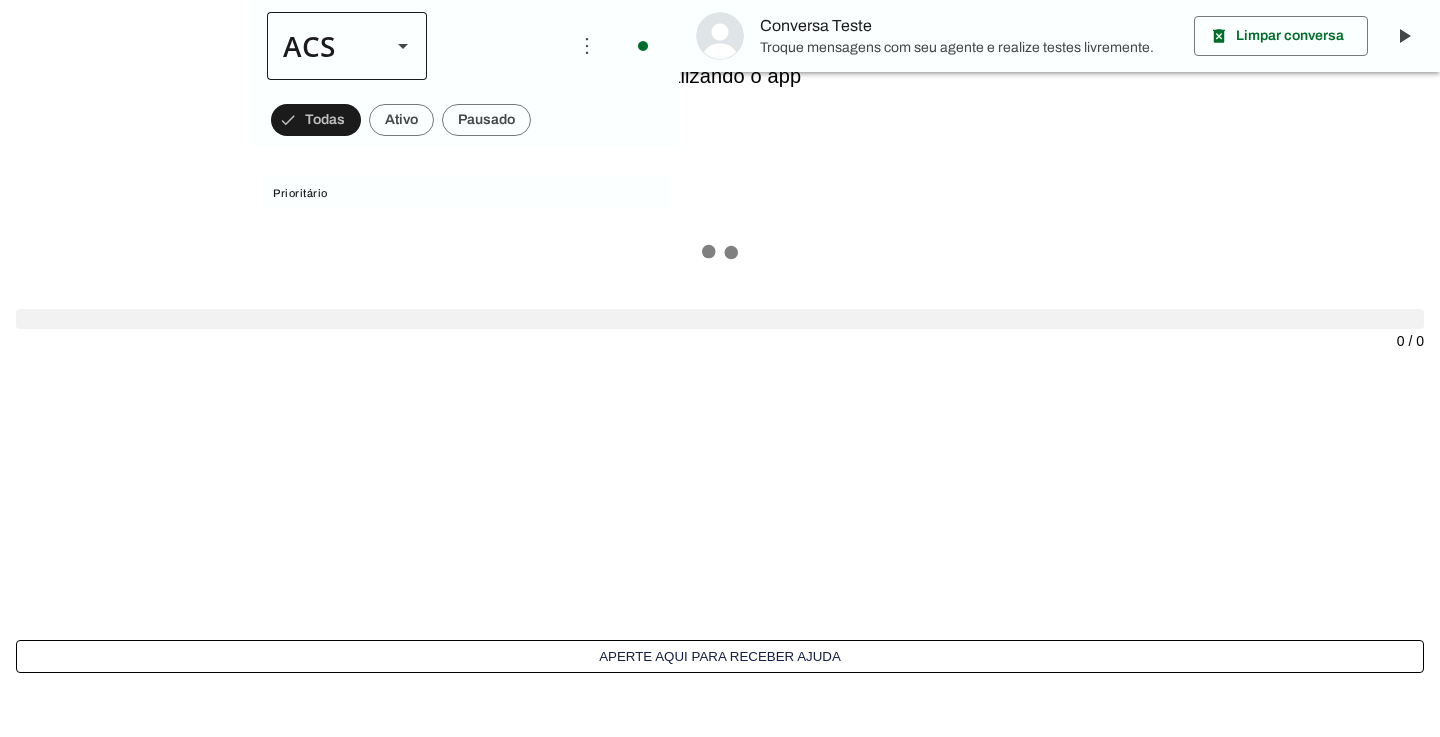 click on "ACS" at bounding box center [347, 46] 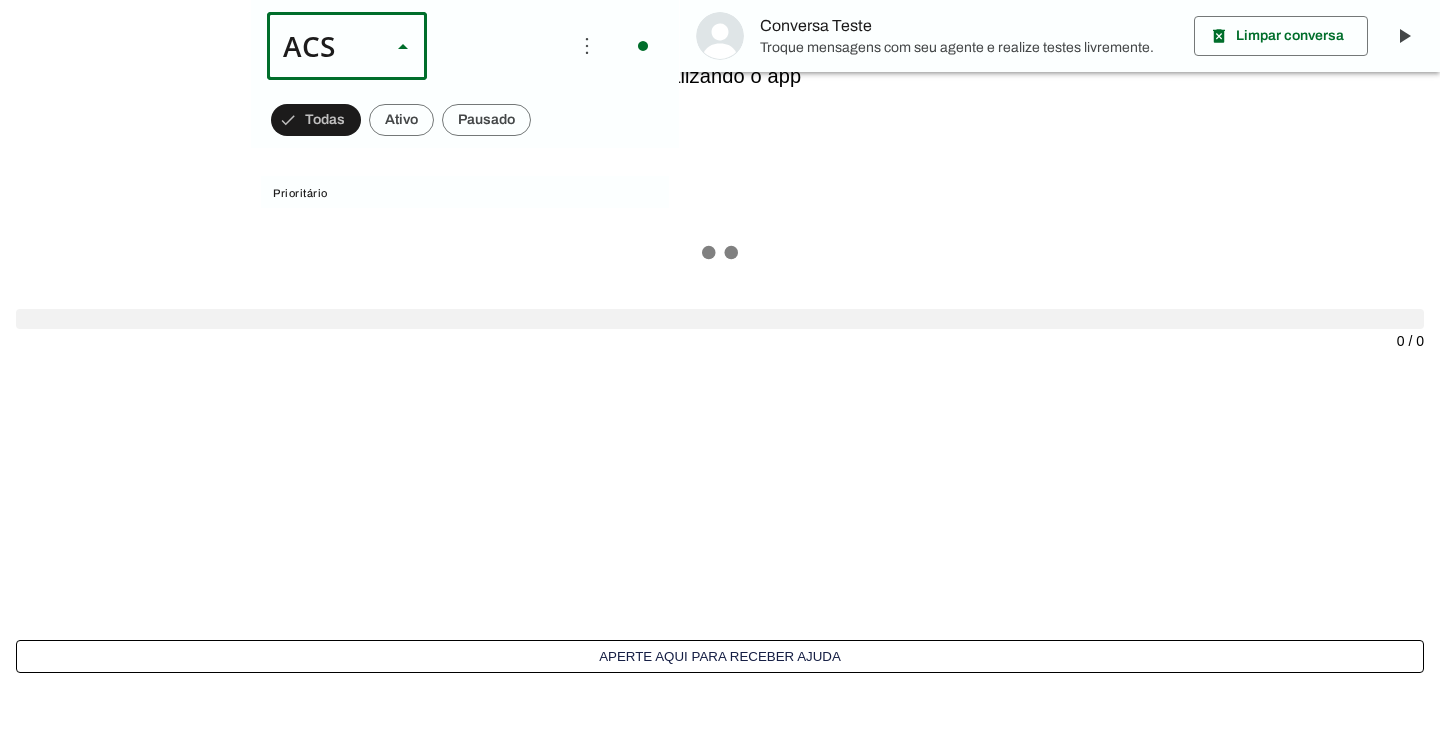 scroll, scrollTop: 0, scrollLeft: 0, axis: both 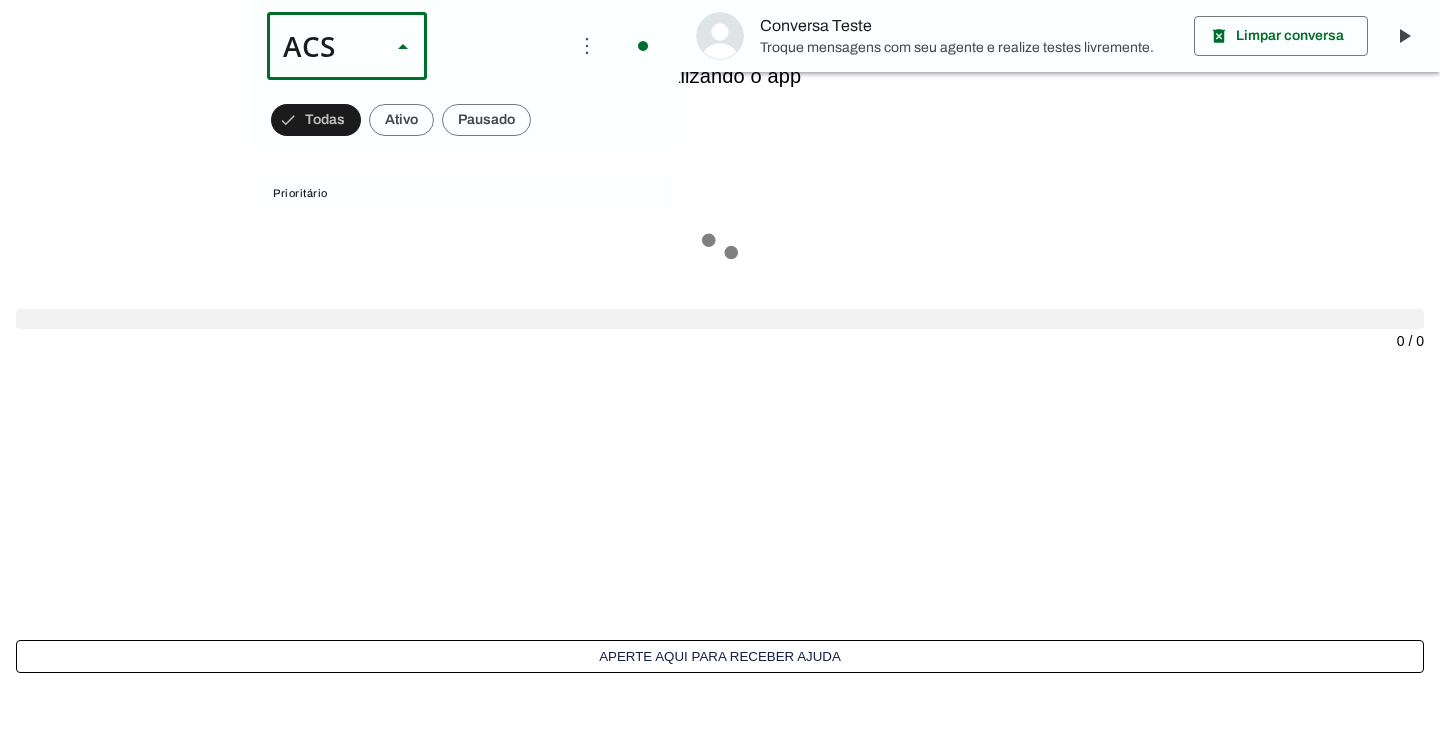 click at bounding box center [614, 128] 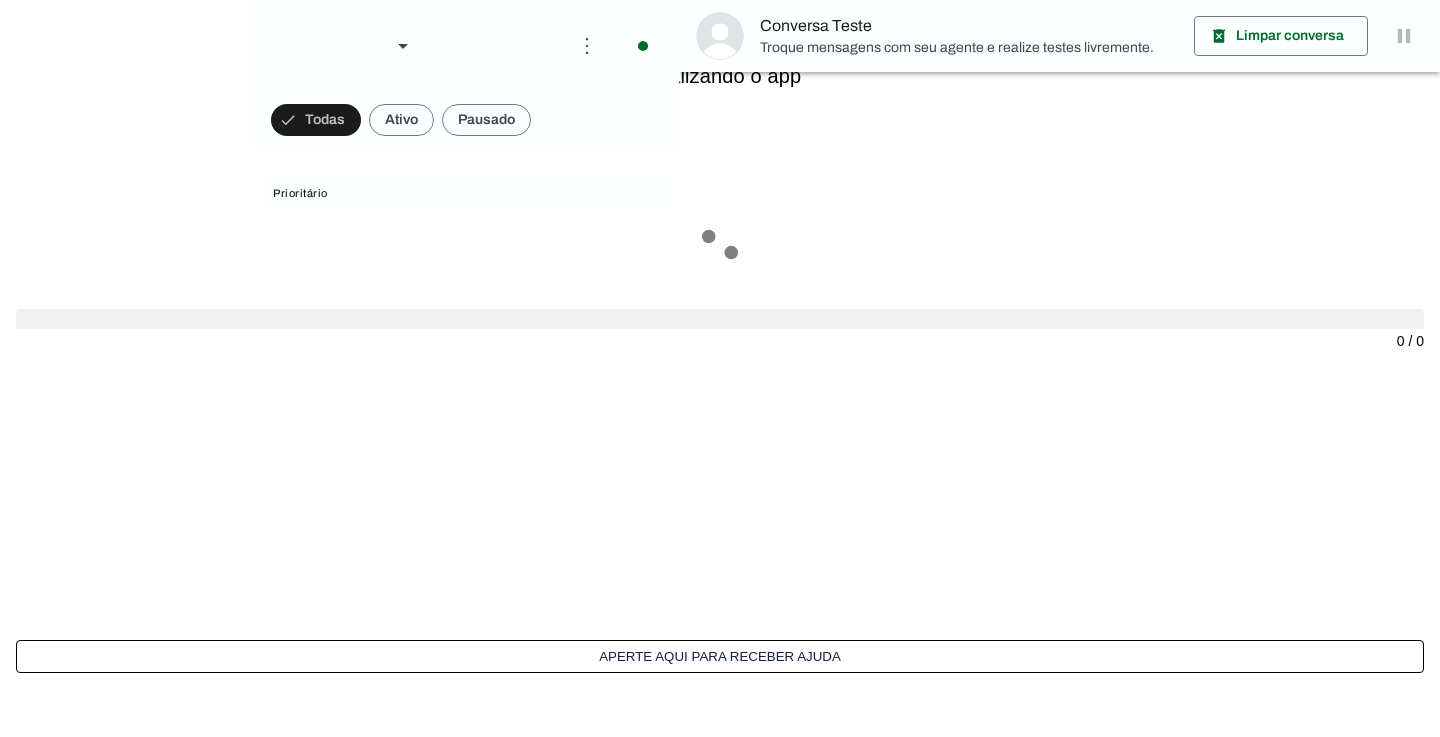 scroll, scrollTop: 203, scrollLeft: 0, axis: vertical 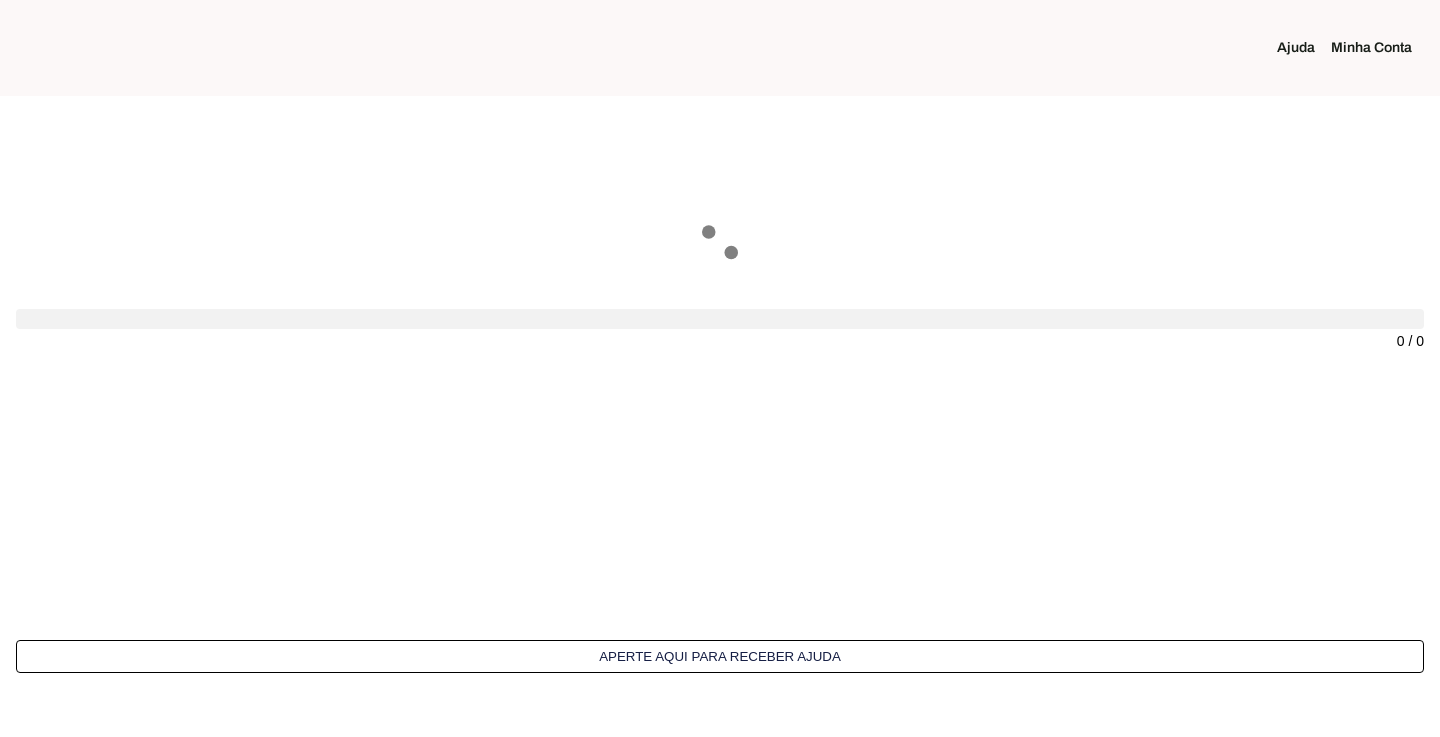 click on "Ajuda
Minha Conta" at bounding box center [1200, 48] 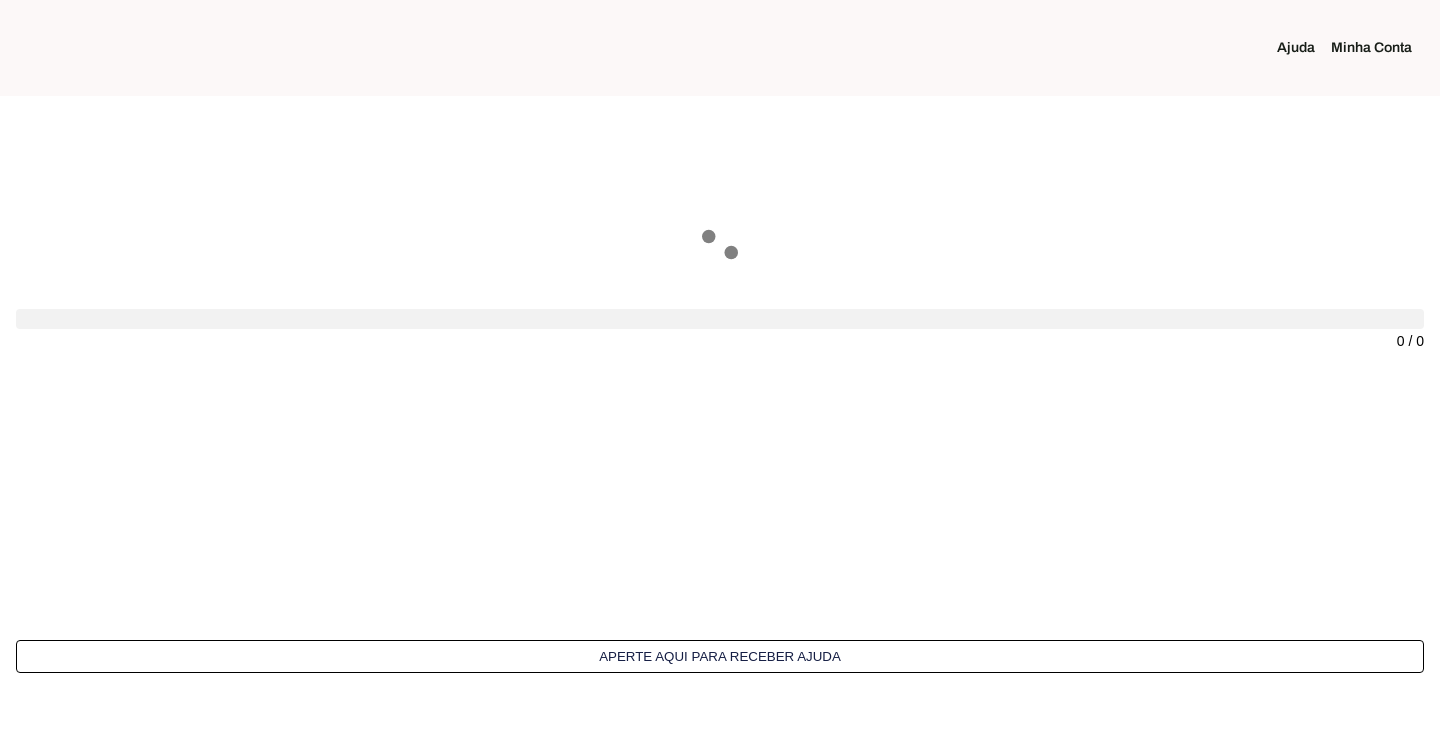 click on "Minha Conta" 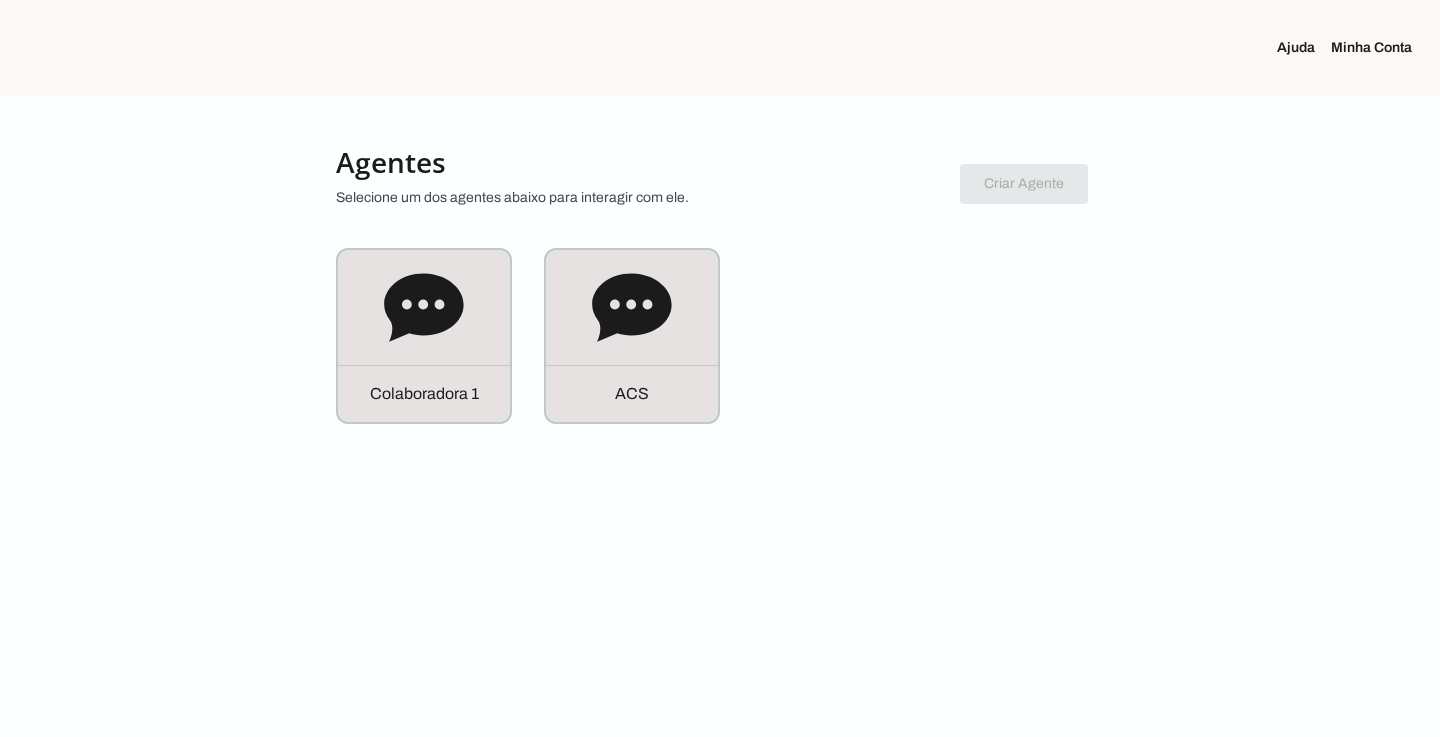 scroll, scrollTop: 0, scrollLeft: 0, axis: both 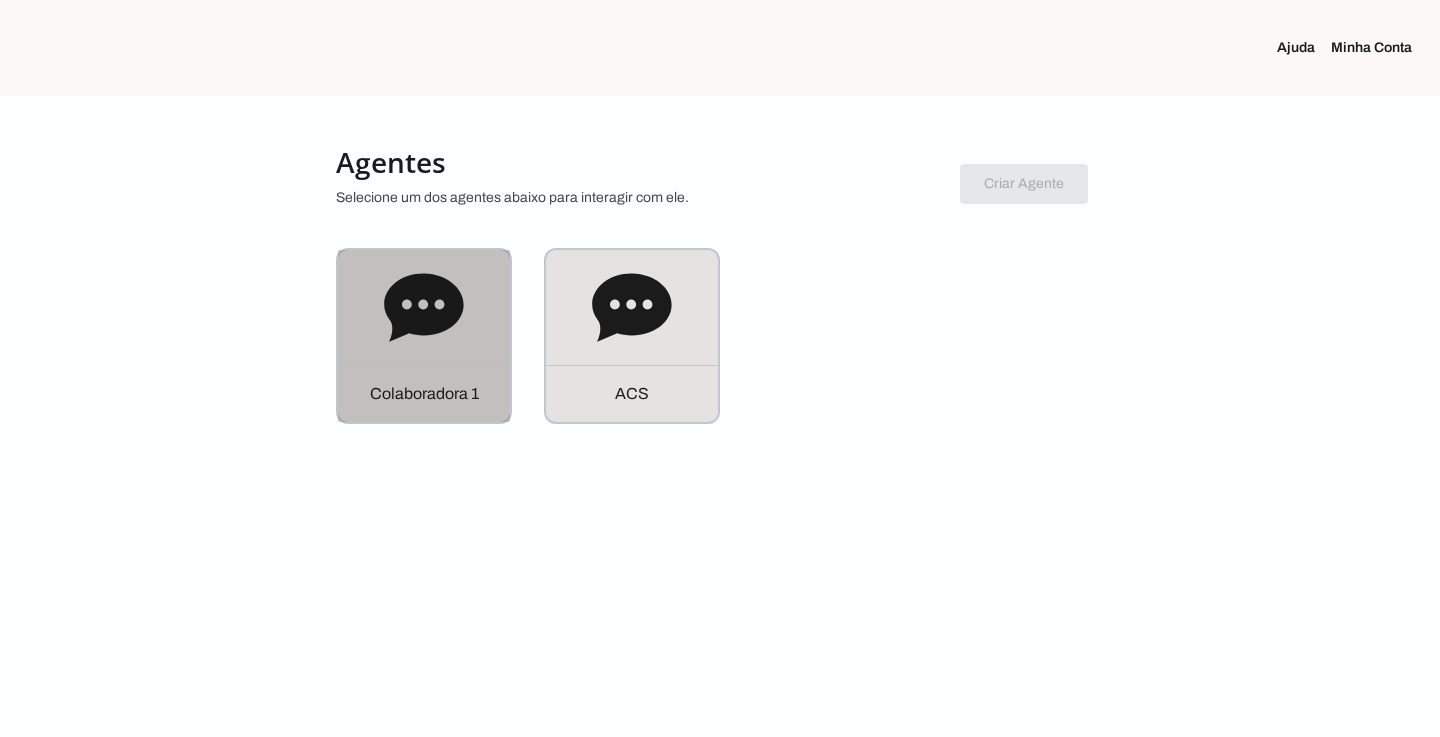 click 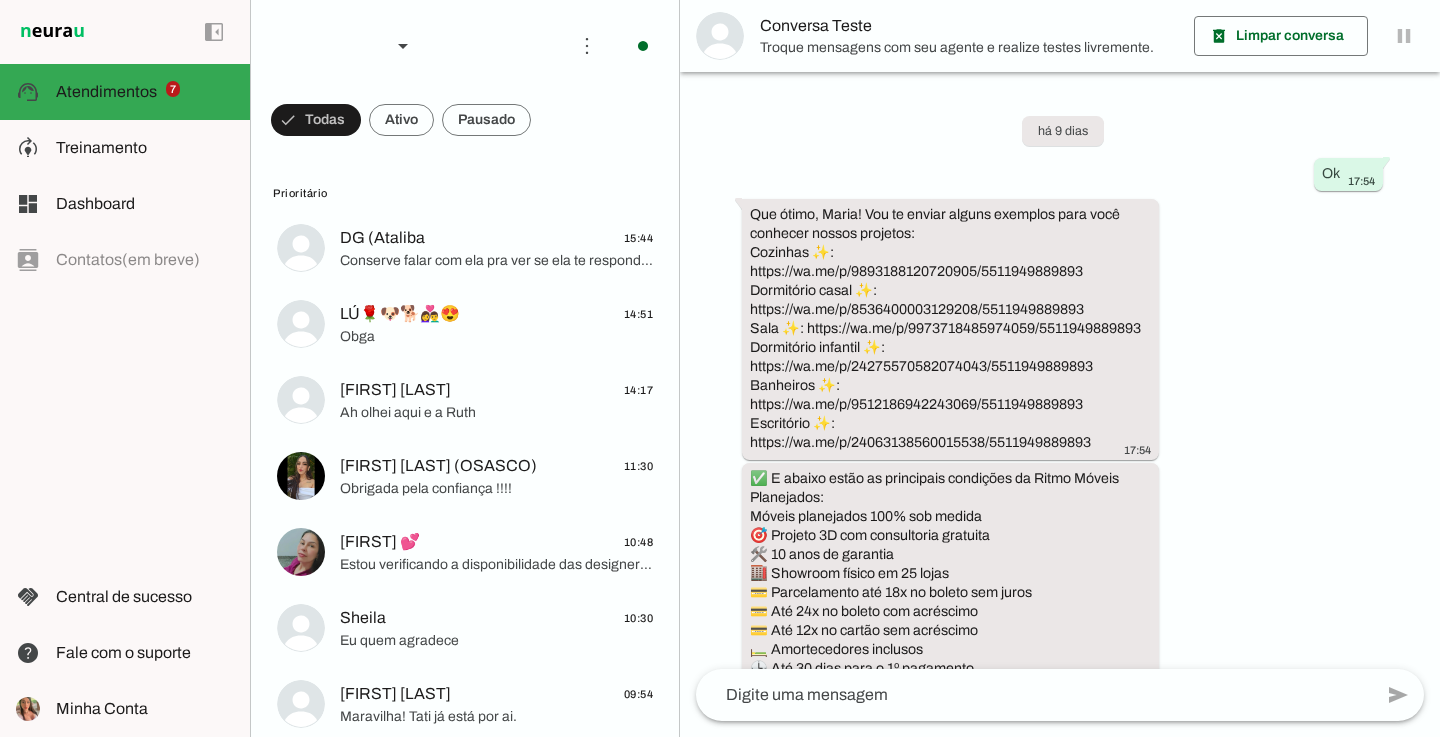 scroll, scrollTop: 203, scrollLeft: 0, axis: vertical 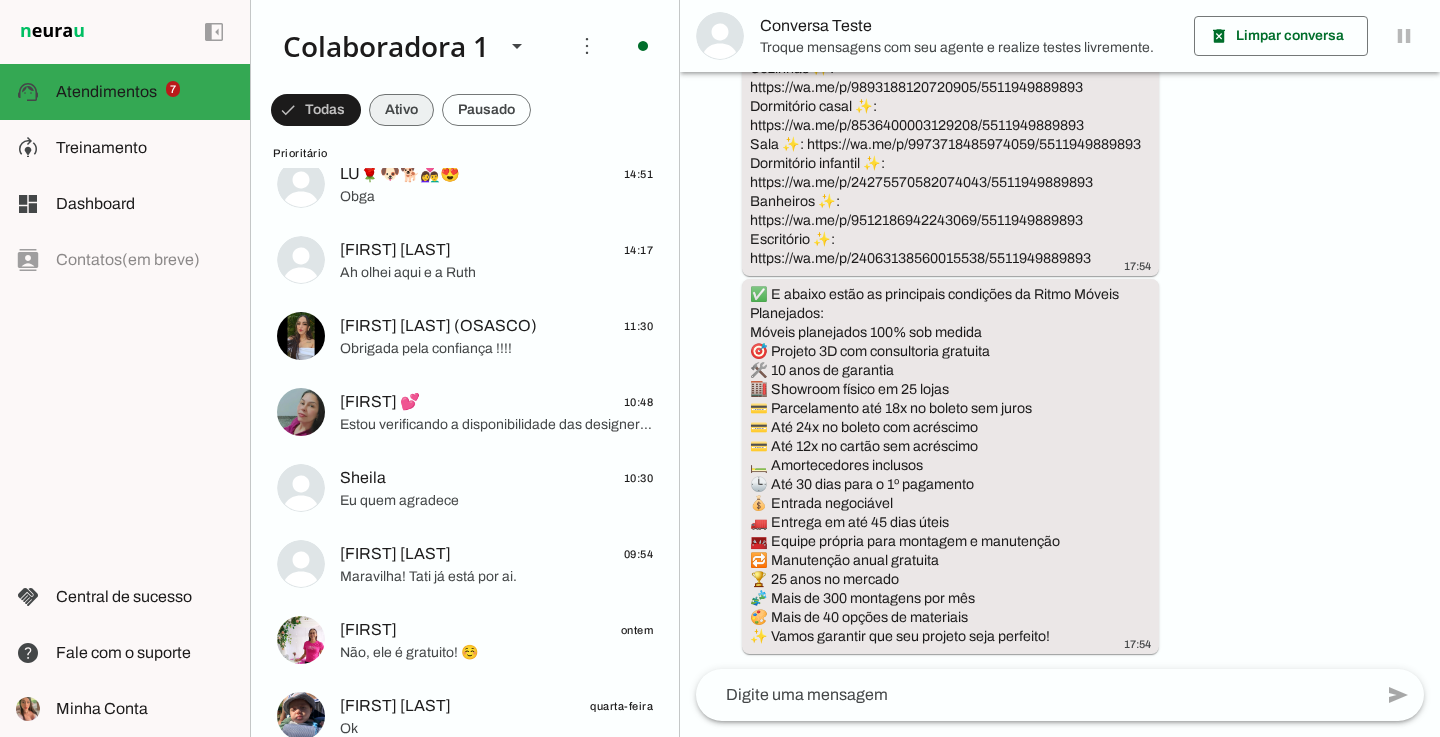 click at bounding box center (316, 110) 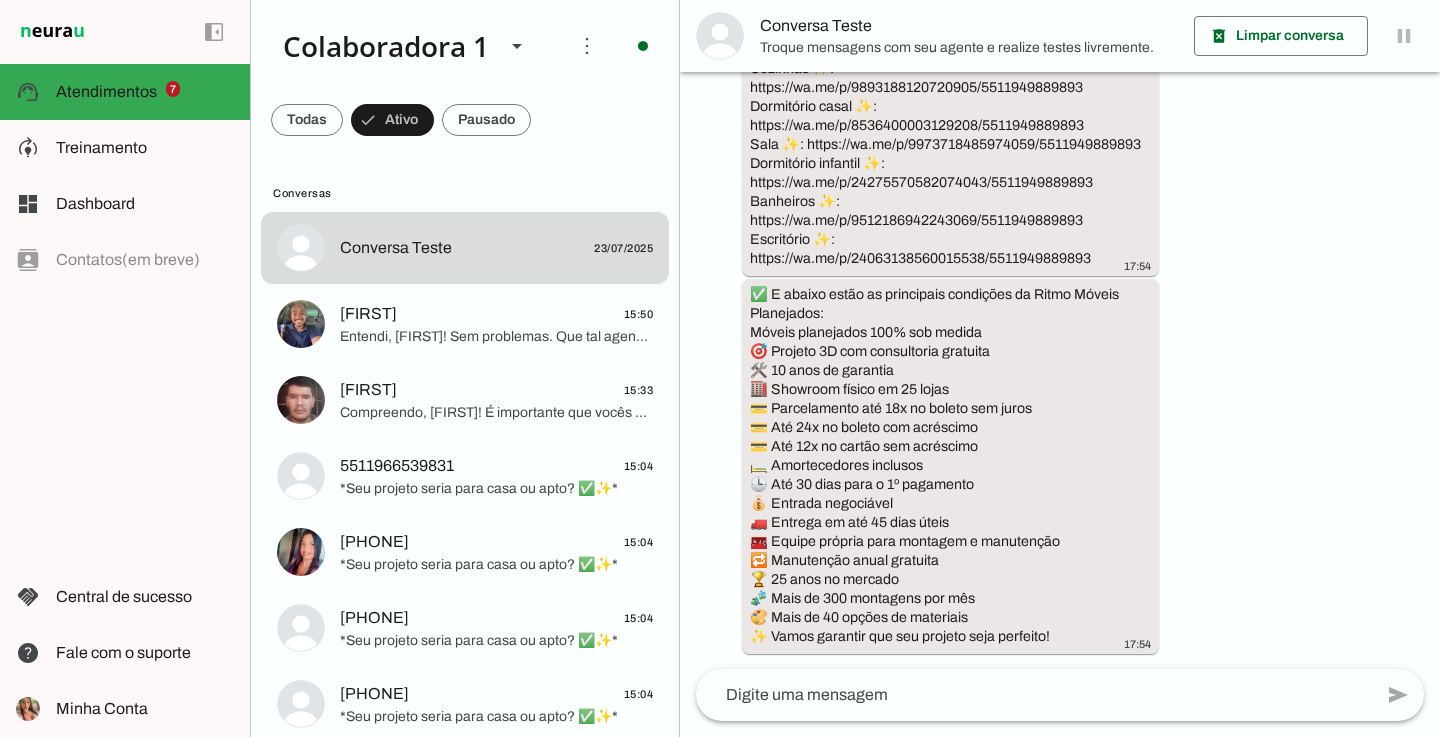scroll, scrollTop: 0, scrollLeft: 0, axis: both 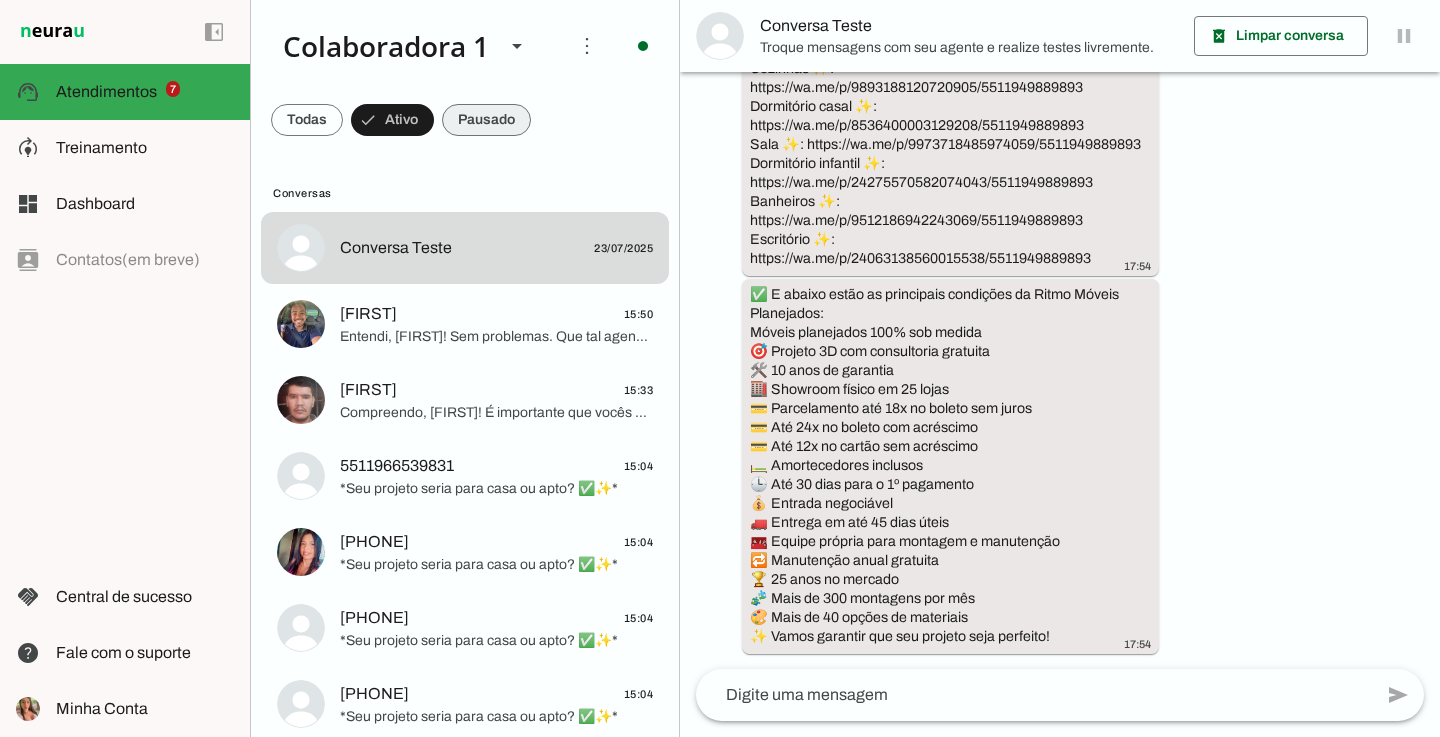 click at bounding box center [307, 120] 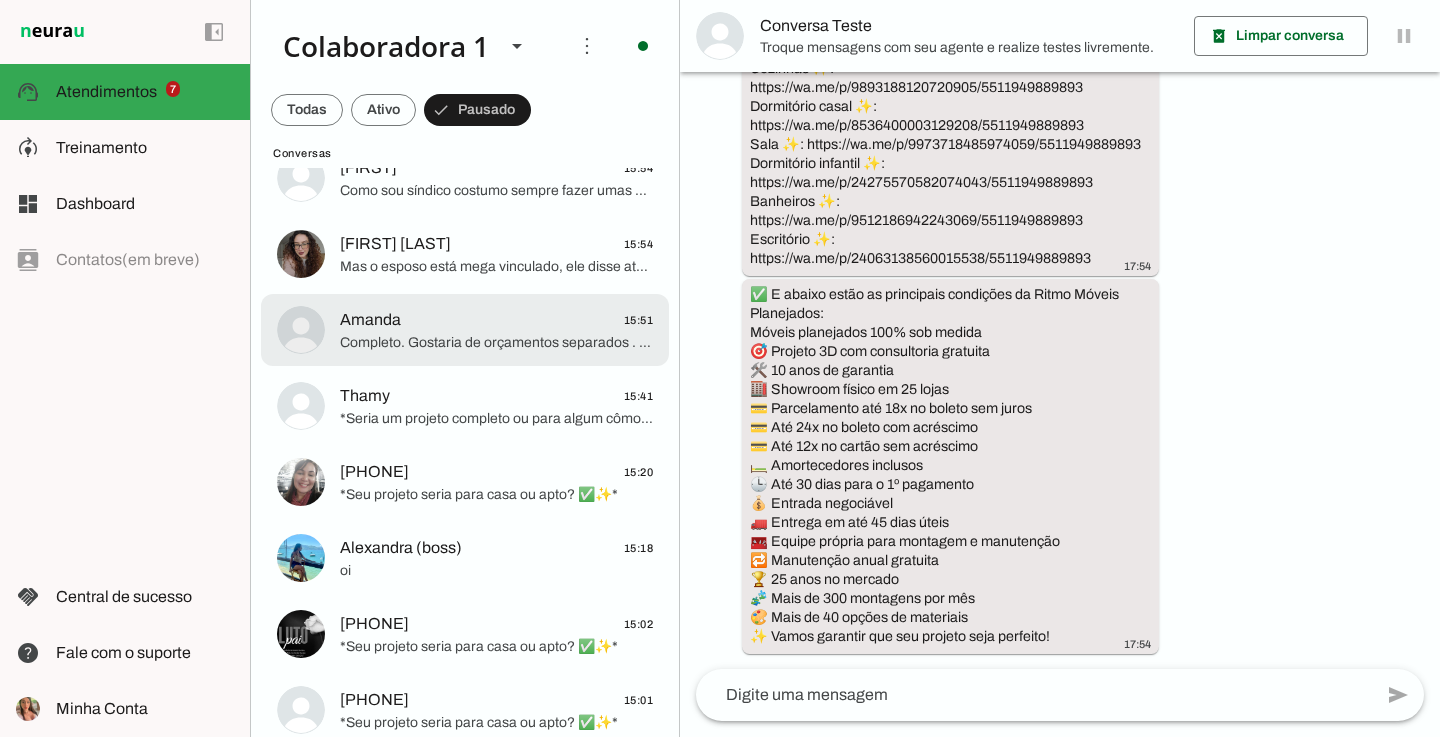 scroll, scrollTop: 880, scrollLeft: 0, axis: vertical 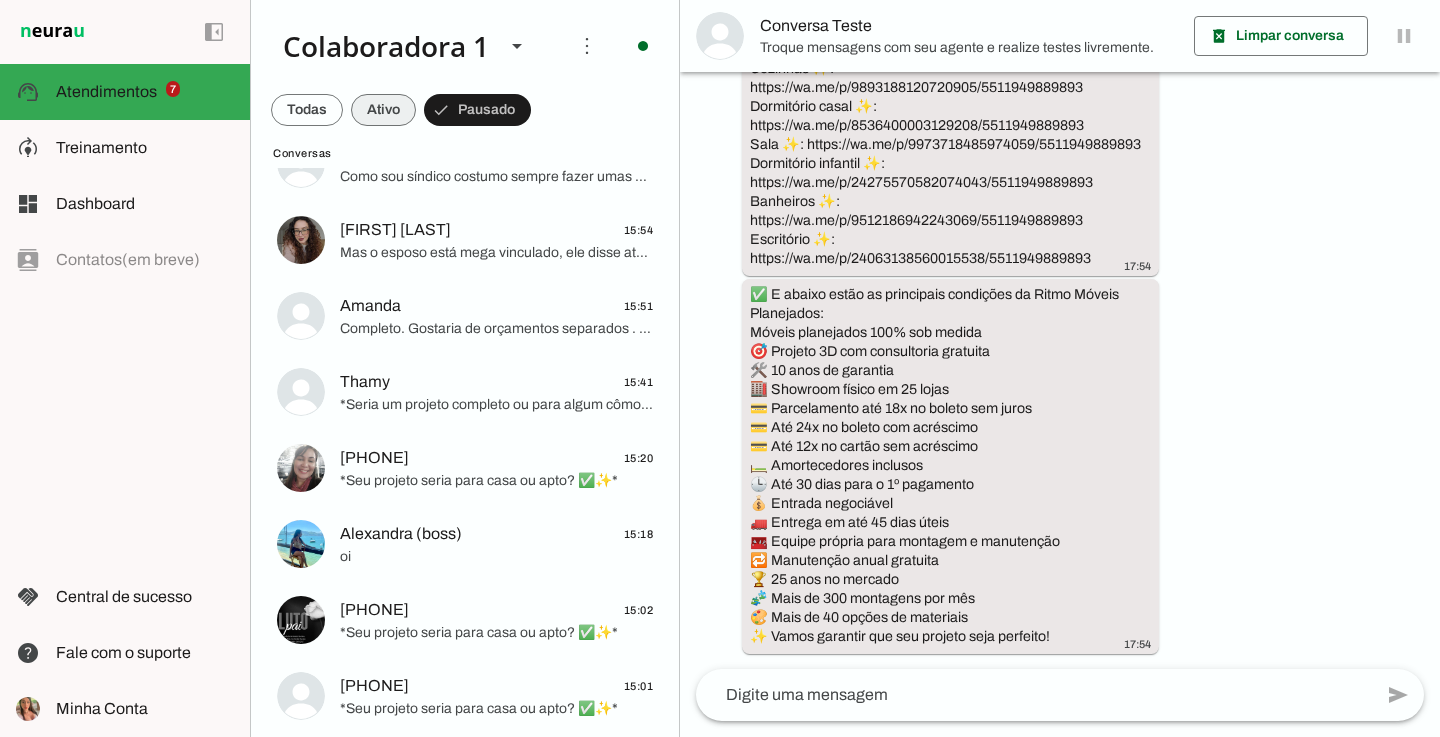 click at bounding box center [307, 110] 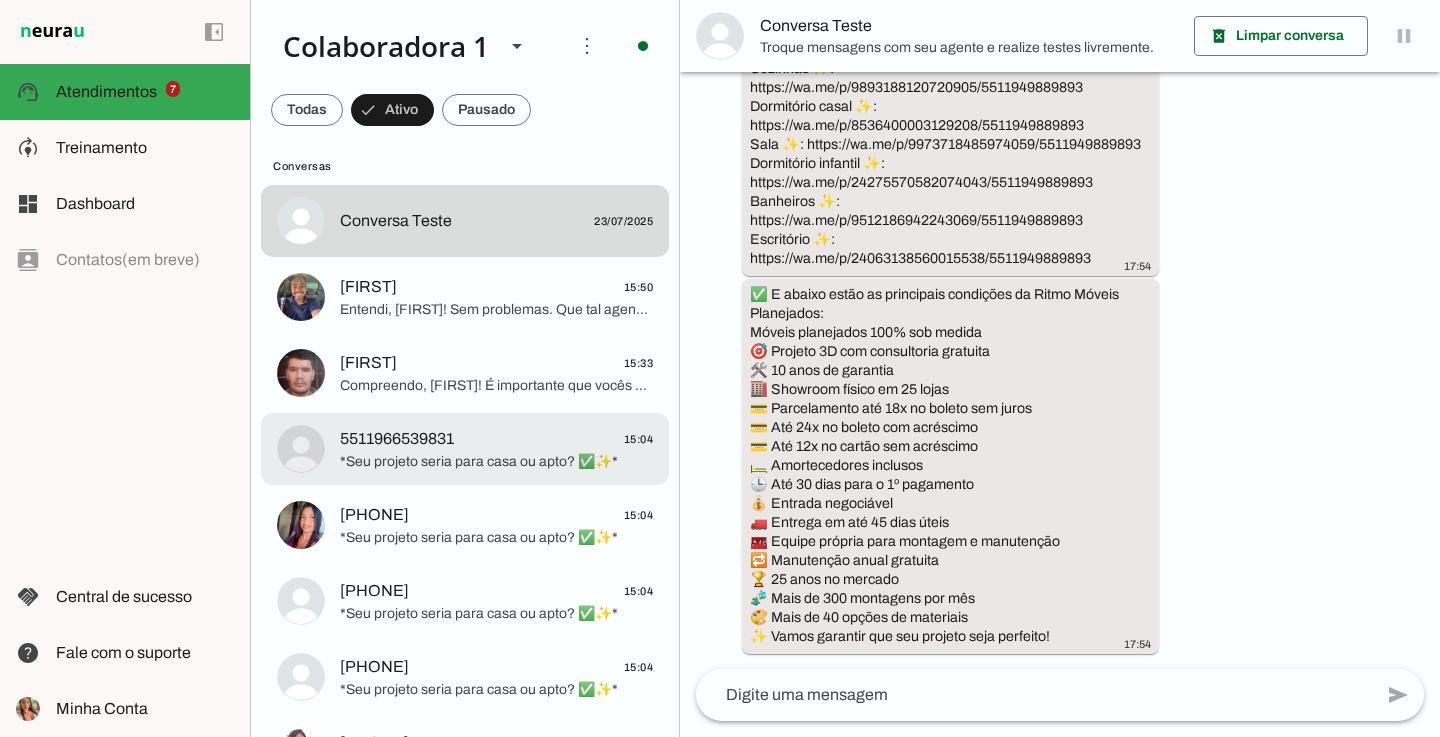 scroll, scrollTop: 12, scrollLeft: 0, axis: vertical 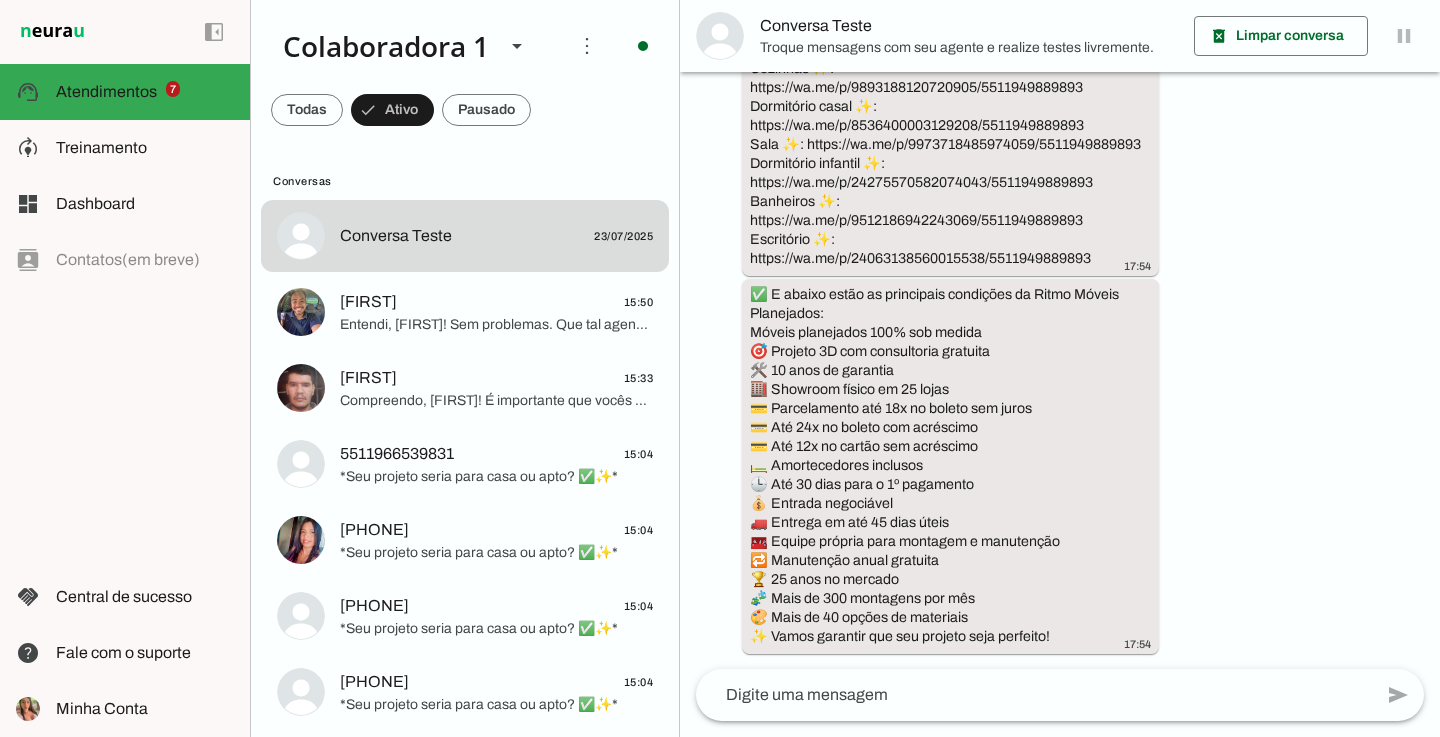 click at bounding box center [307, 110] 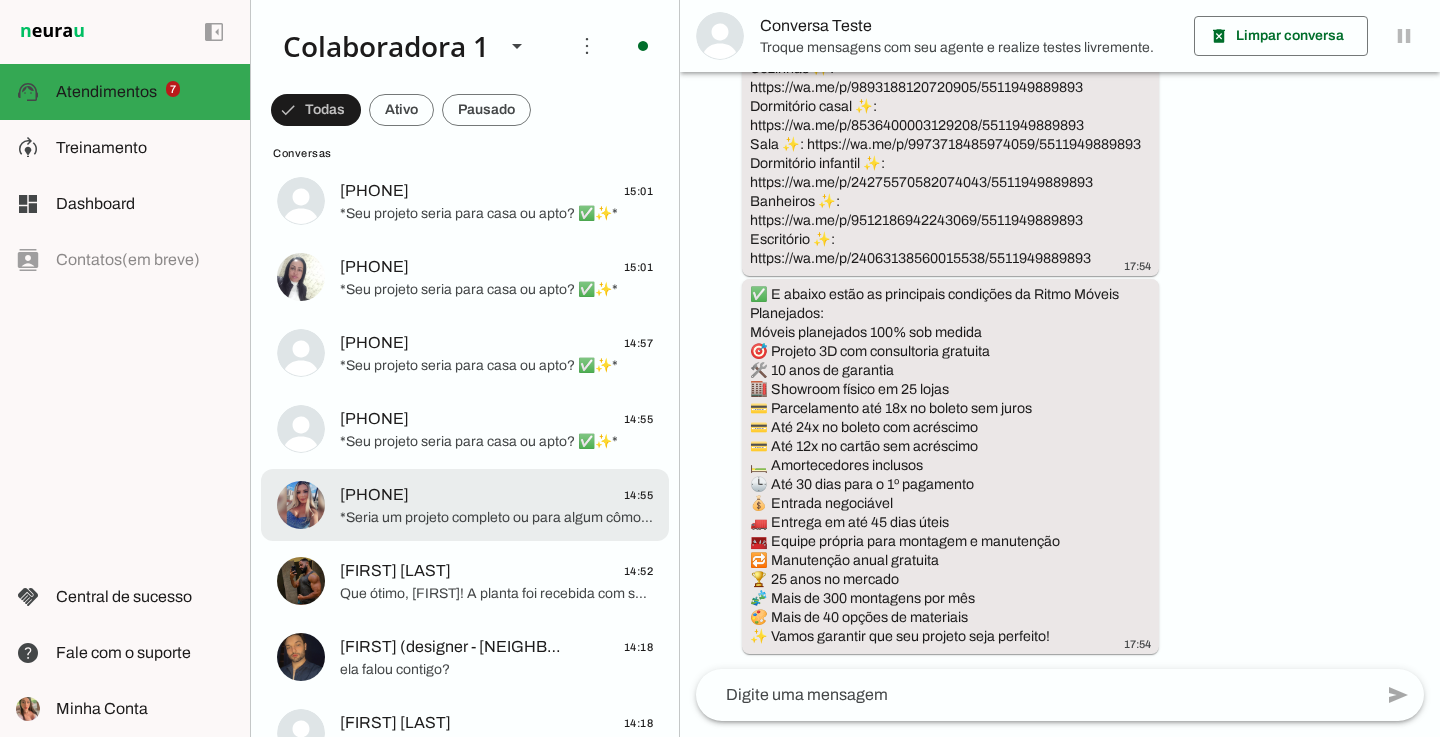 scroll, scrollTop: 2058, scrollLeft: 0, axis: vertical 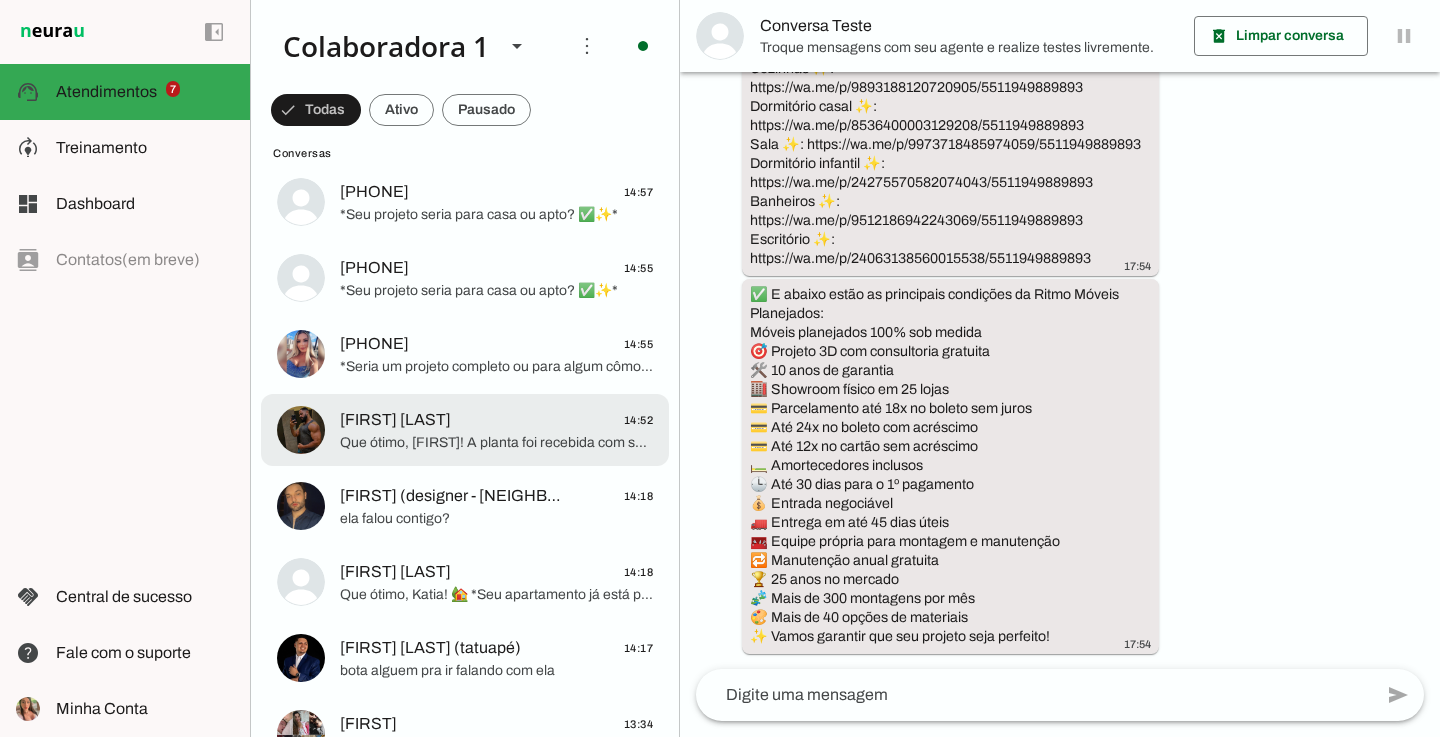 click on "[FIRST] [LAST]
14:52
Que ótimo, [FIRST]! A planta foi recebida com sucesso. ✅
Seu agendamento está confirmado para 02/08 às 14h na loja de [CITY]: [STREET], [NUMBER]. O designer entrará em contato para os detalhes. Muito obrigado! ✨" at bounding box center [465, -1810] 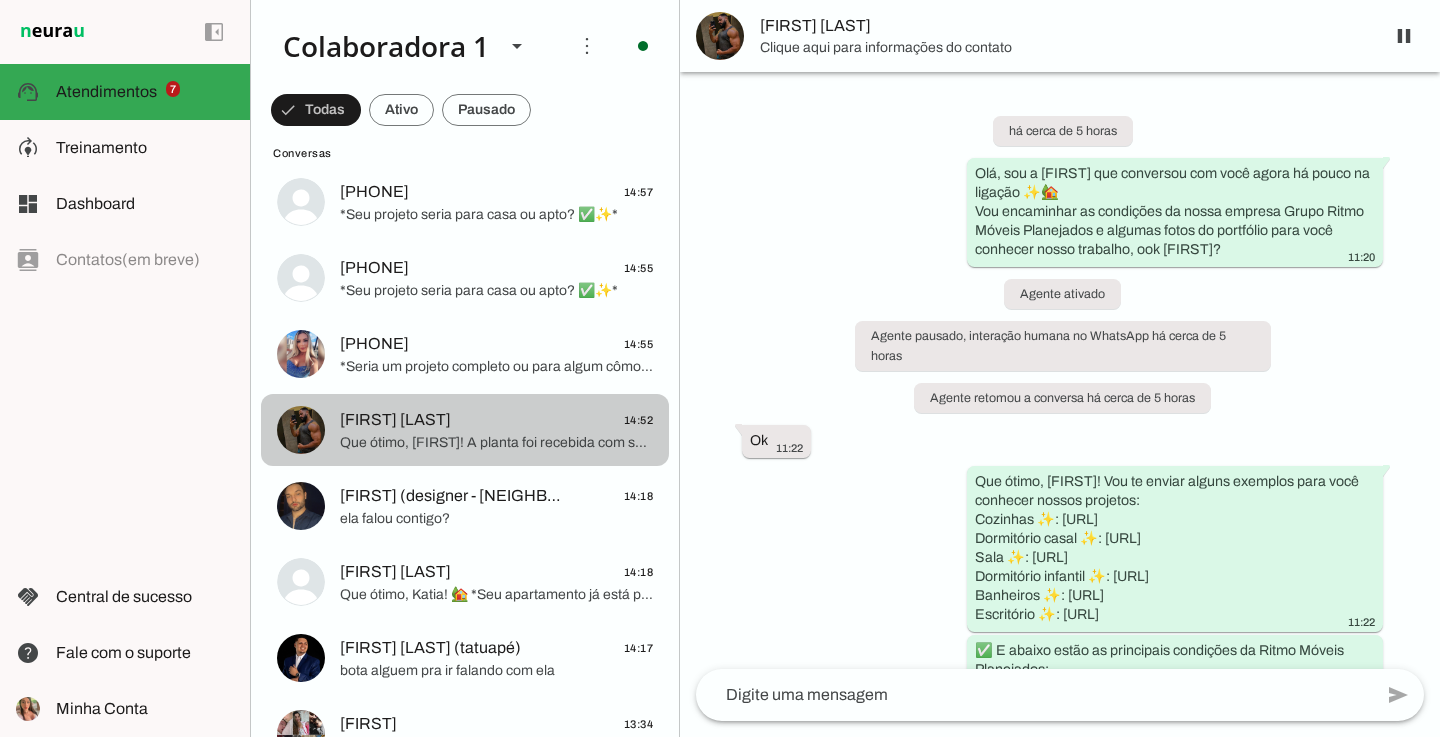 scroll, scrollTop: 1802, scrollLeft: 0, axis: vertical 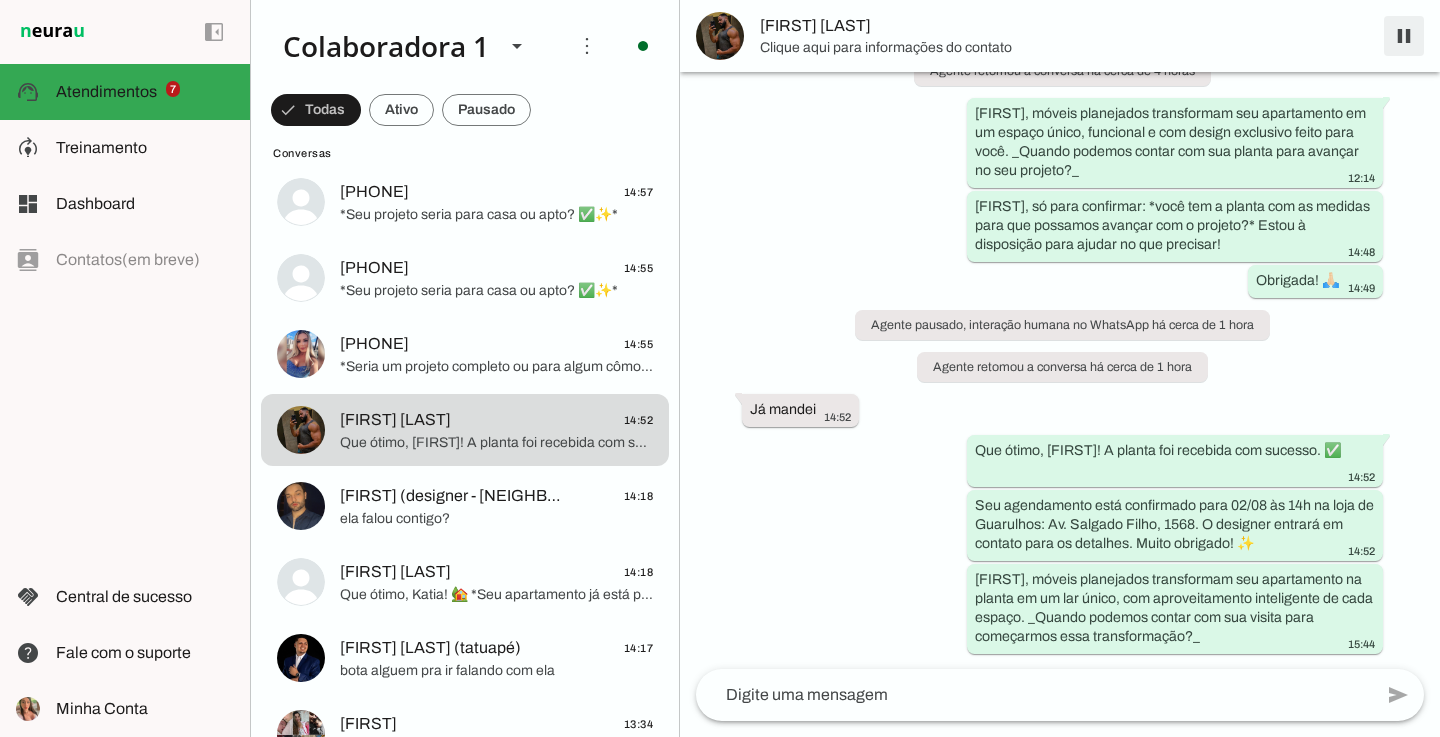 click at bounding box center [1404, 36] 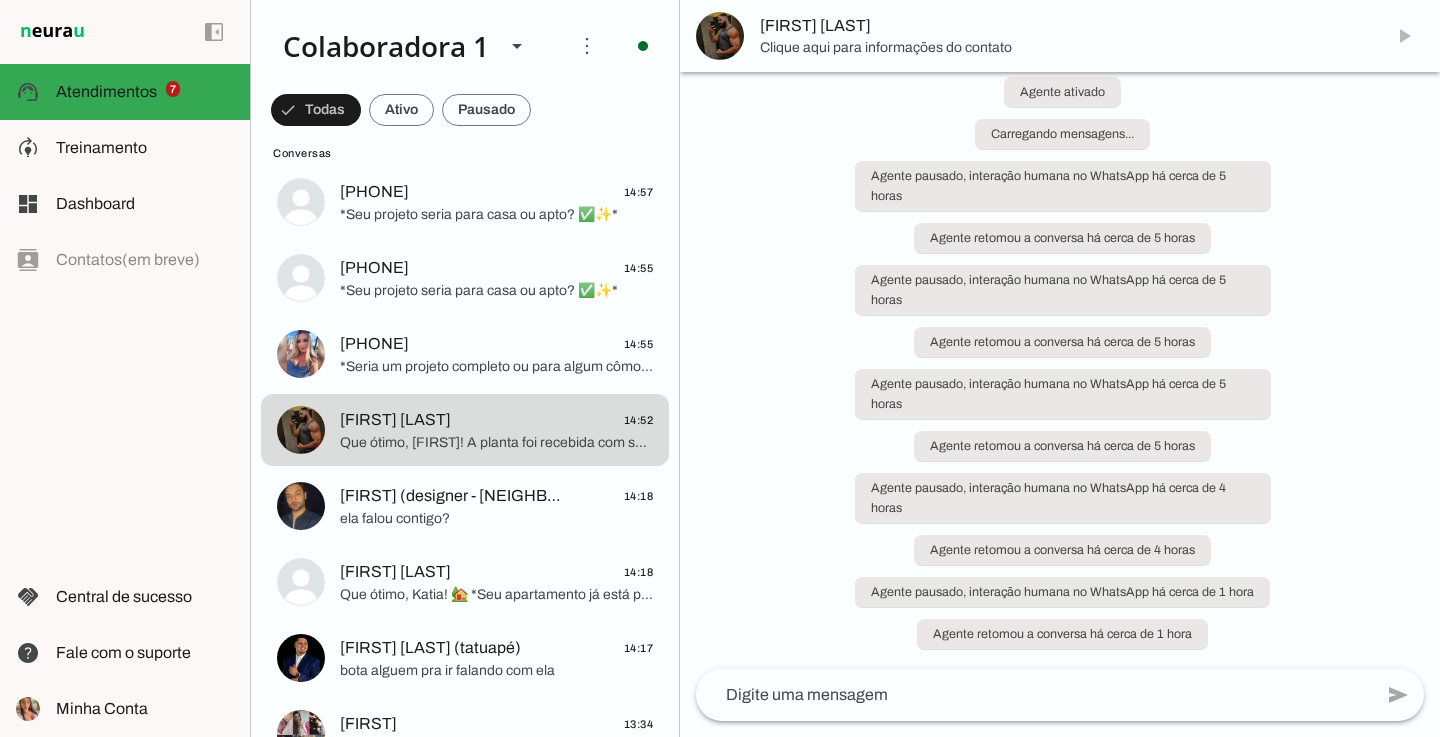scroll, scrollTop: 39, scrollLeft: 0, axis: vertical 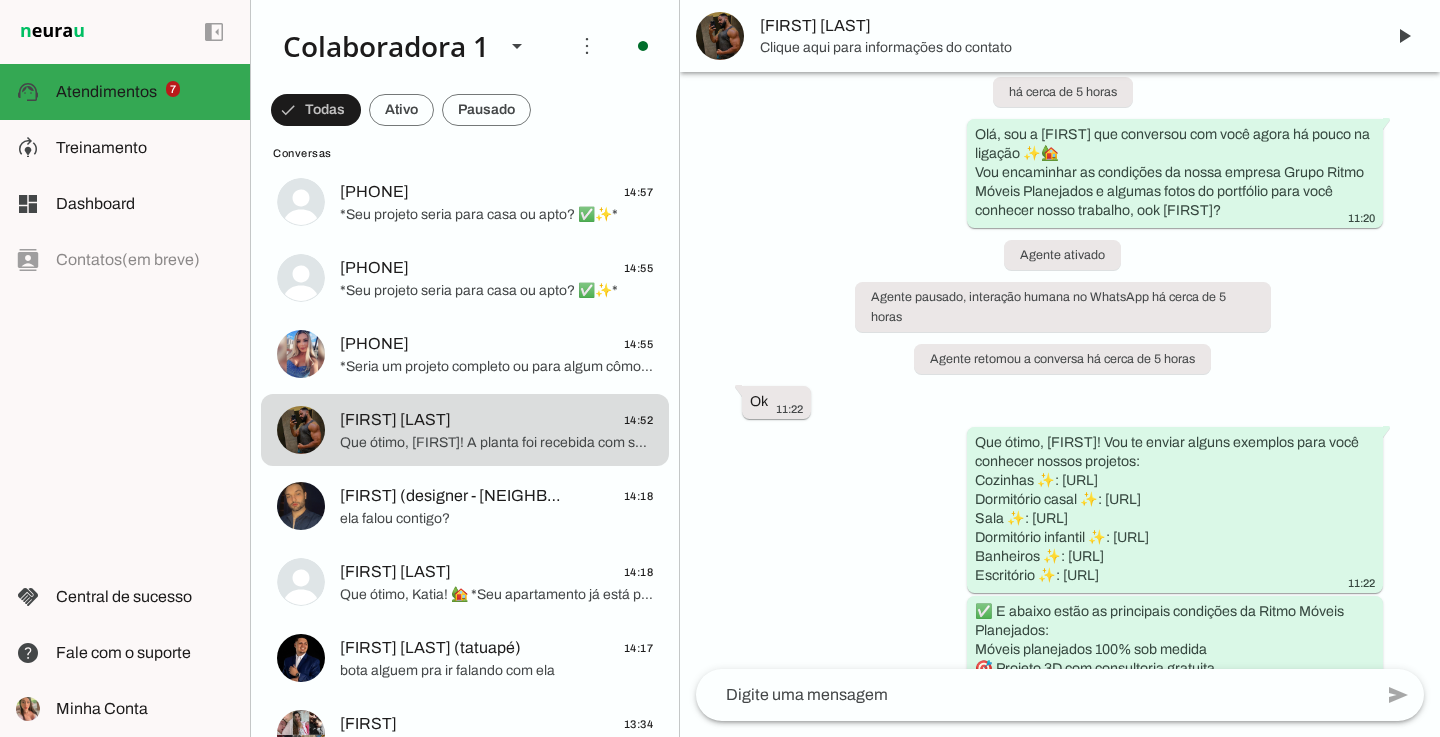 click at bounding box center (720, 36) 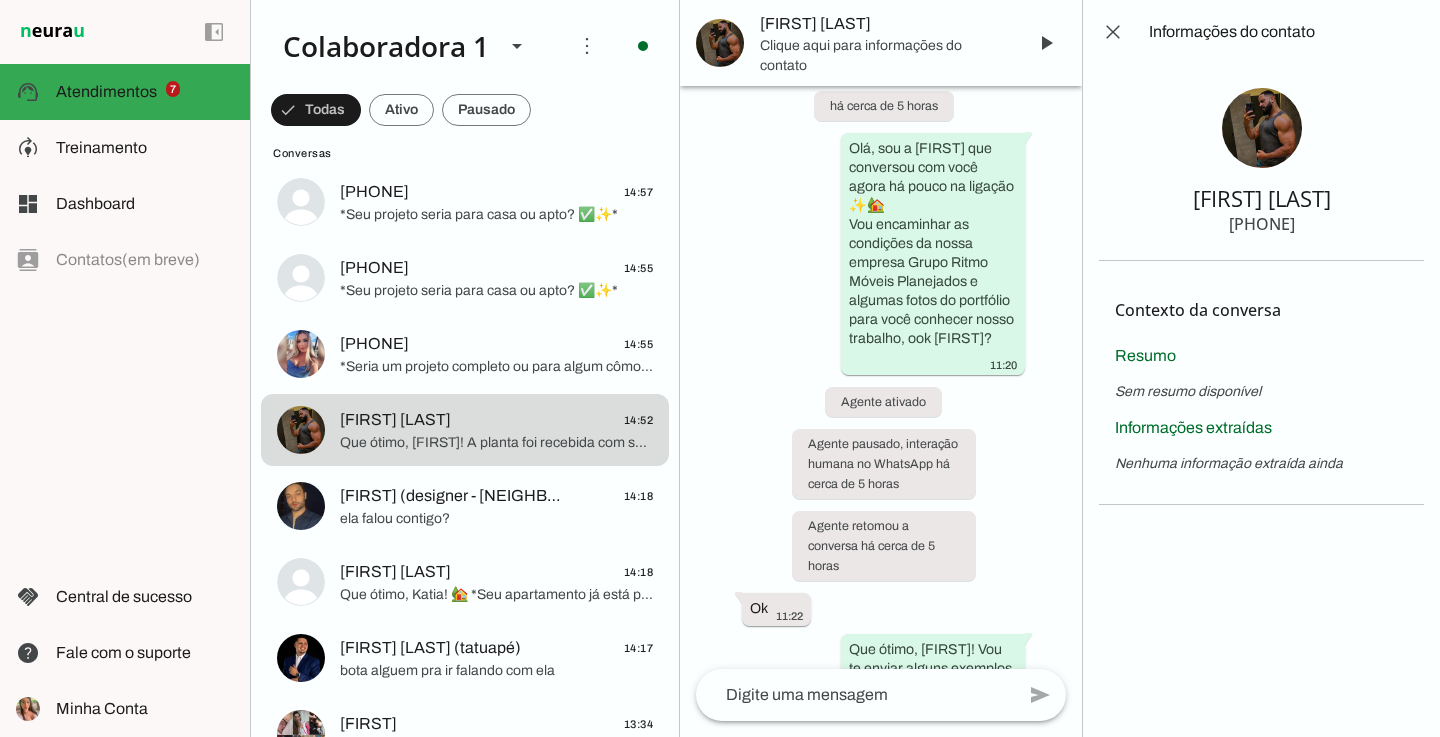 click at bounding box center (1262, 128) 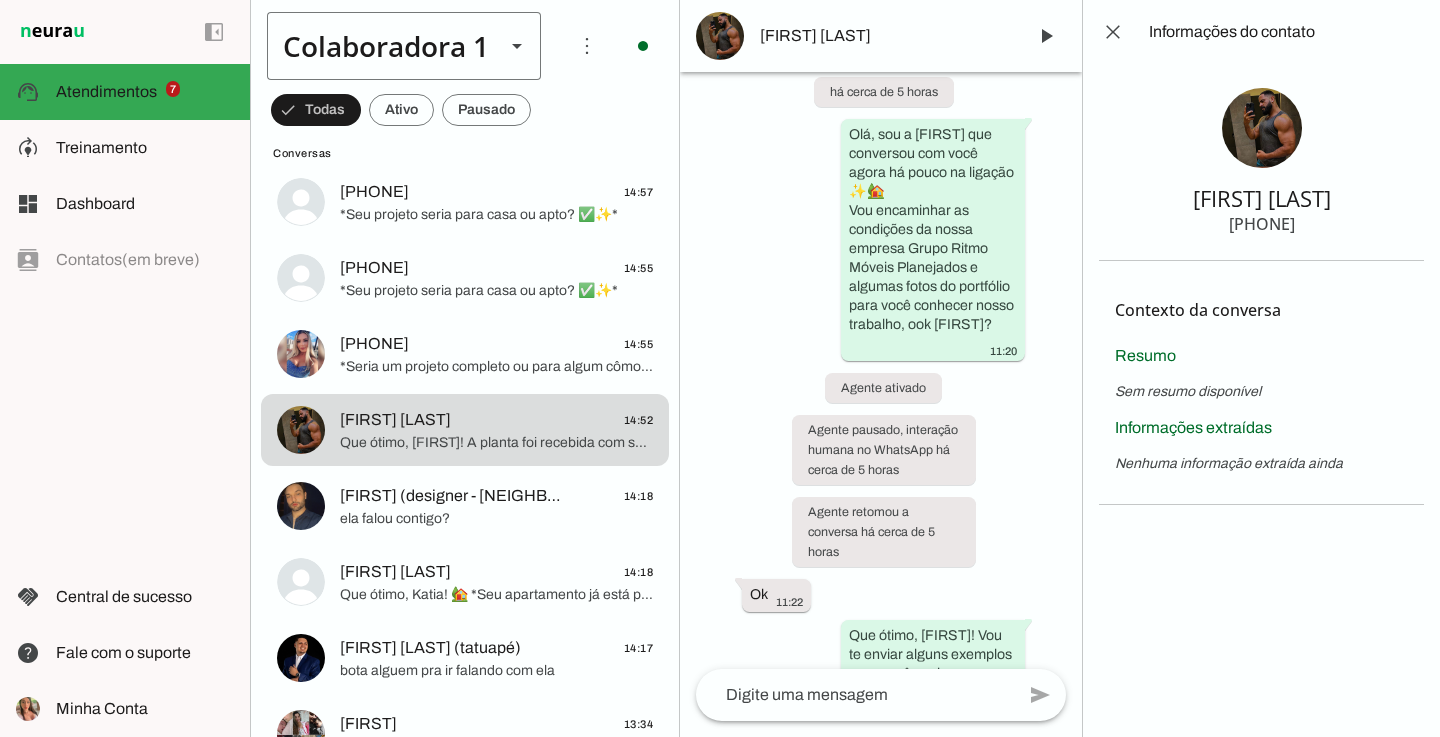 click on "Colaboradora 1" at bounding box center [378, 46] 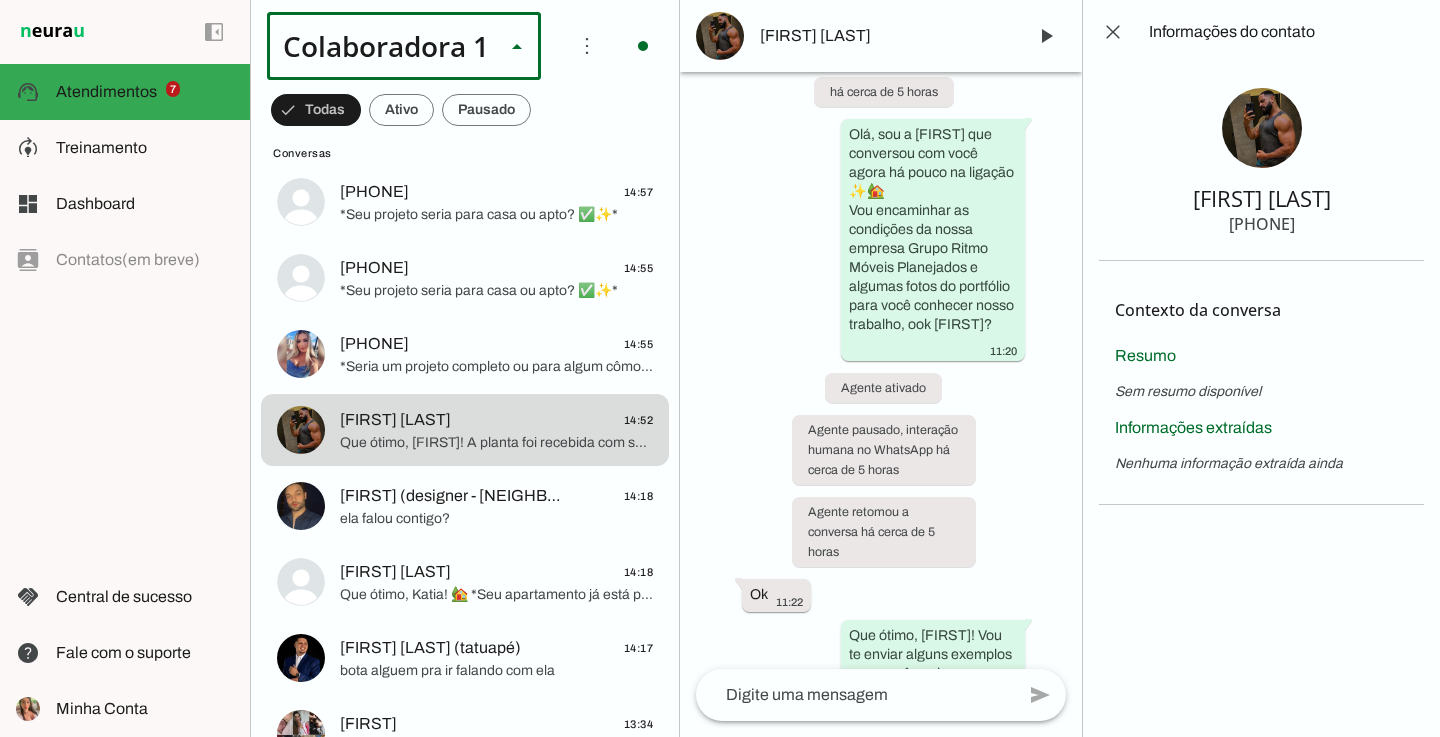 scroll, scrollTop: 0, scrollLeft: 0, axis: both 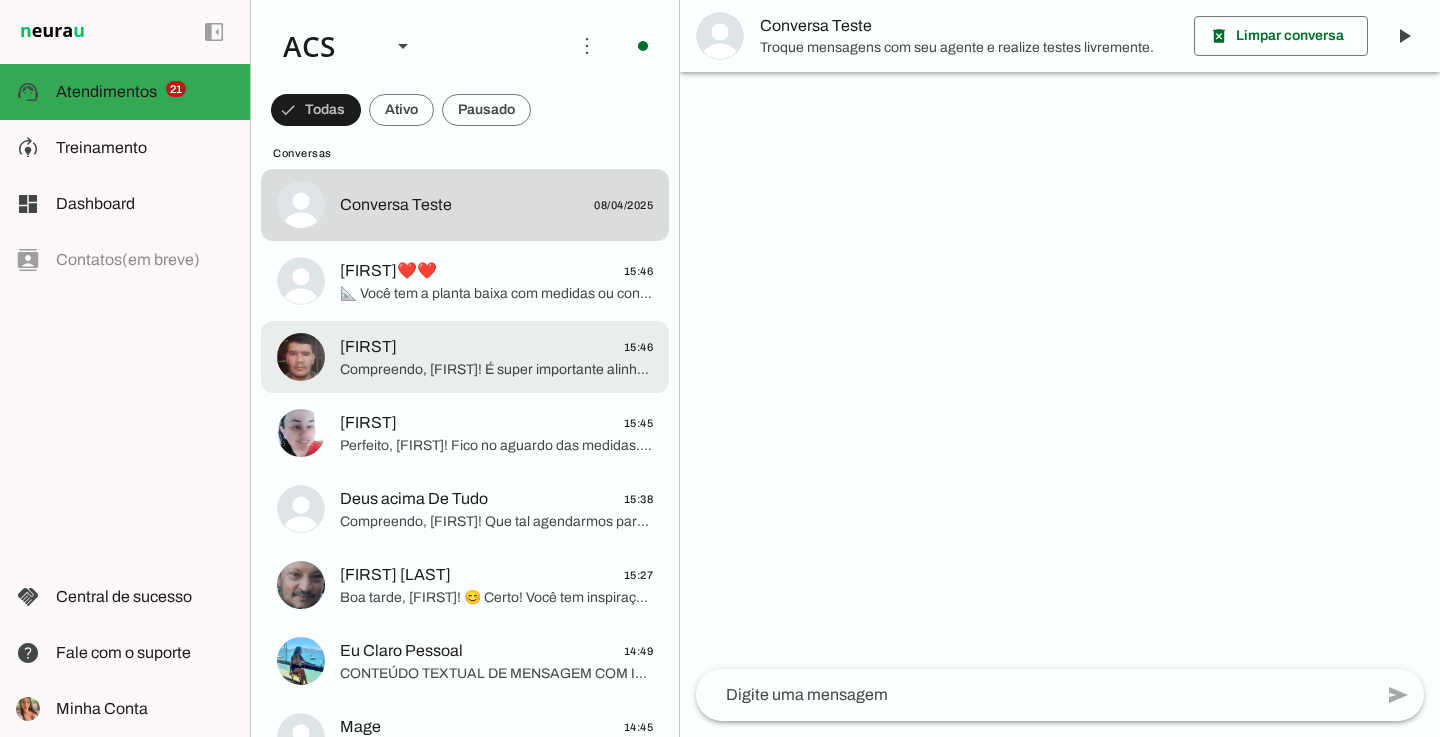 click on "[FIRST]
15:46" 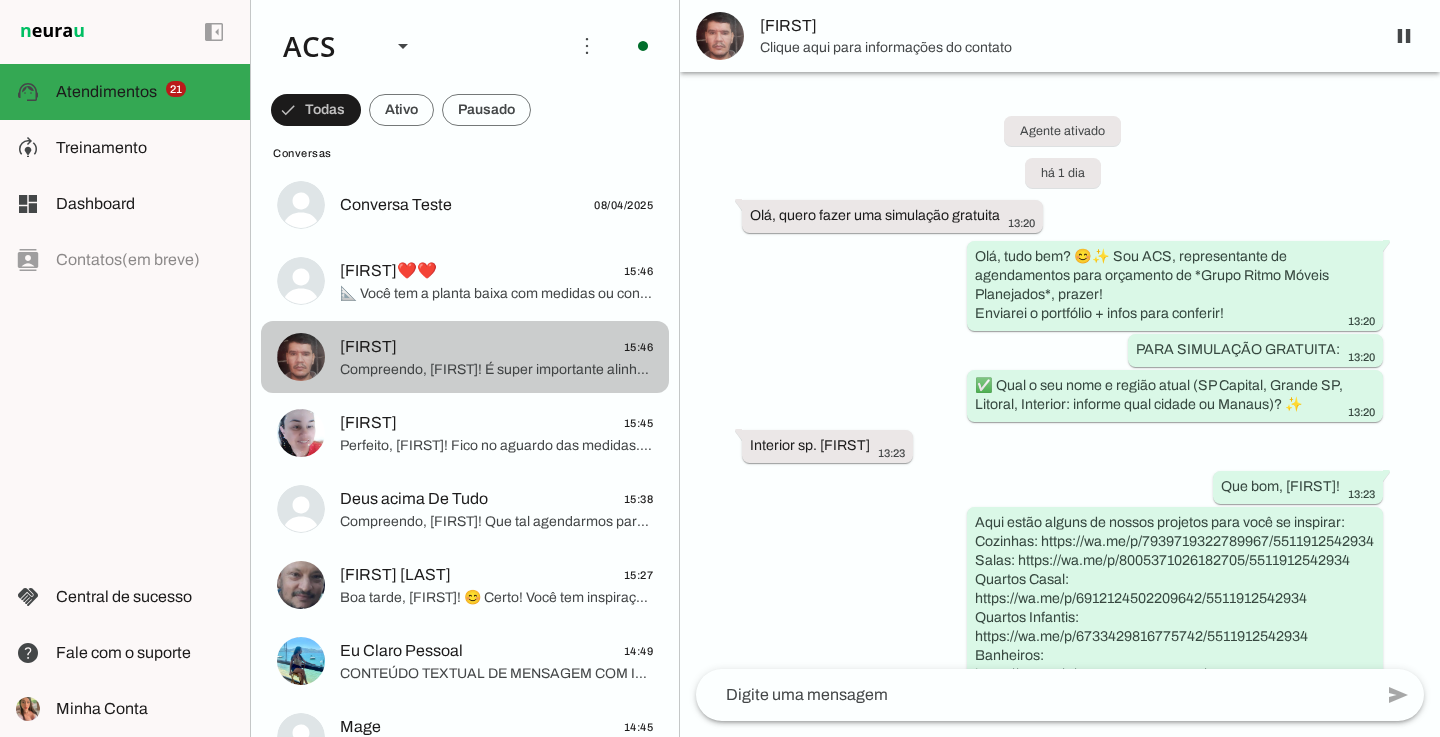 scroll, scrollTop: 2632, scrollLeft: 0, axis: vertical 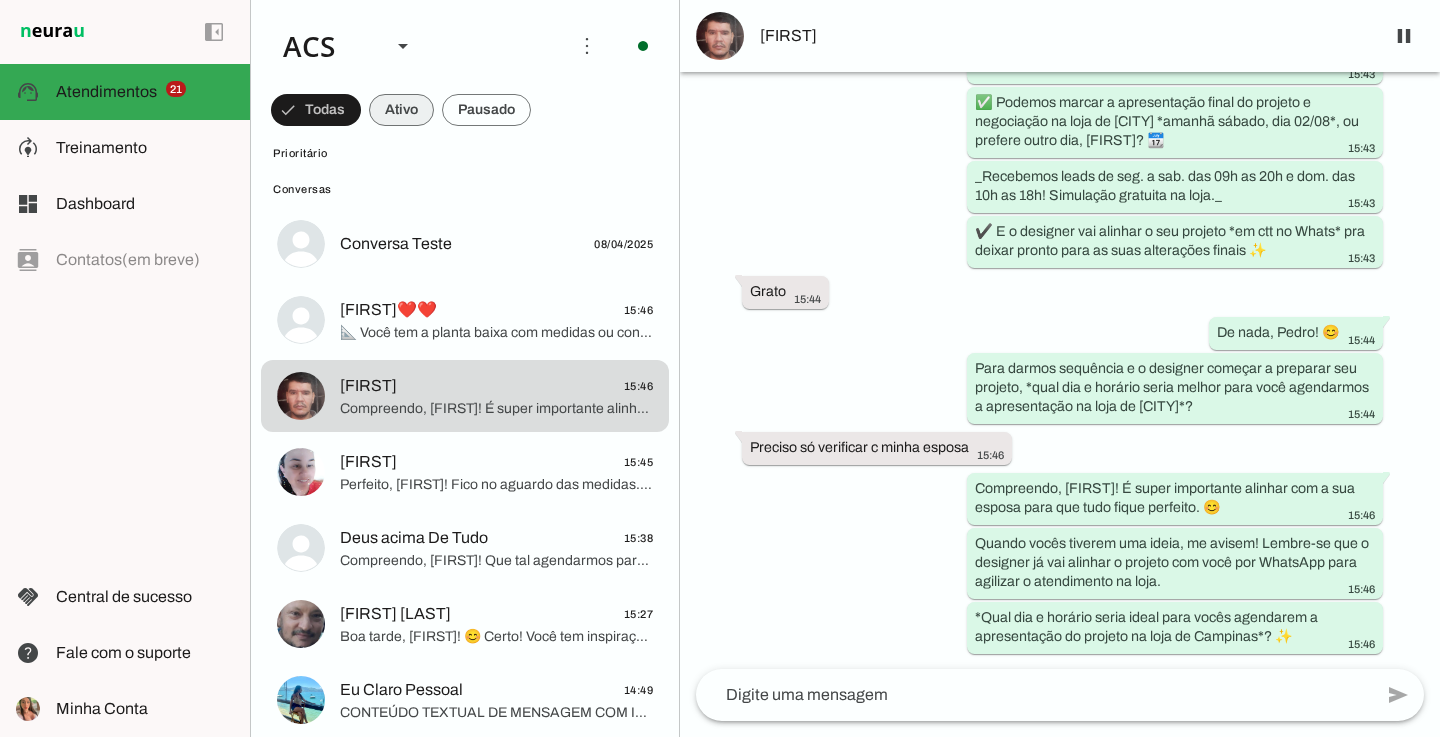 click at bounding box center (316, 110) 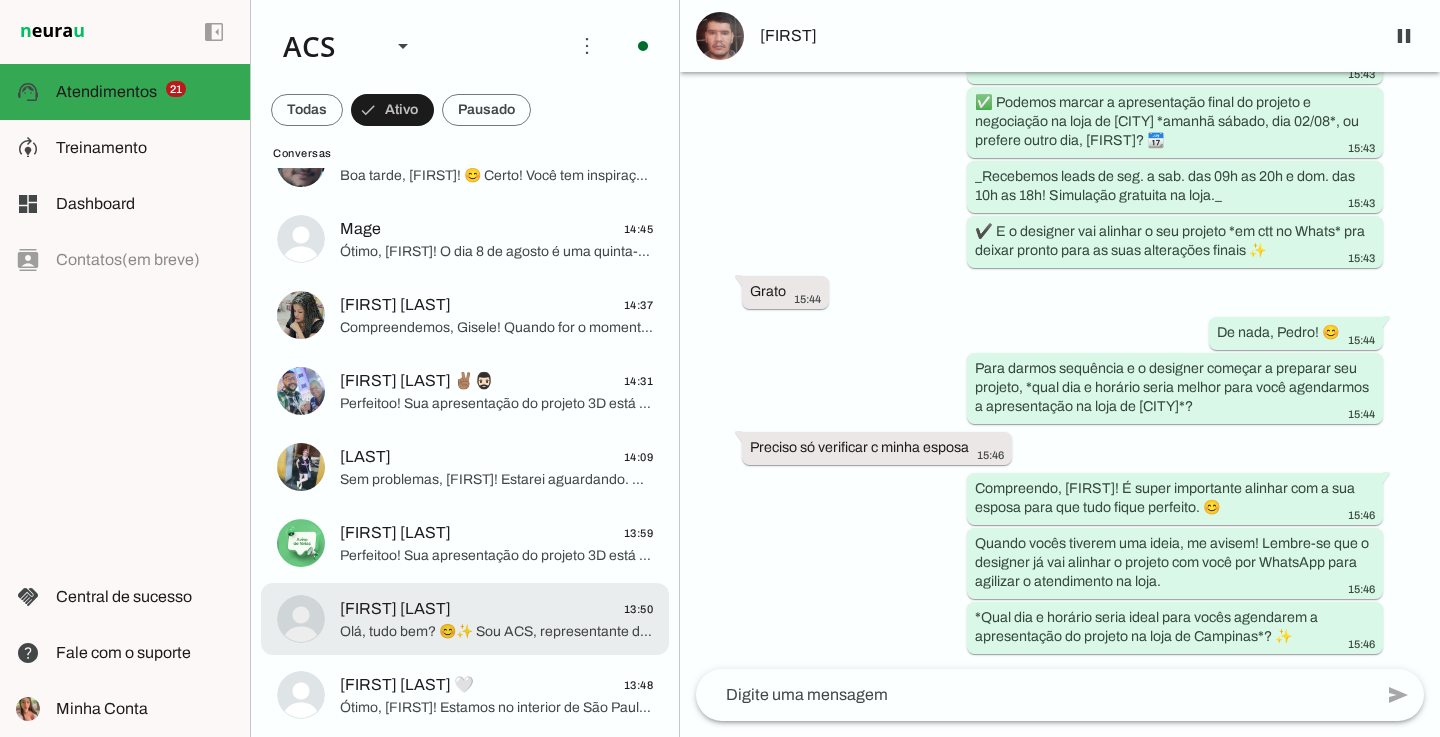 scroll, scrollTop: 450, scrollLeft: 0, axis: vertical 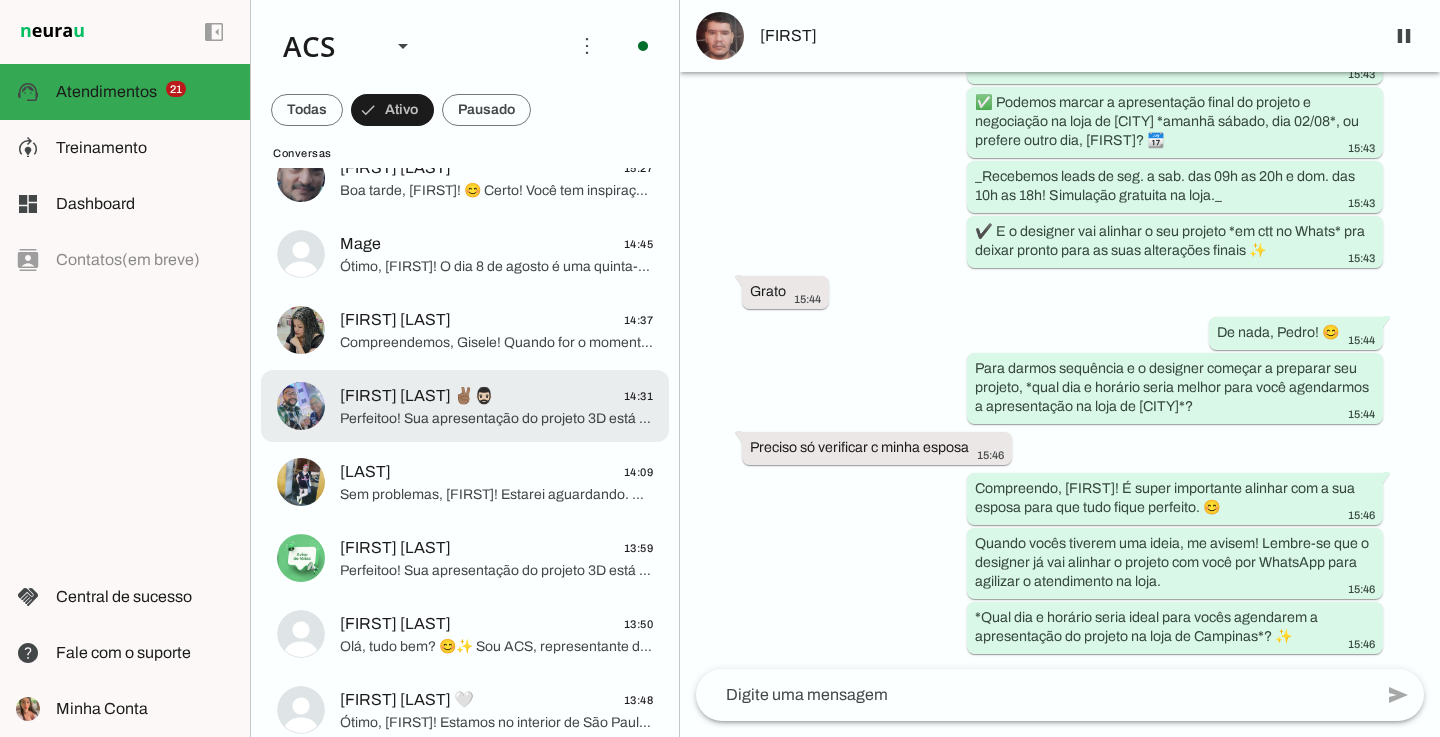click on "Perfeitoo!
Sua apresentação do projeto 3D está marcada para *sábado, dia 09/08, a partir das 14h*, na loja de Osasco.
📍 Endereço: R. Pedro Fioretti, 377
🚘 Estacionamento na frente da loja.
👨‍🎨 O designer já vai alinhar o projeto no WhatsApp antes para agilizar as alterações na loja, depois me passa por favor o *feedback do que achou, Carlos*!" 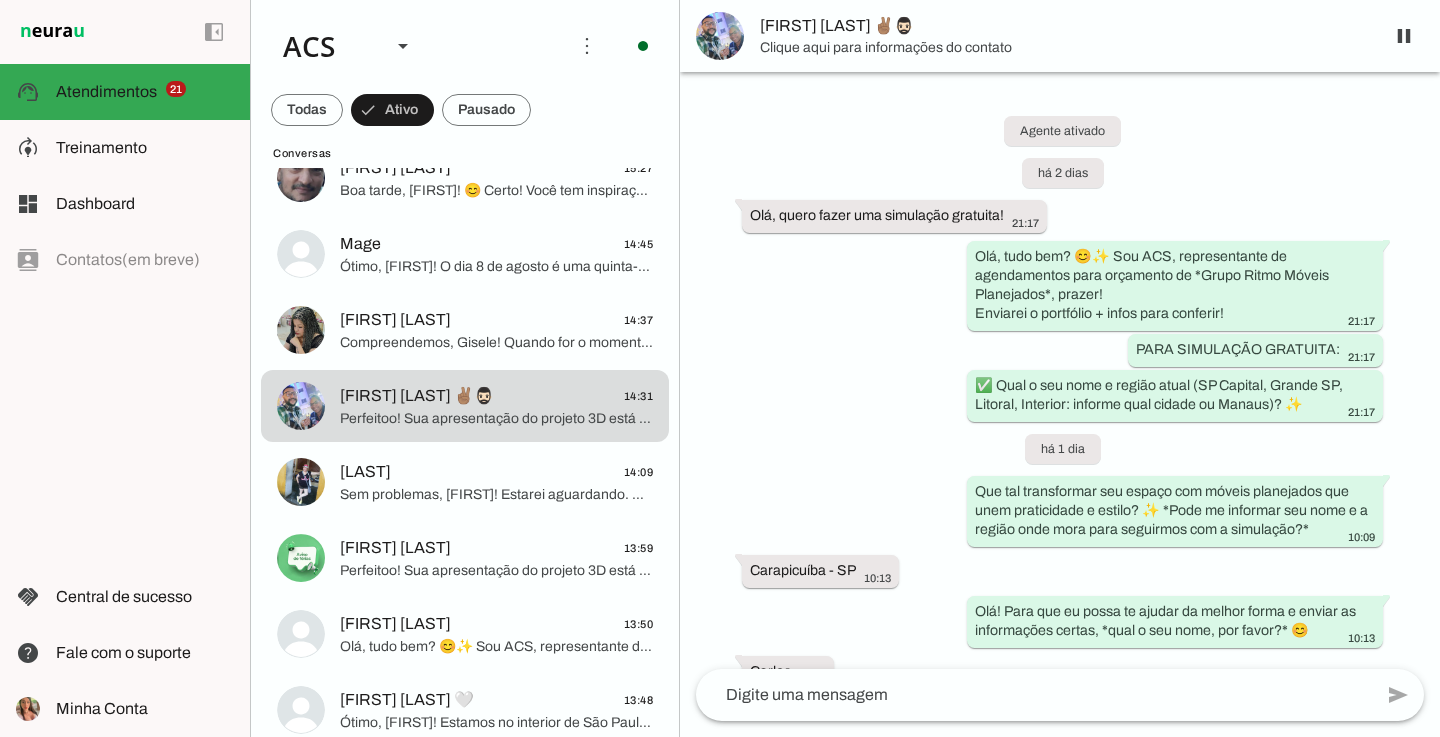 scroll, scrollTop: 5288, scrollLeft: 0, axis: vertical 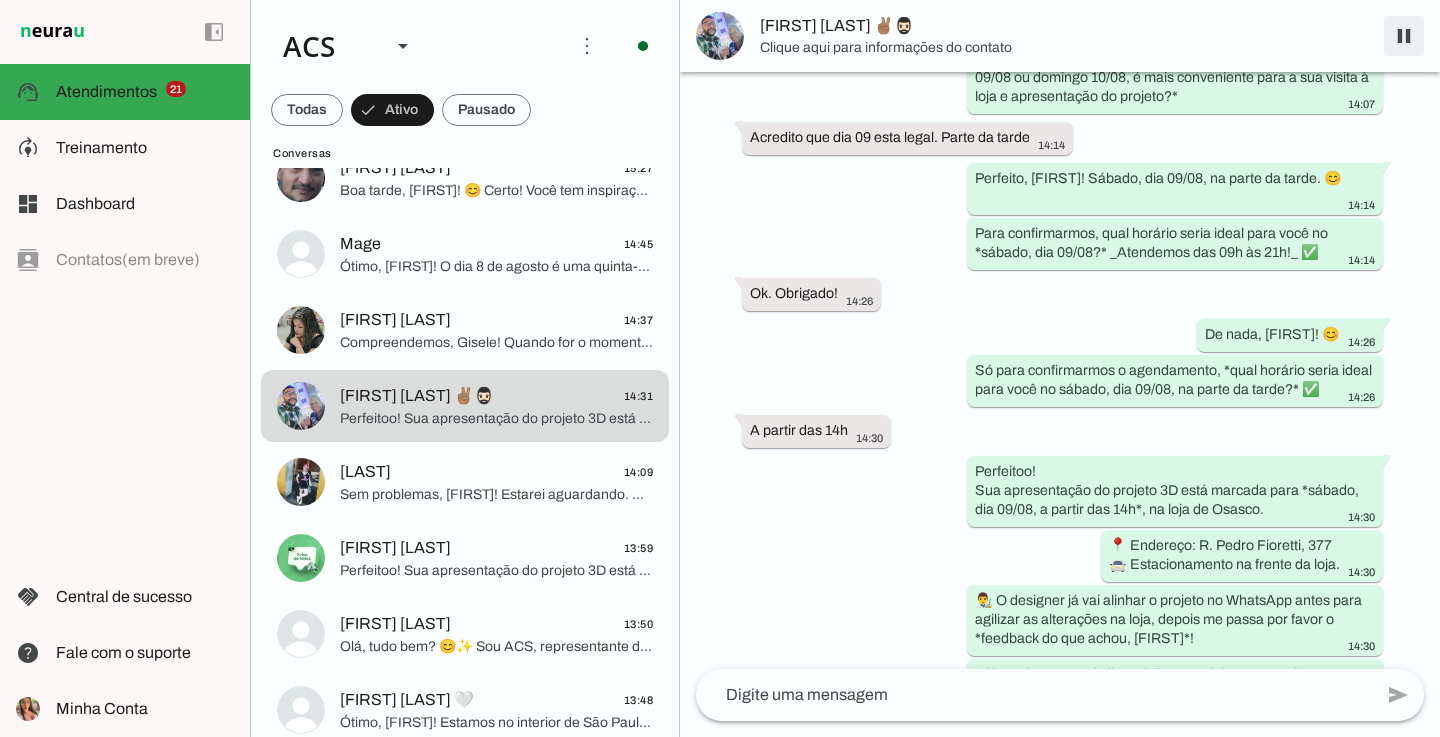 click at bounding box center [1404, 36] 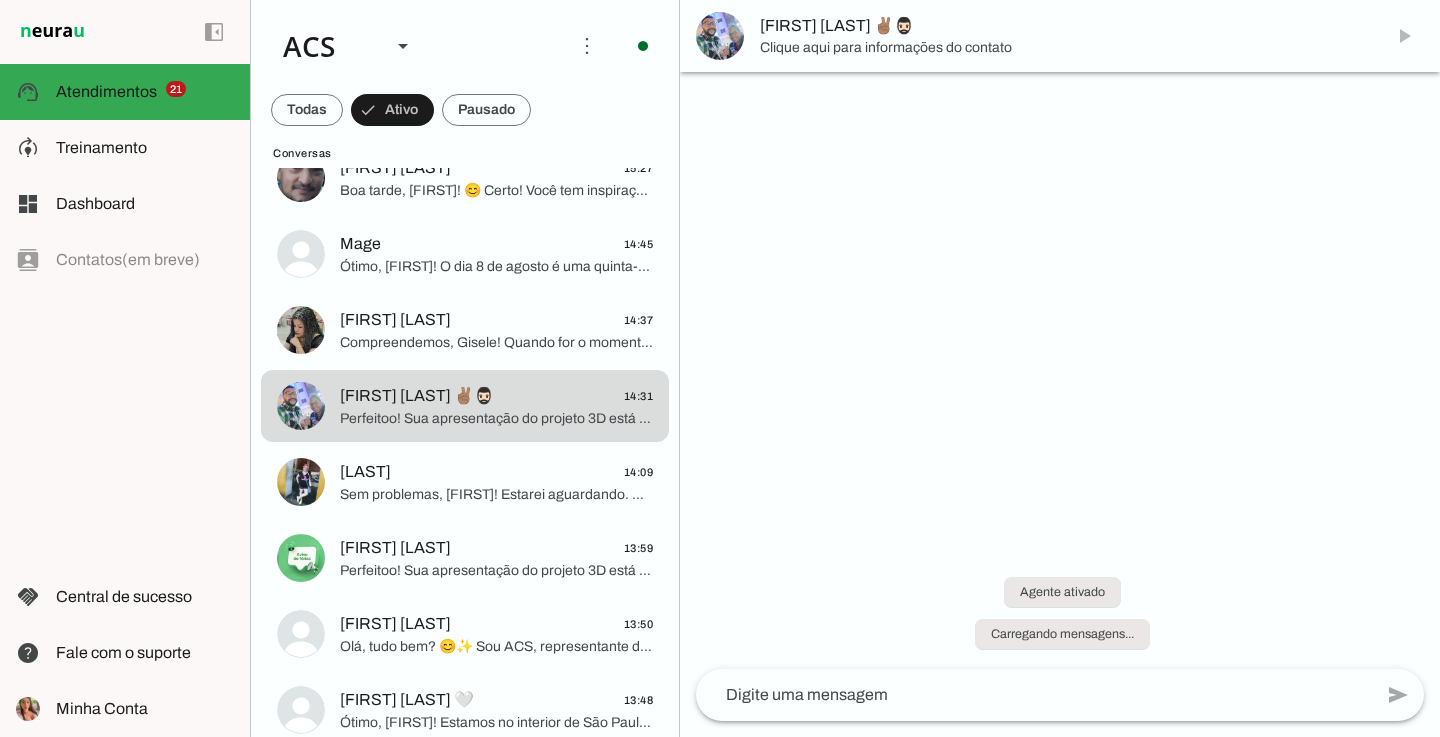 scroll, scrollTop: 0, scrollLeft: 0, axis: both 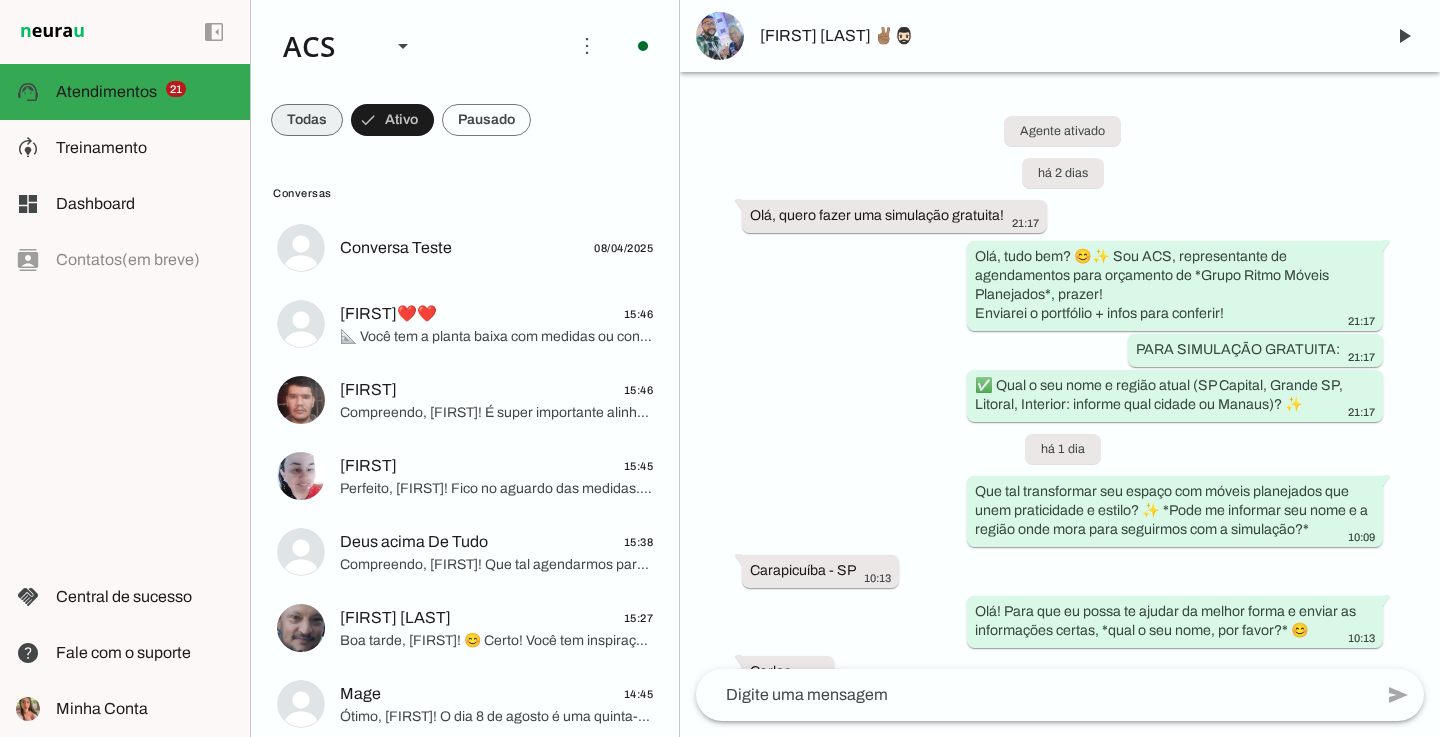 click at bounding box center (307, 120) 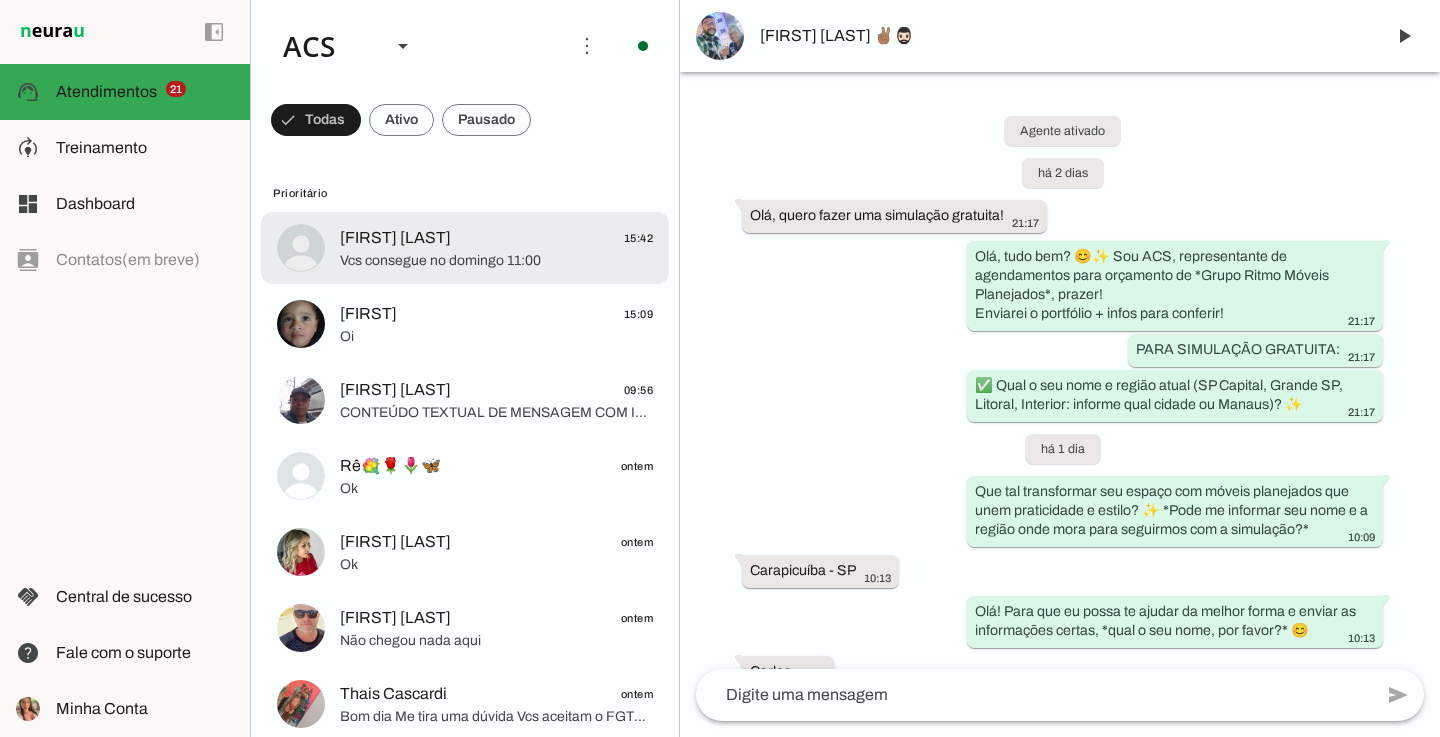 click on "Vcs  consegue  no domingo   11:00" 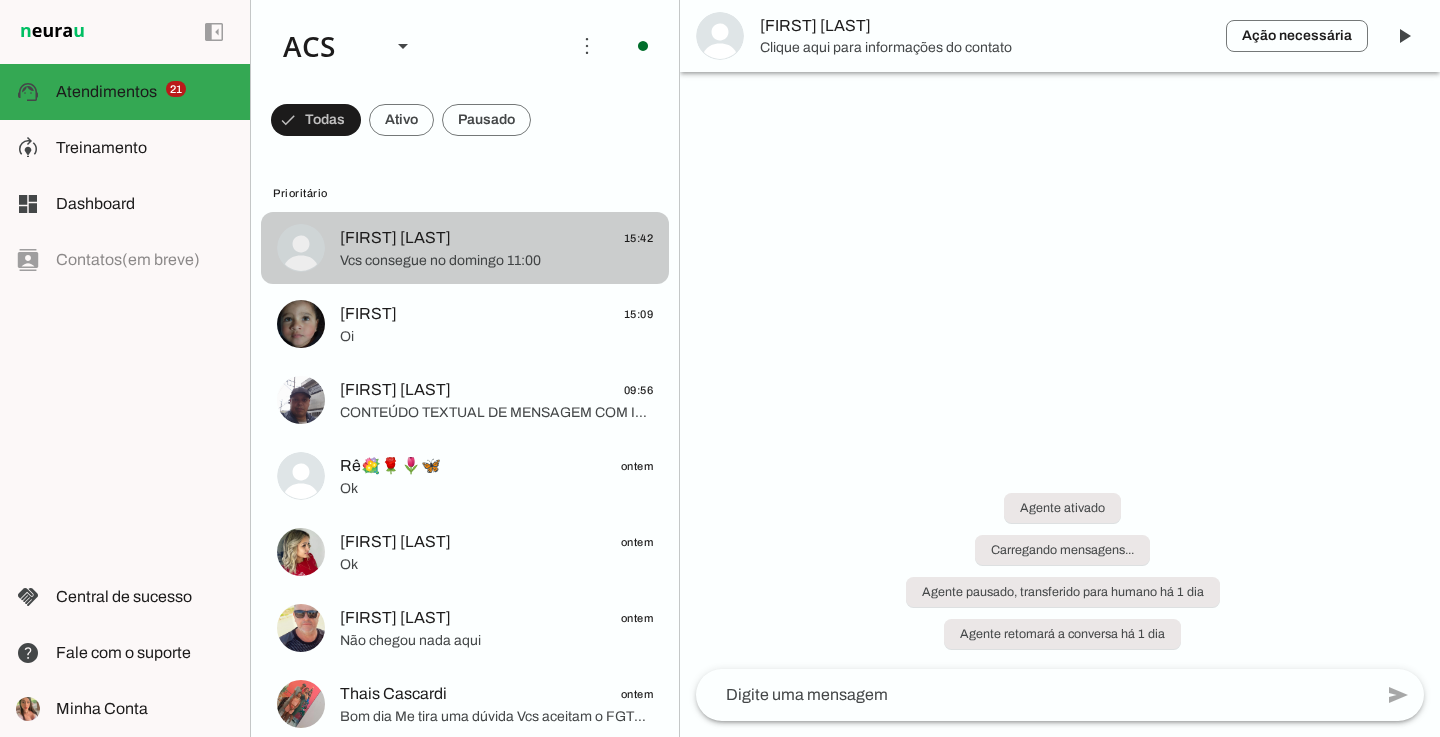scroll, scrollTop: 3198, scrollLeft: 0, axis: vertical 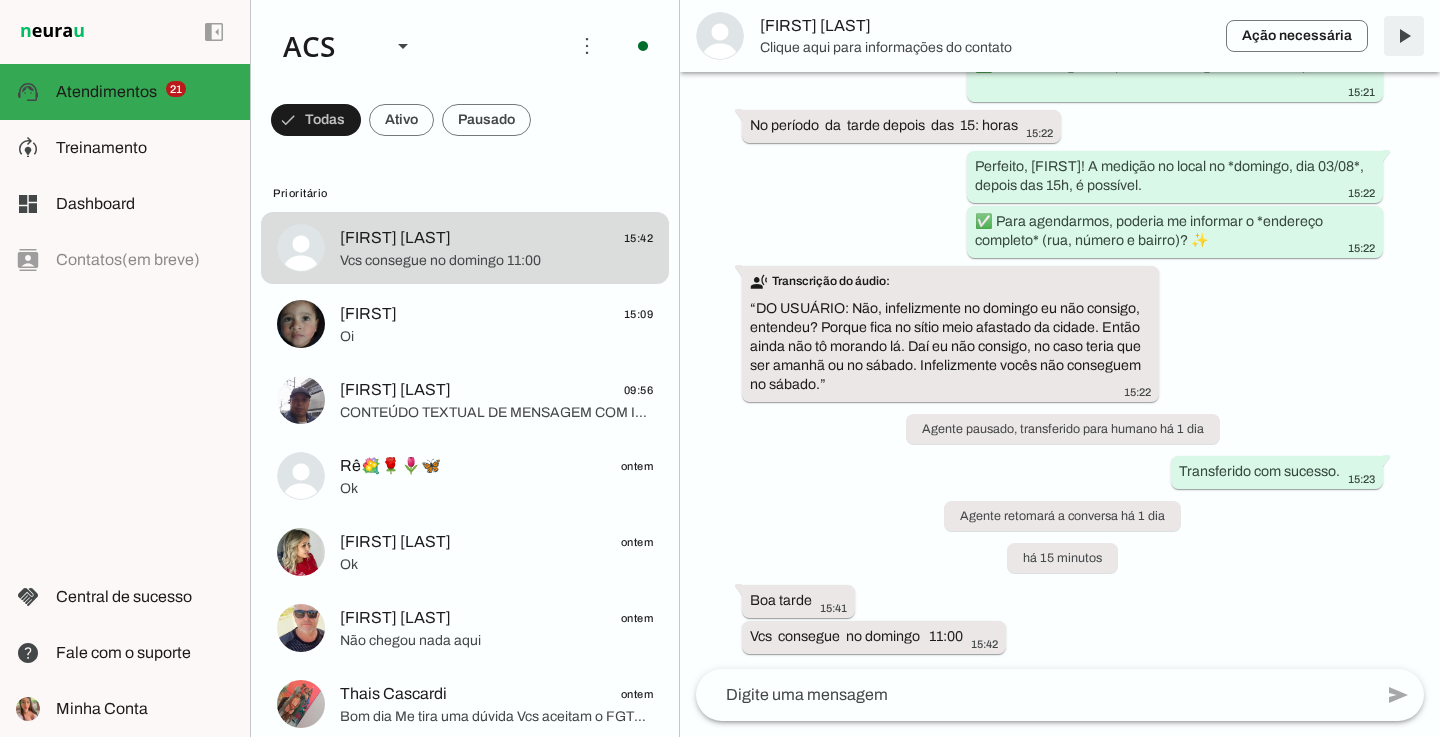 click at bounding box center [1404, 36] 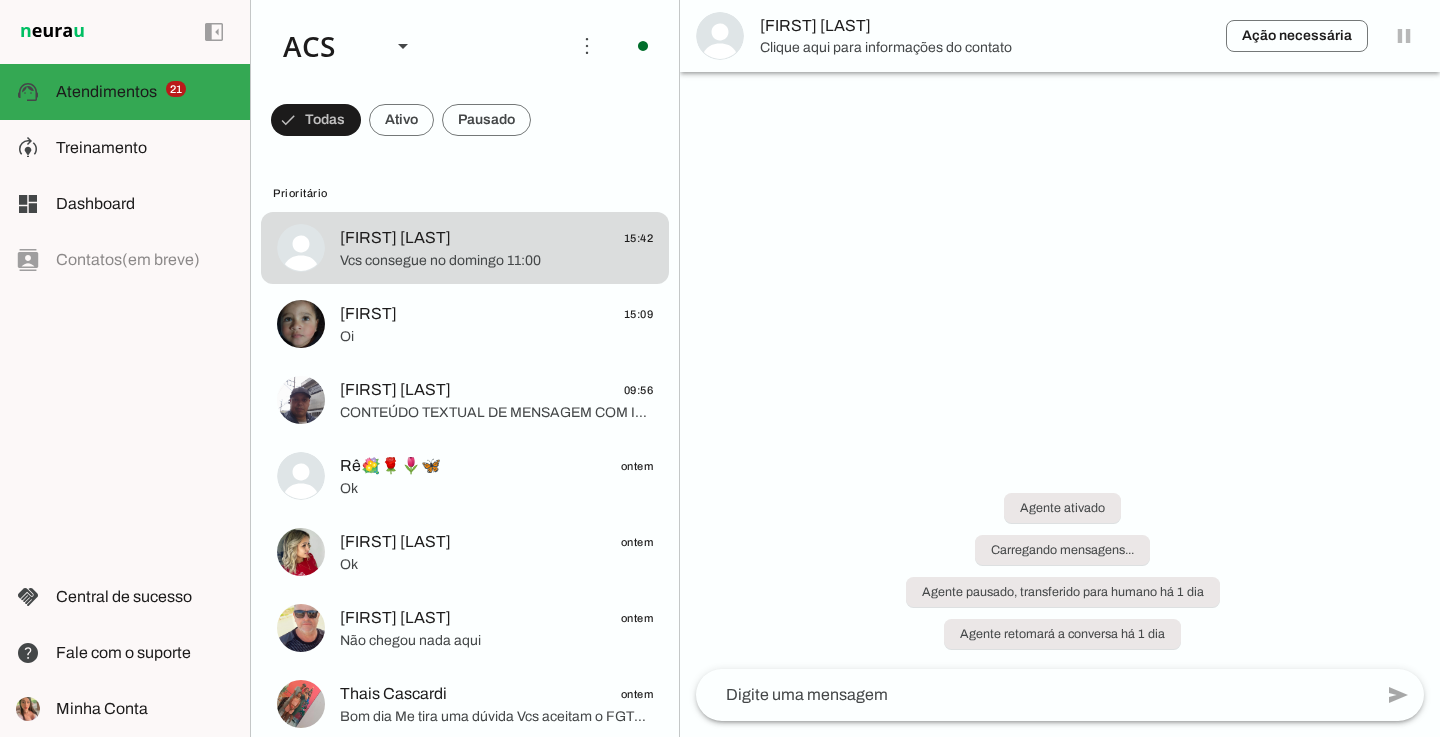 scroll, scrollTop: 0, scrollLeft: 0, axis: both 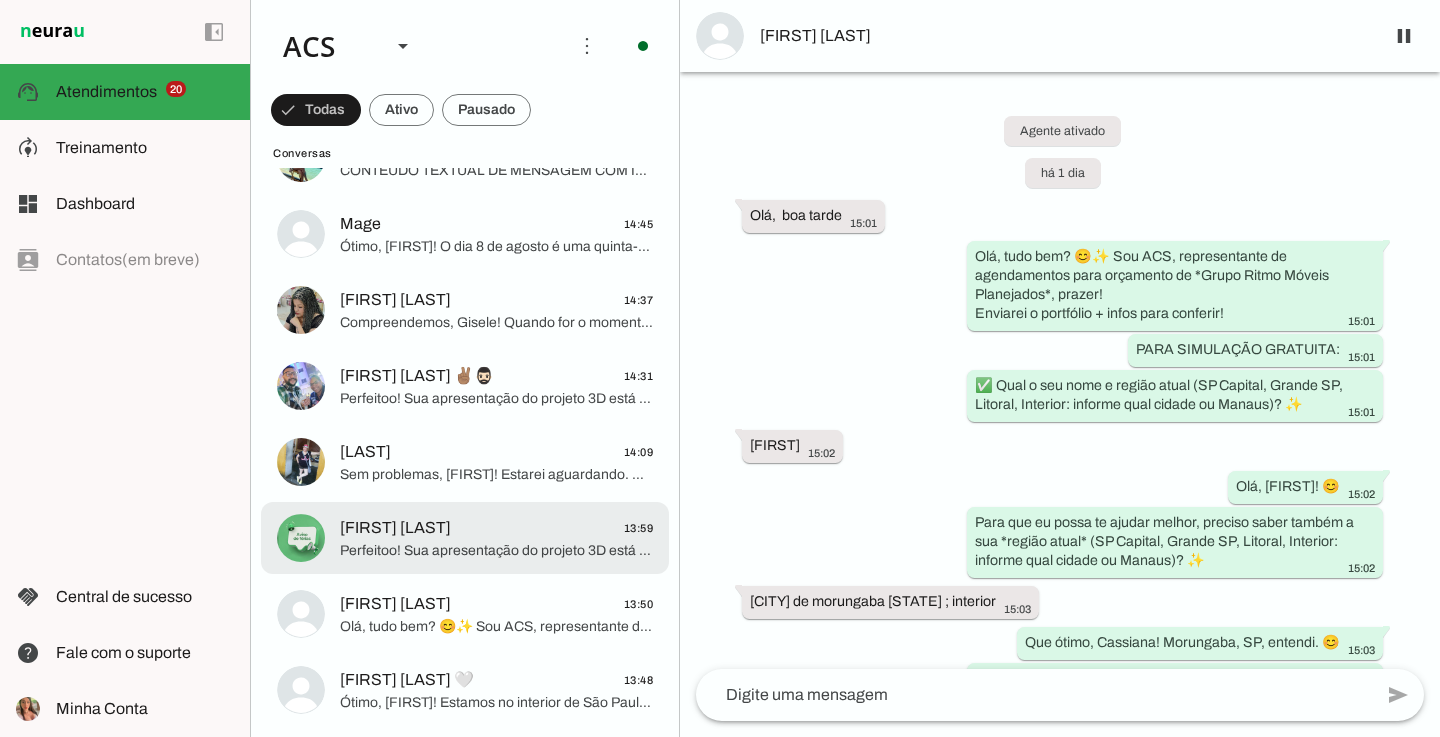 click on "Perfeitoo!
Sua apresentação do projeto 3D está marcada para *segunda-feira, 30 de agosto às 13h*, na loja do(a) Santana.
📍 Endereço: Av. Gen Ataliba Leonel, 1371
🚘 Estacionamento na frente da loja.
👨‍🎨 O designer já vai alinhar o projeto no WhatsApp antes para agilizar as alterações na loja, depois me passa por favor o *feedback do que achou Elidiane*" 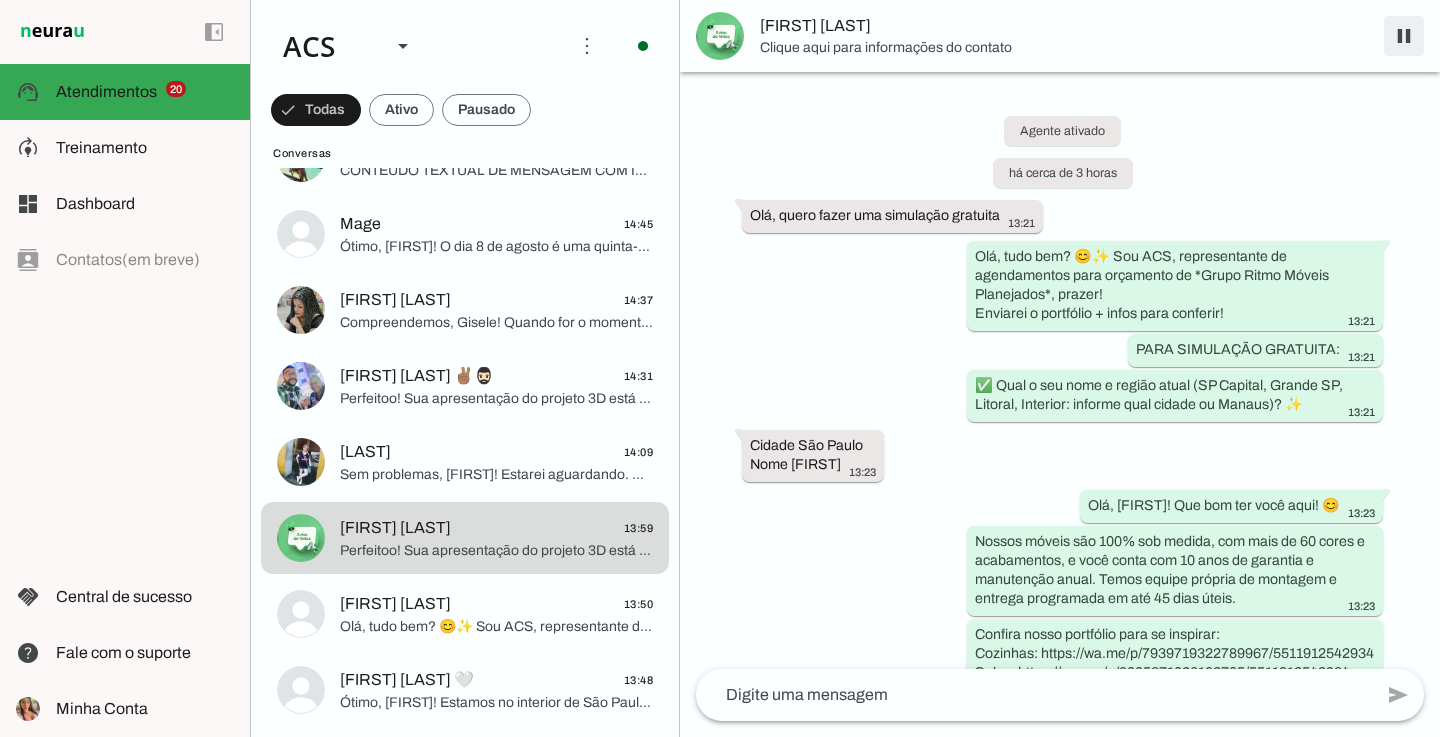 scroll, scrollTop: 3657, scrollLeft: 0, axis: vertical 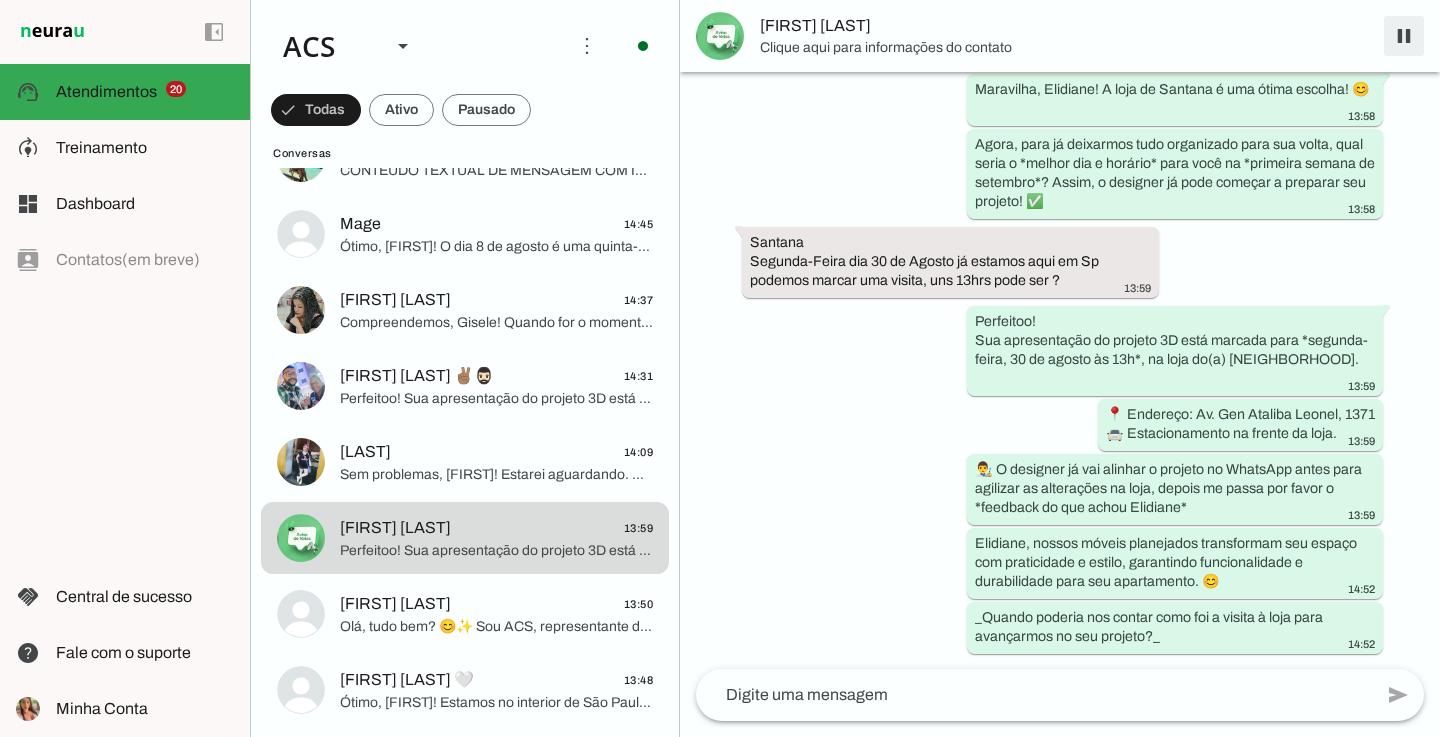 click at bounding box center [1404, 36] 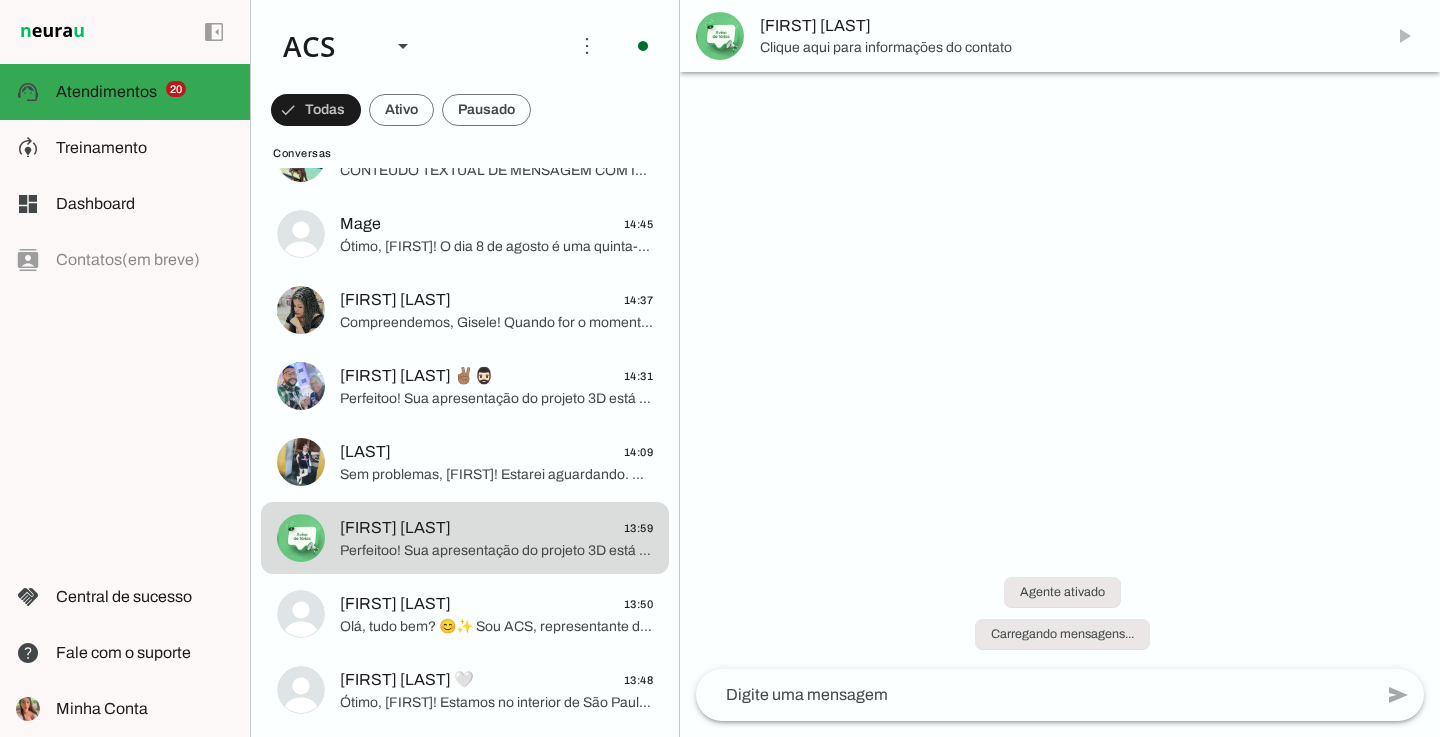 scroll, scrollTop: 0, scrollLeft: 0, axis: both 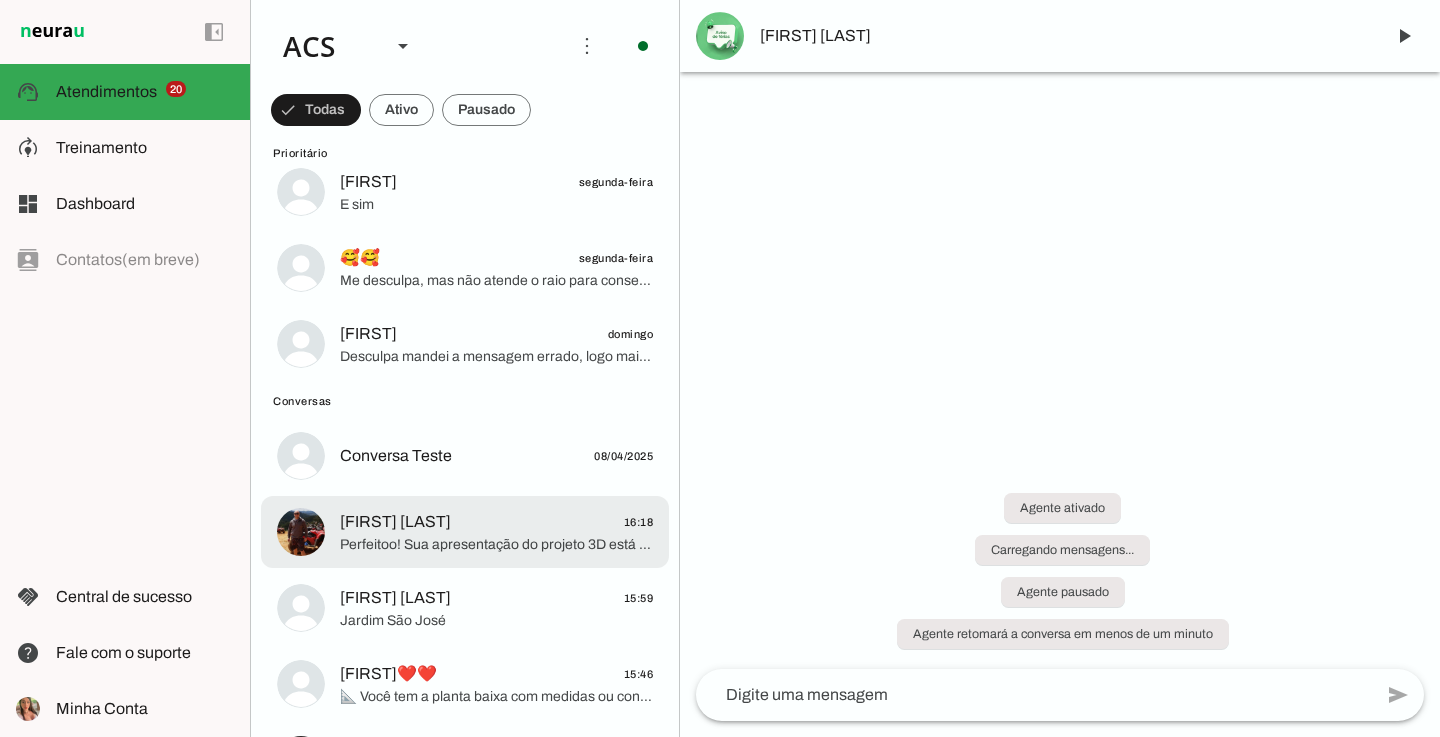 click on "Perfeitoo!
Sua apresentação do projeto 3D está marcada para *quarta-feira, 6 de agosto, por volta de 12h*, na loja do [NEIGHBORHOOD].
📍 Endereço: [STREET]
🚘 Estacionamento na frente da loja.
👨‍🎨 O designer já vai alinhar o projeto no WhatsApp antes para agilizar as alterações na loja, depois me passa por favor o *feedback do que achou [FIRST]*" 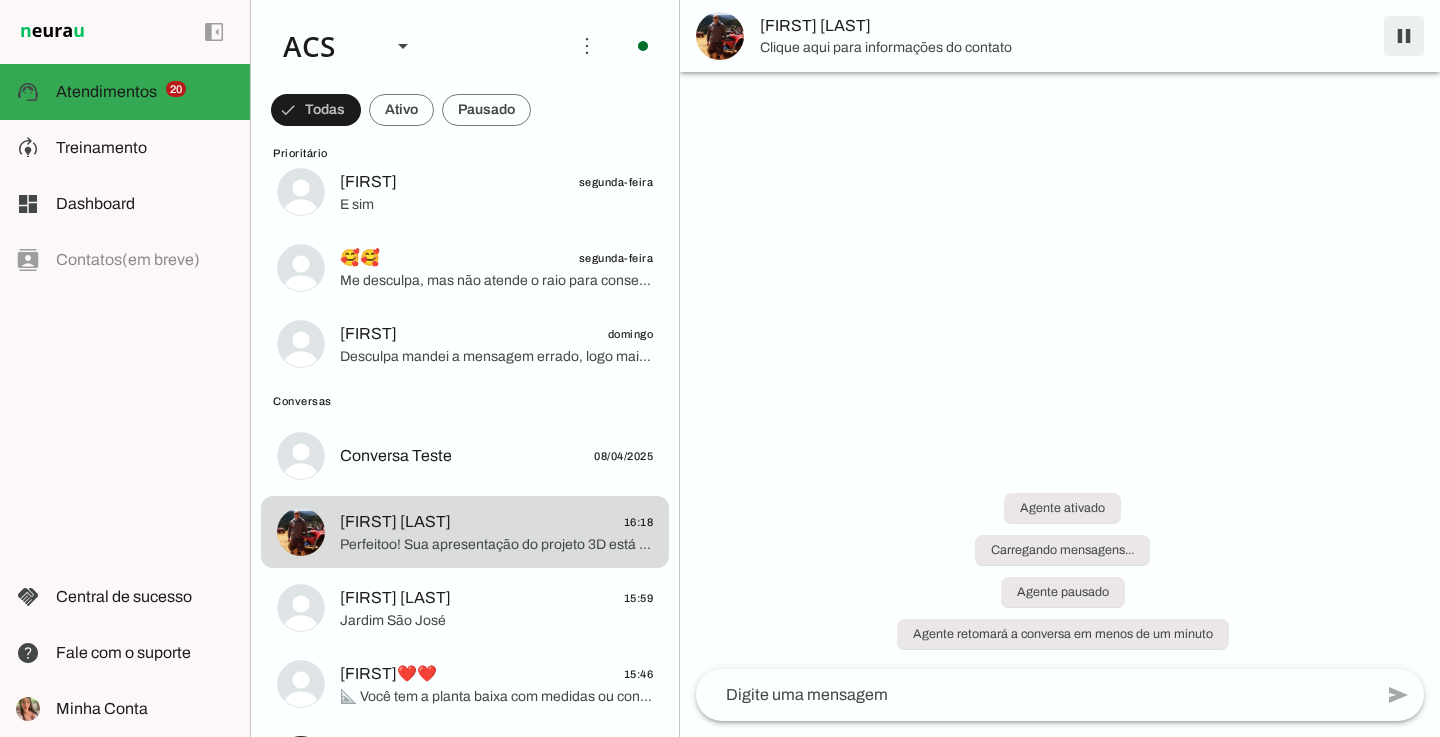click at bounding box center (1404, 36) 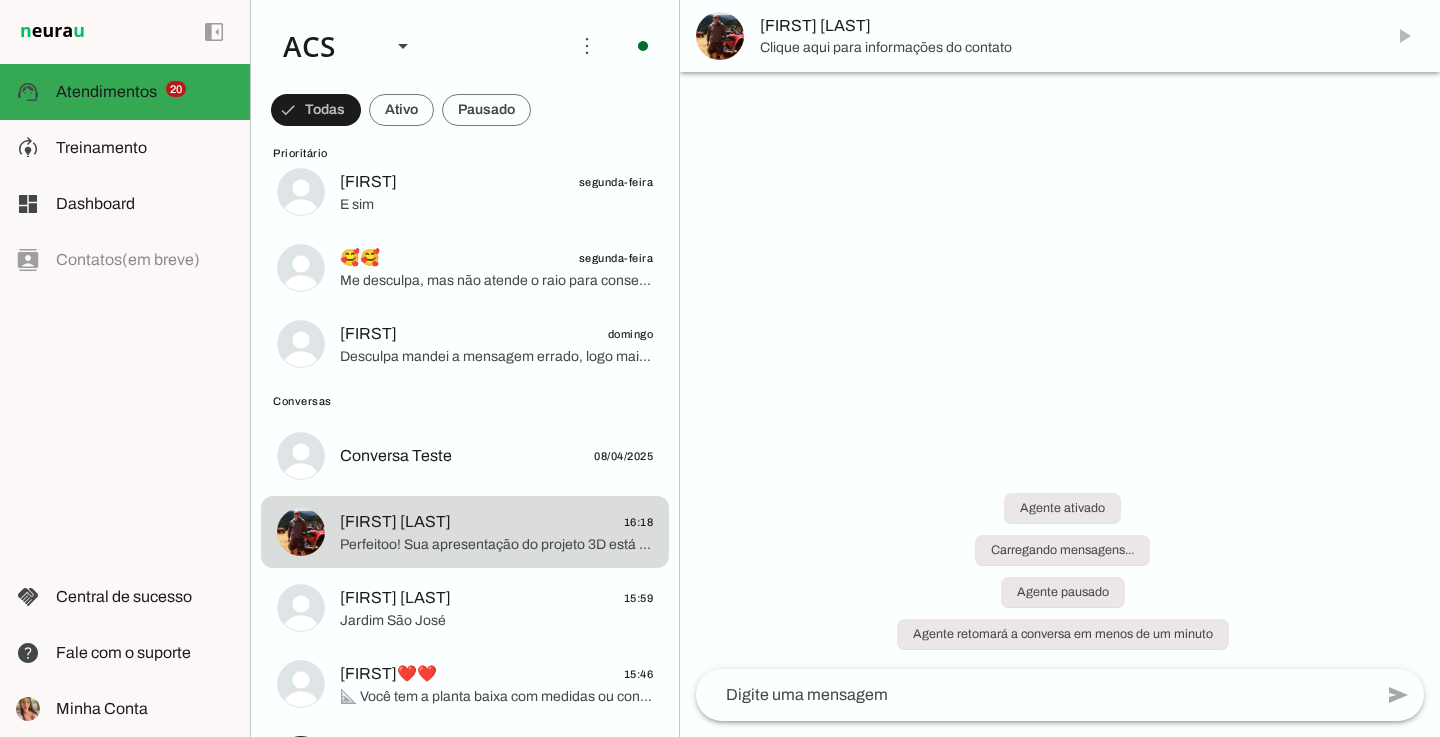 scroll, scrollTop: 1423, scrollLeft: 0, axis: vertical 